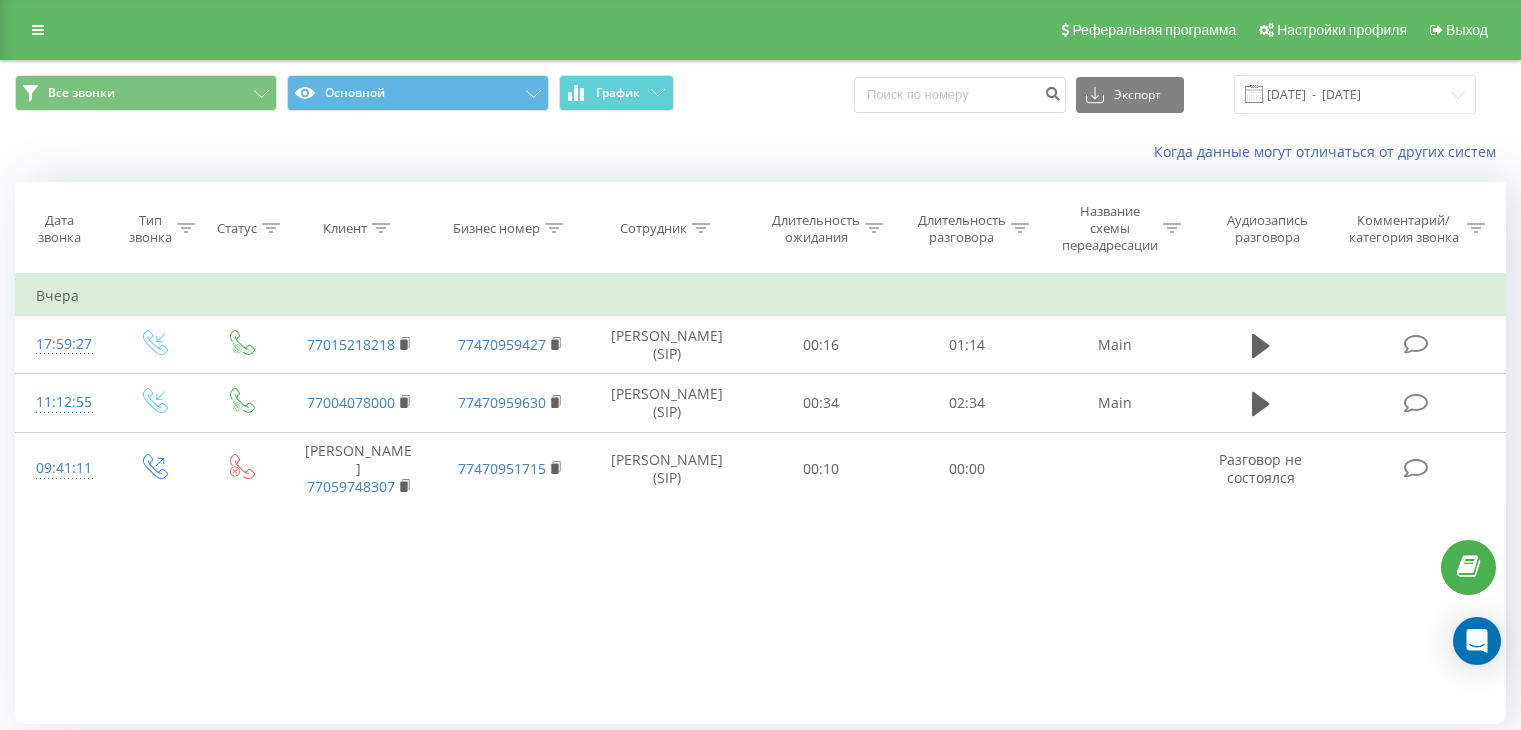 scroll, scrollTop: 0, scrollLeft: 0, axis: both 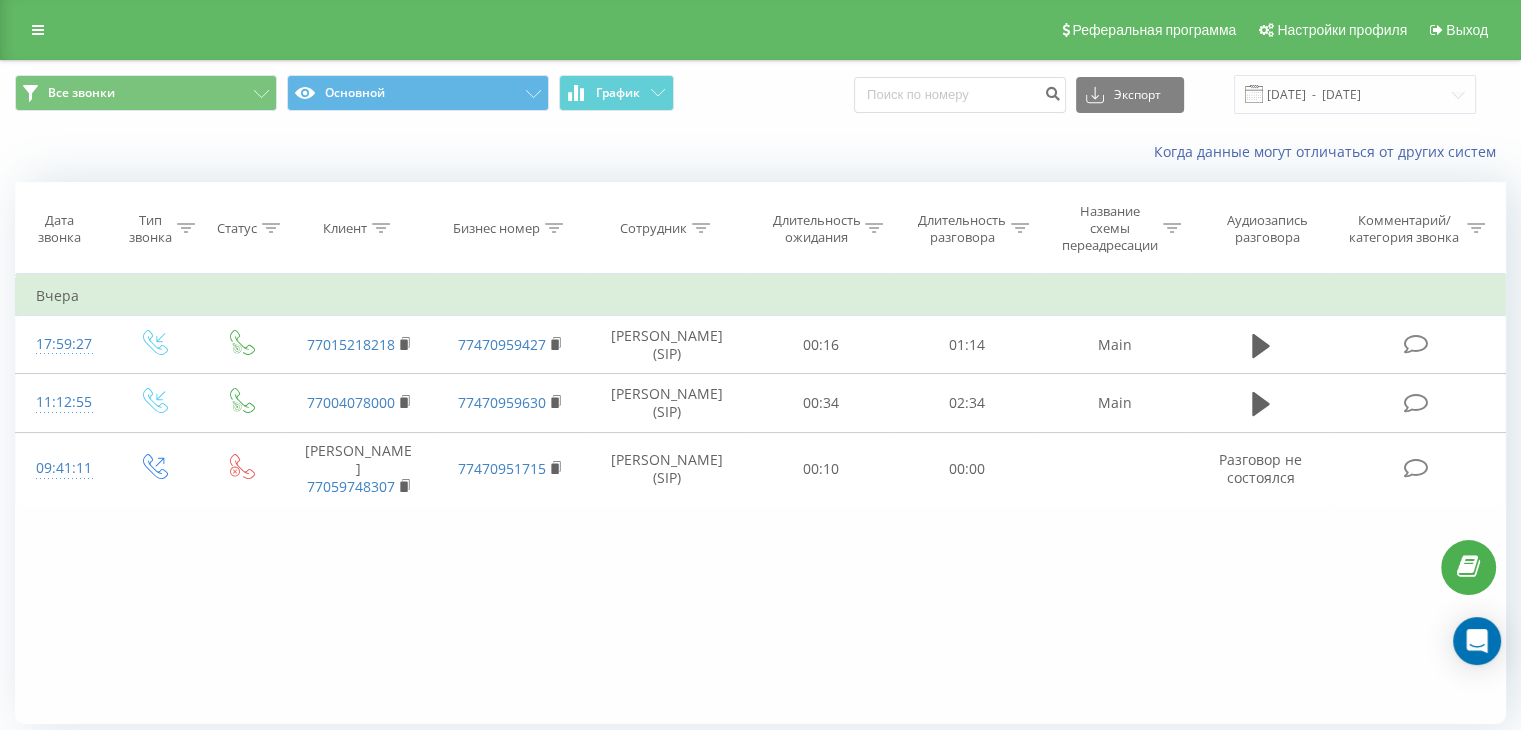 click on "Все звонки Основной График Экспорт .csv .xls .xlsx 10.07.2025  -  10.07.2025" at bounding box center [760, 94] 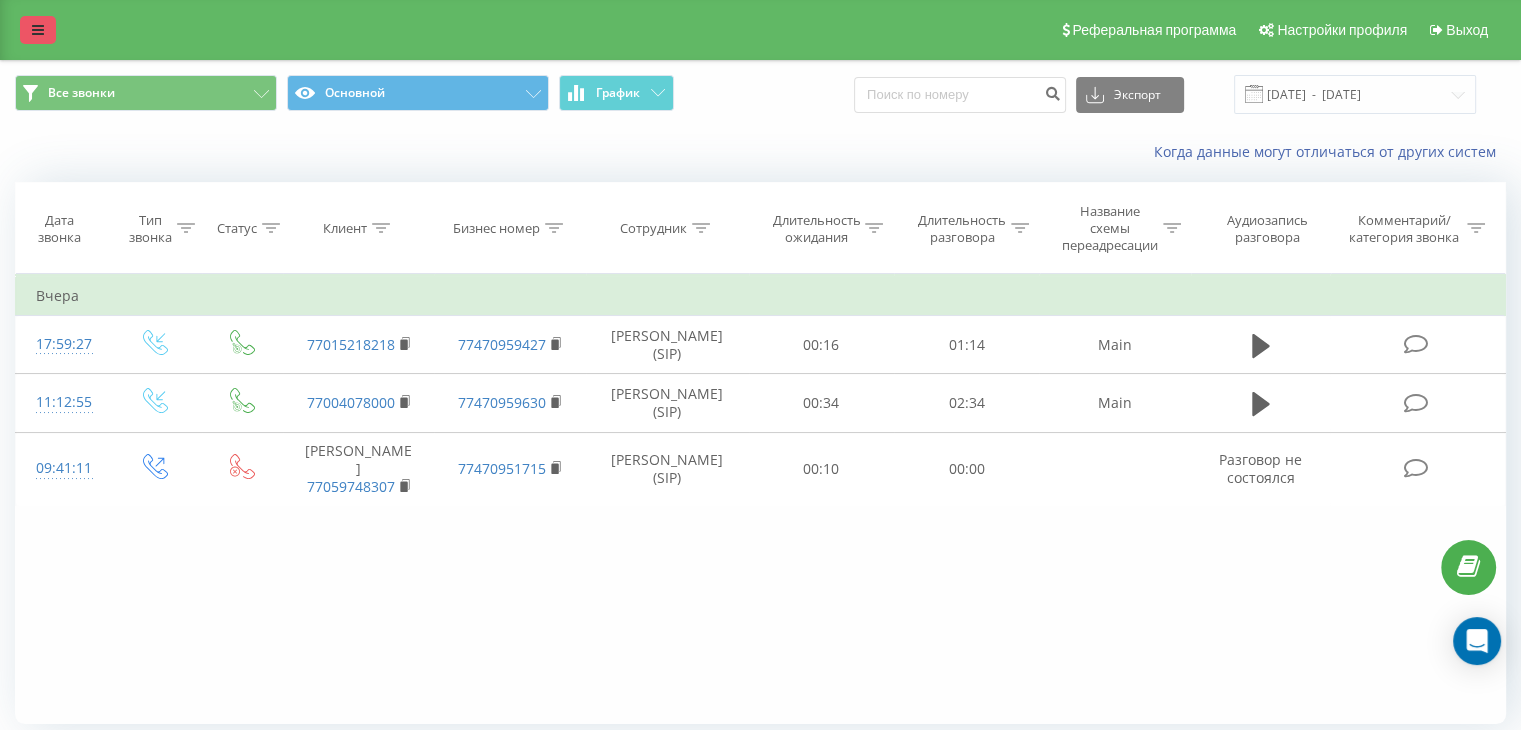 click at bounding box center (38, 30) 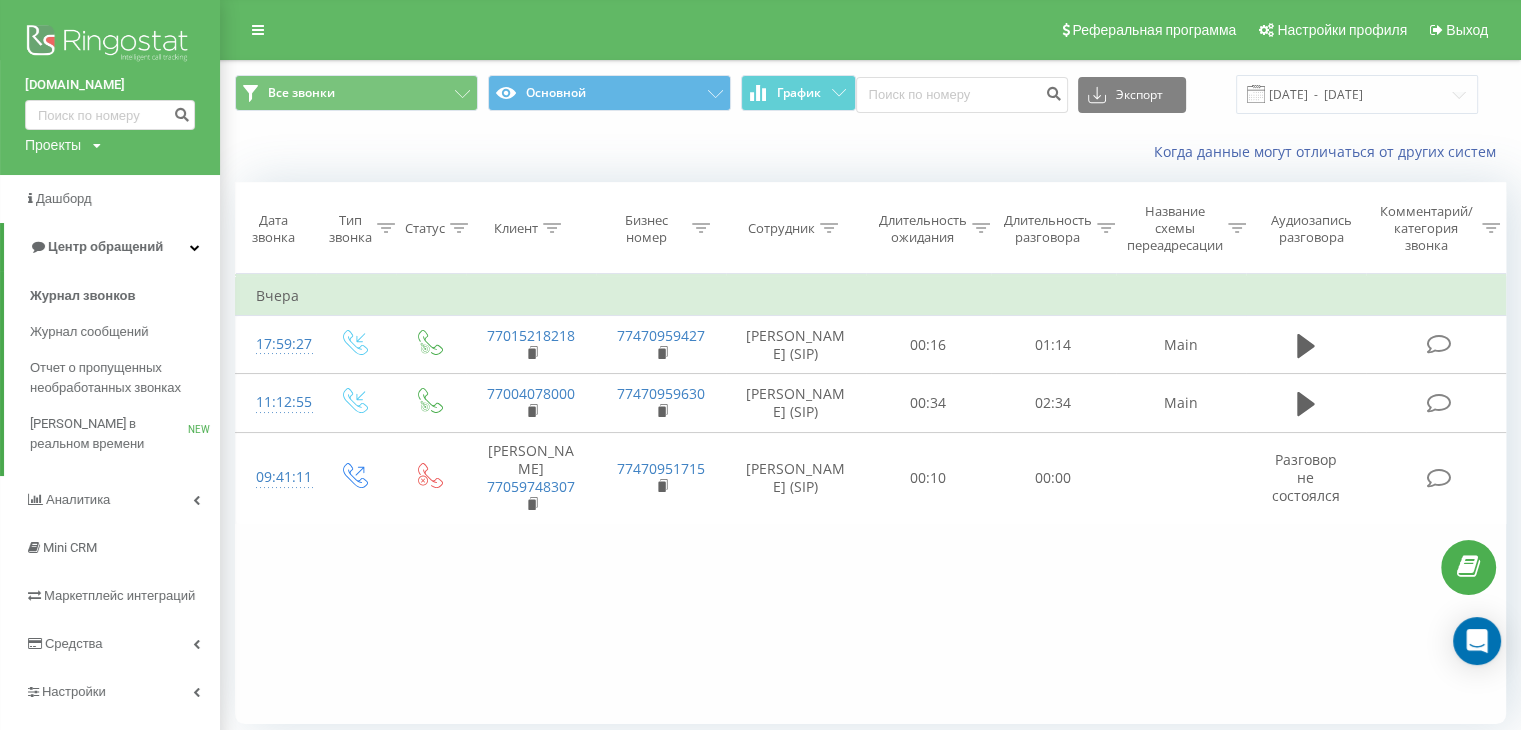 click on "Проекты avers.kz asylqala.kz" at bounding box center (63, 145) 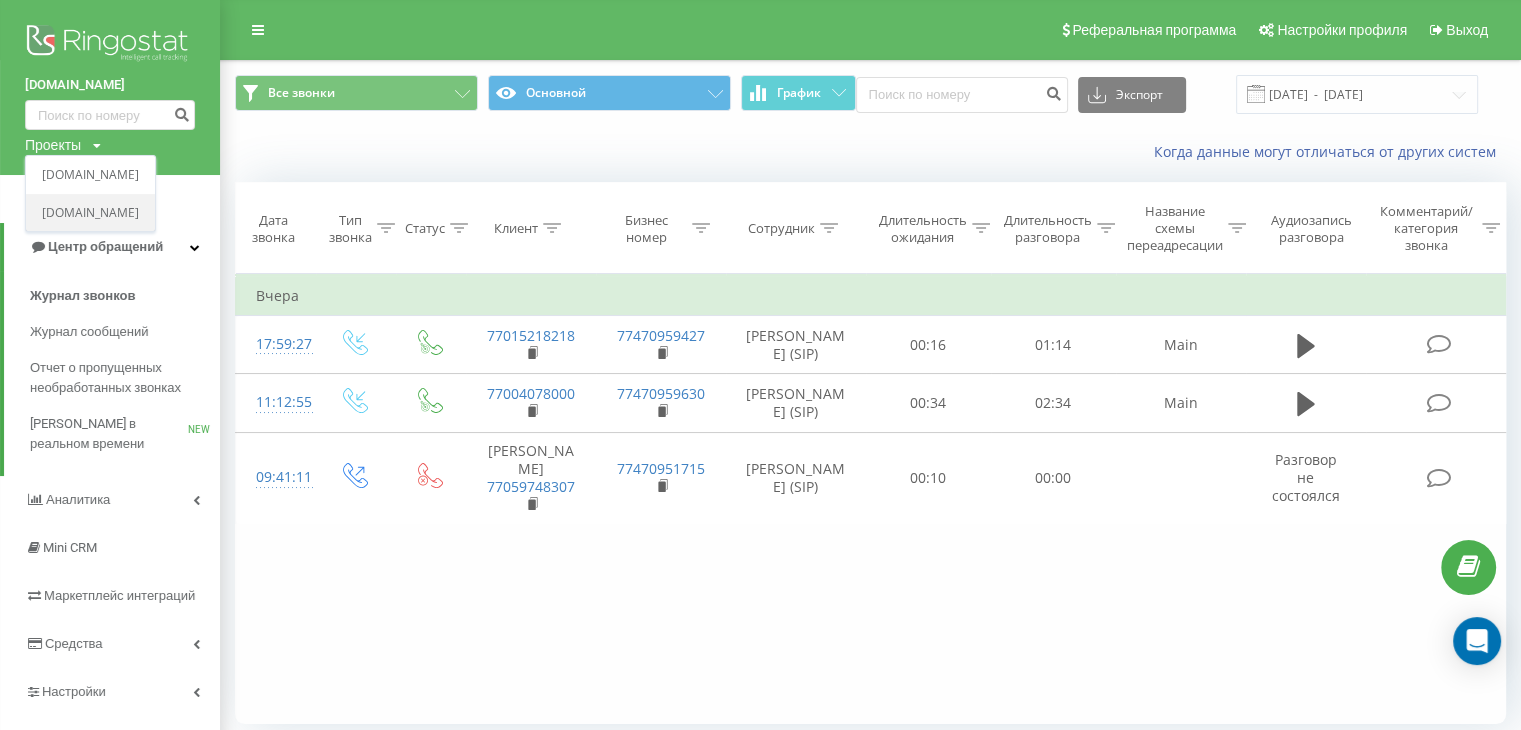 click on "[DOMAIN_NAME]" at bounding box center [90, 213] 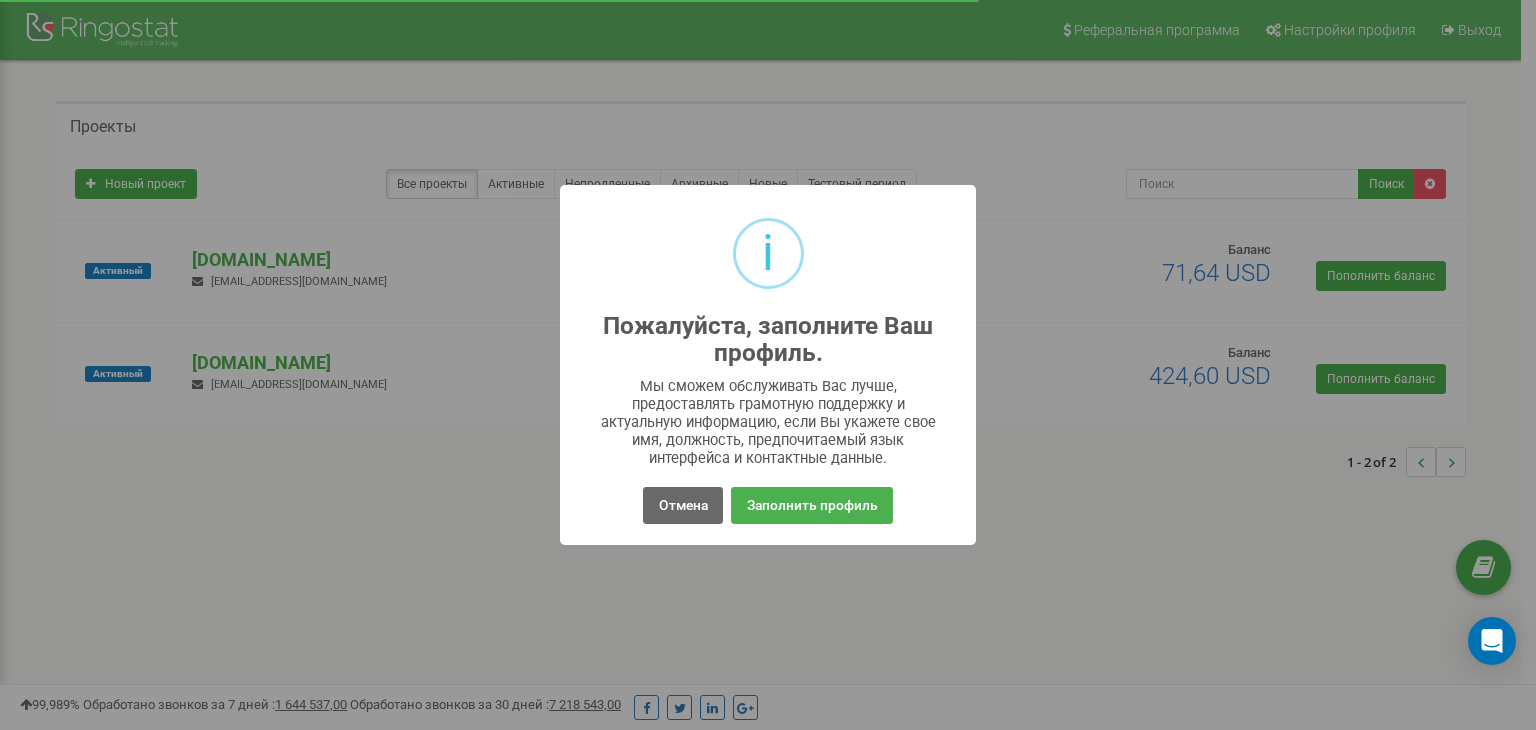 scroll, scrollTop: 0, scrollLeft: 0, axis: both 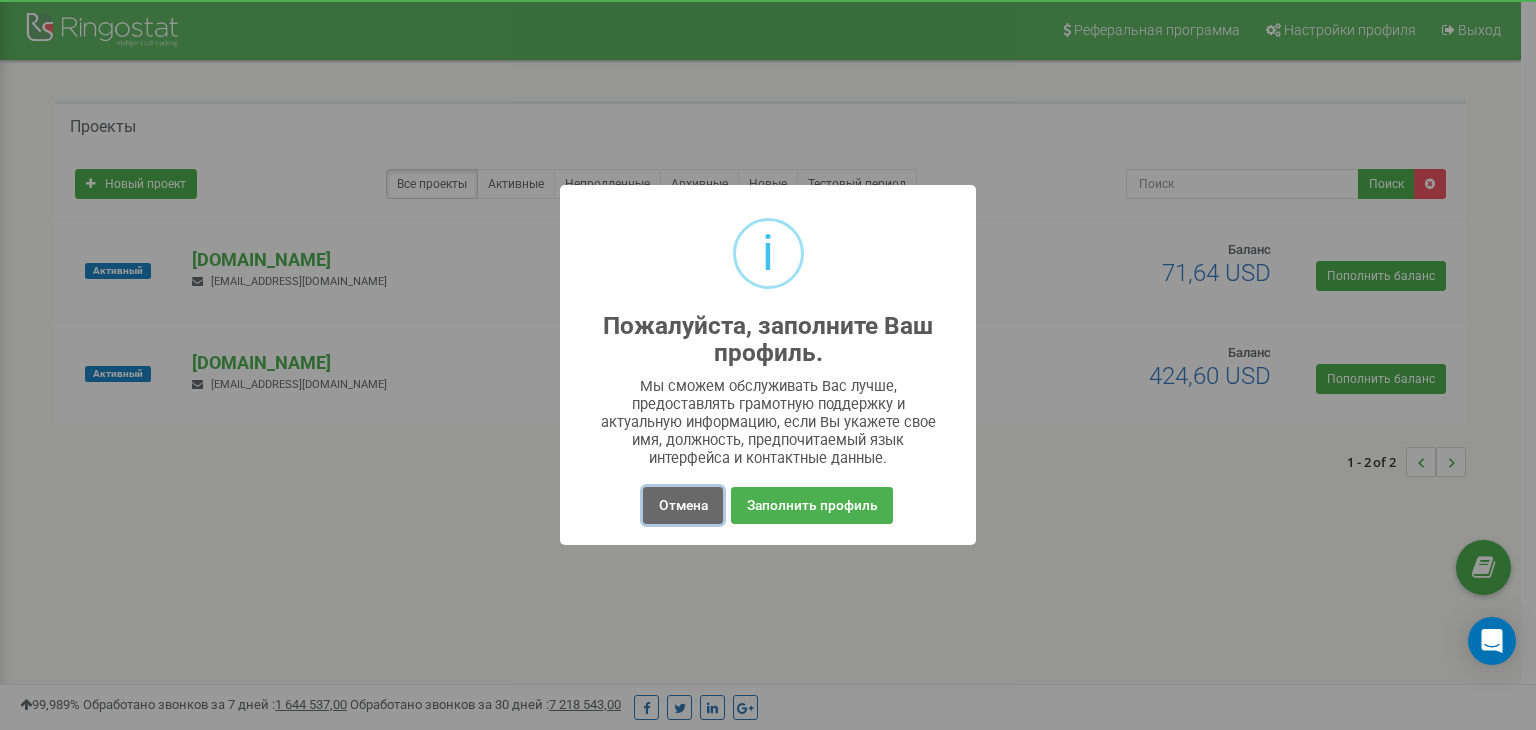 click on "Отмена" at bounding box center [682, 505] 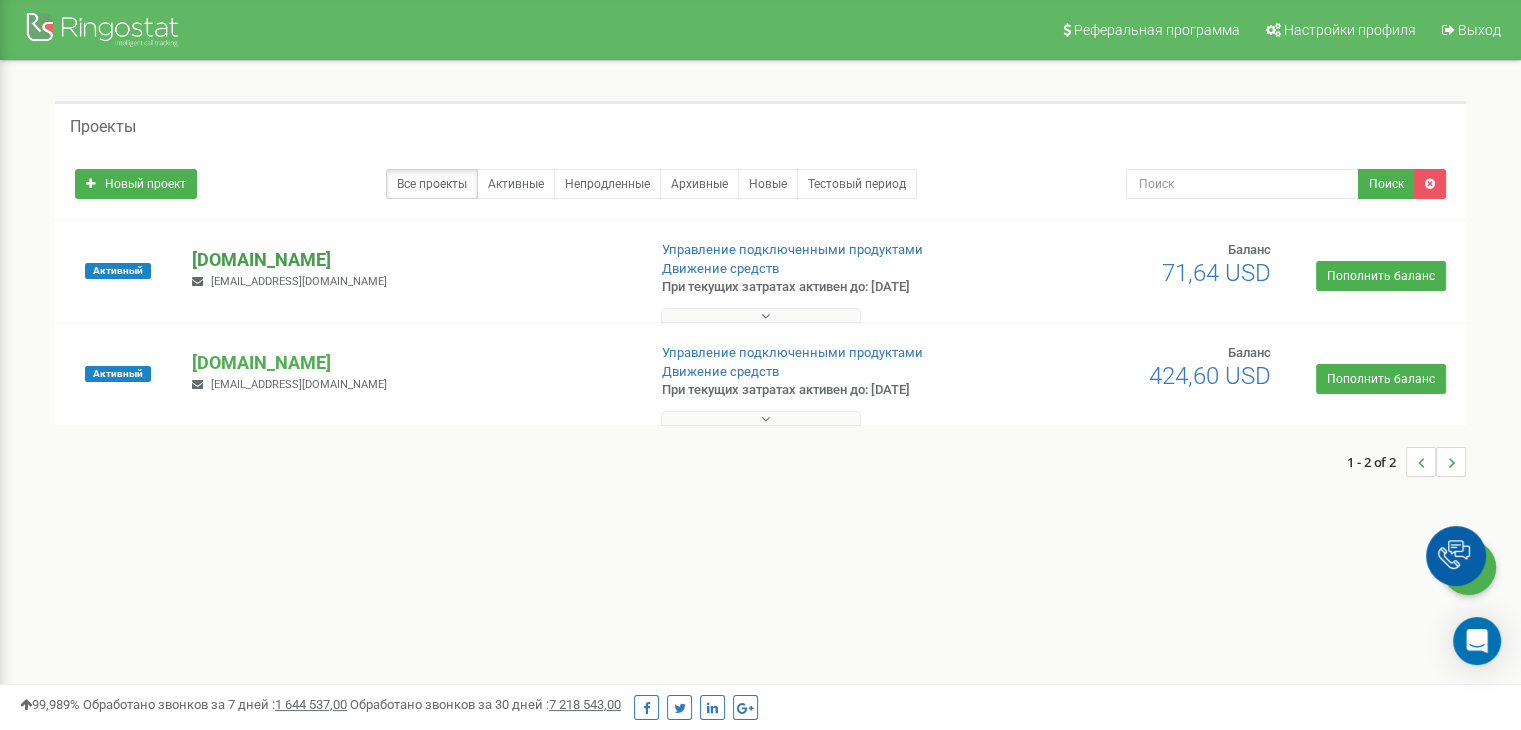 click on "[DOMAIN_NAME]" at bounding box center [410, 260] 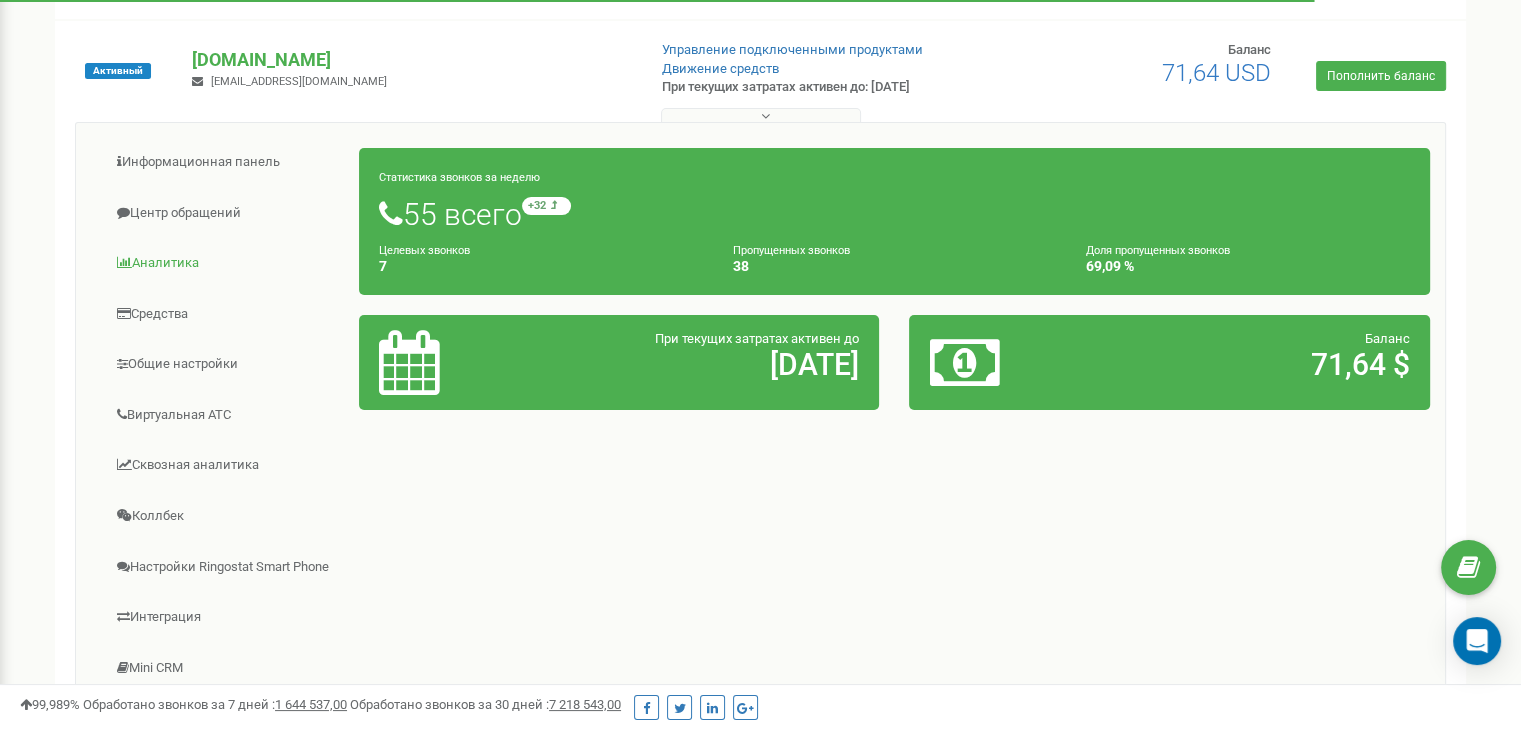 scroll, scrollTop: 300, scrollLeft: 0, axis: vertical 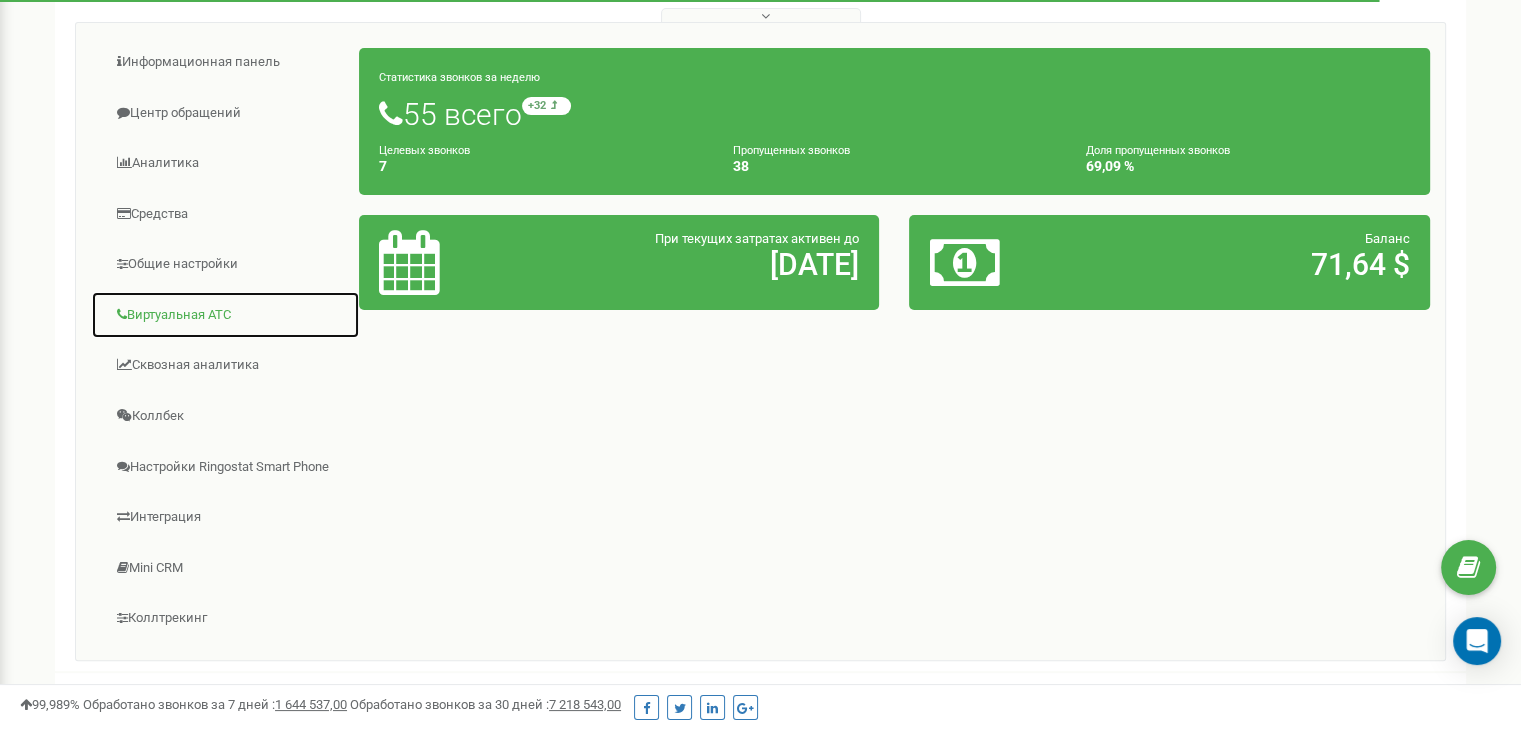 click on "Виртуальная АТС" at bounding box center (225, 315) 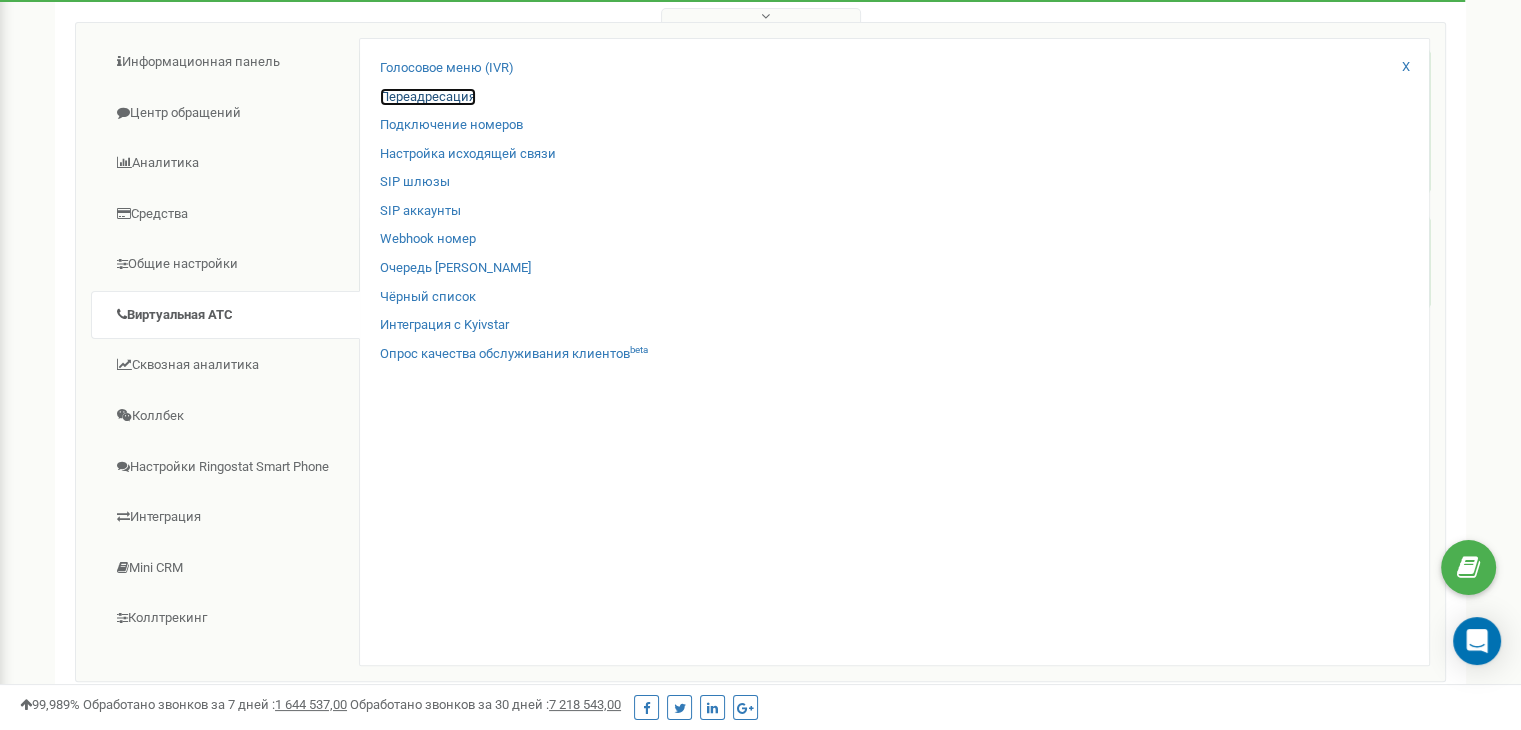 click on "Переадресация" at bounding box center (428, 97) 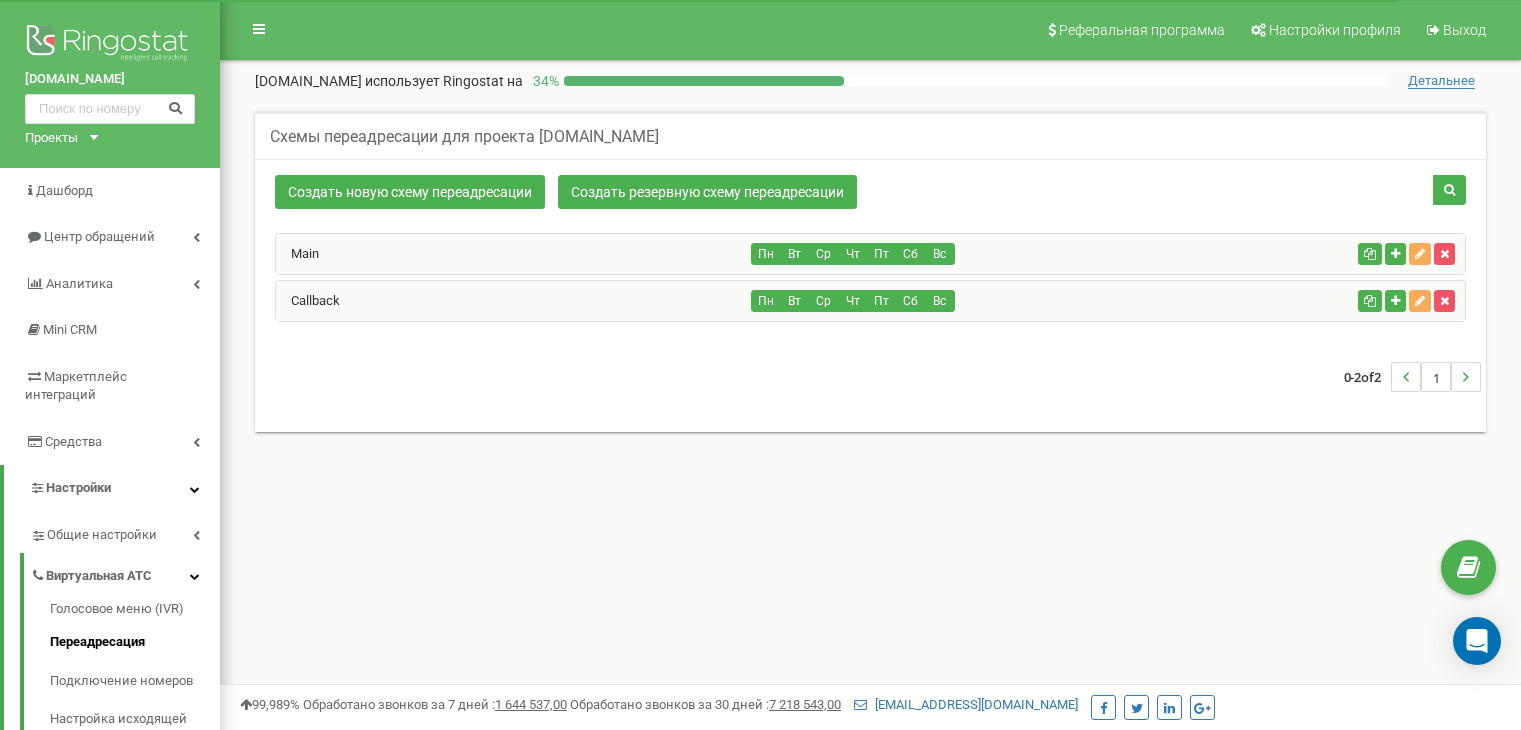 scroll, scrollTop: 200, scrollLeft: 0, axis: vertical 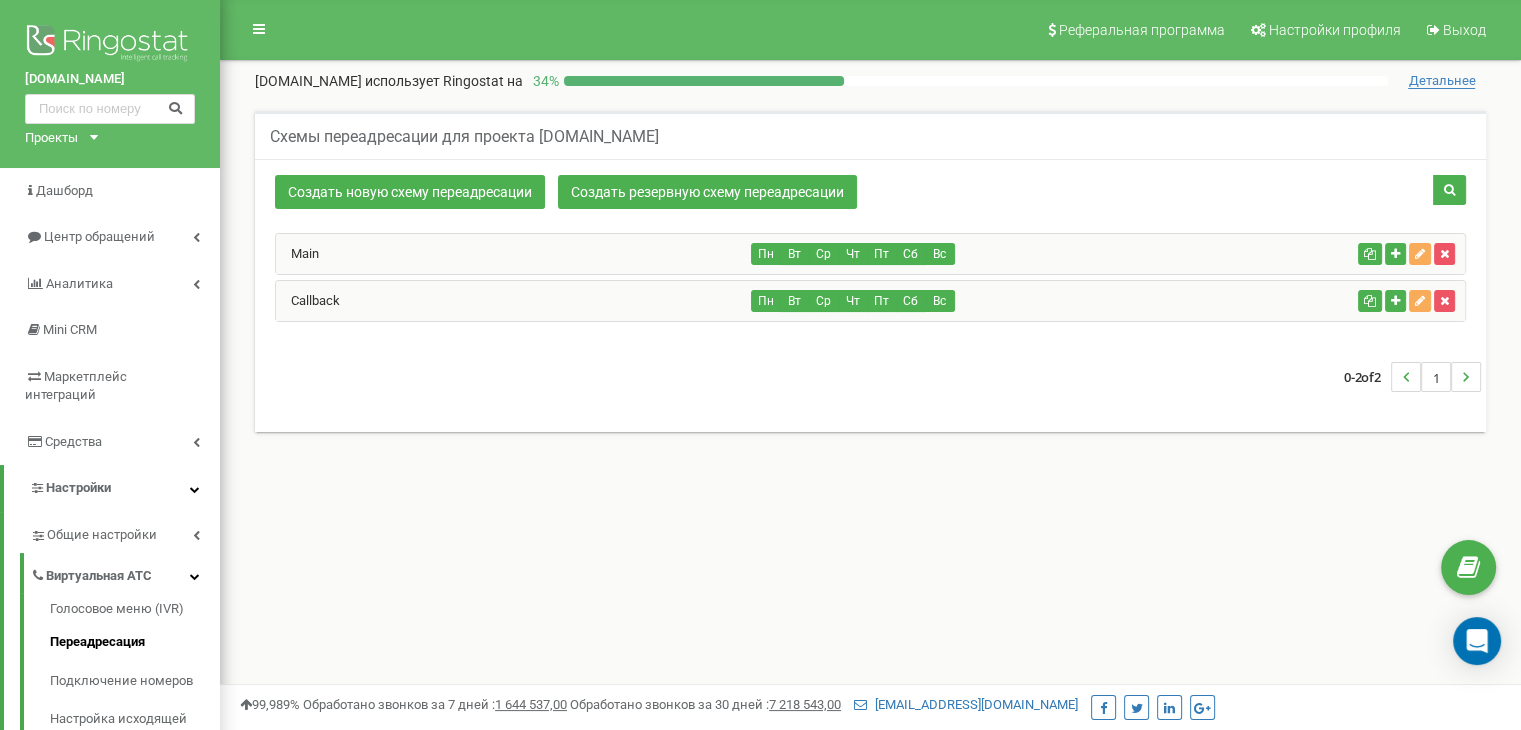 click on "Проекты" at bounding box center [51, 138] 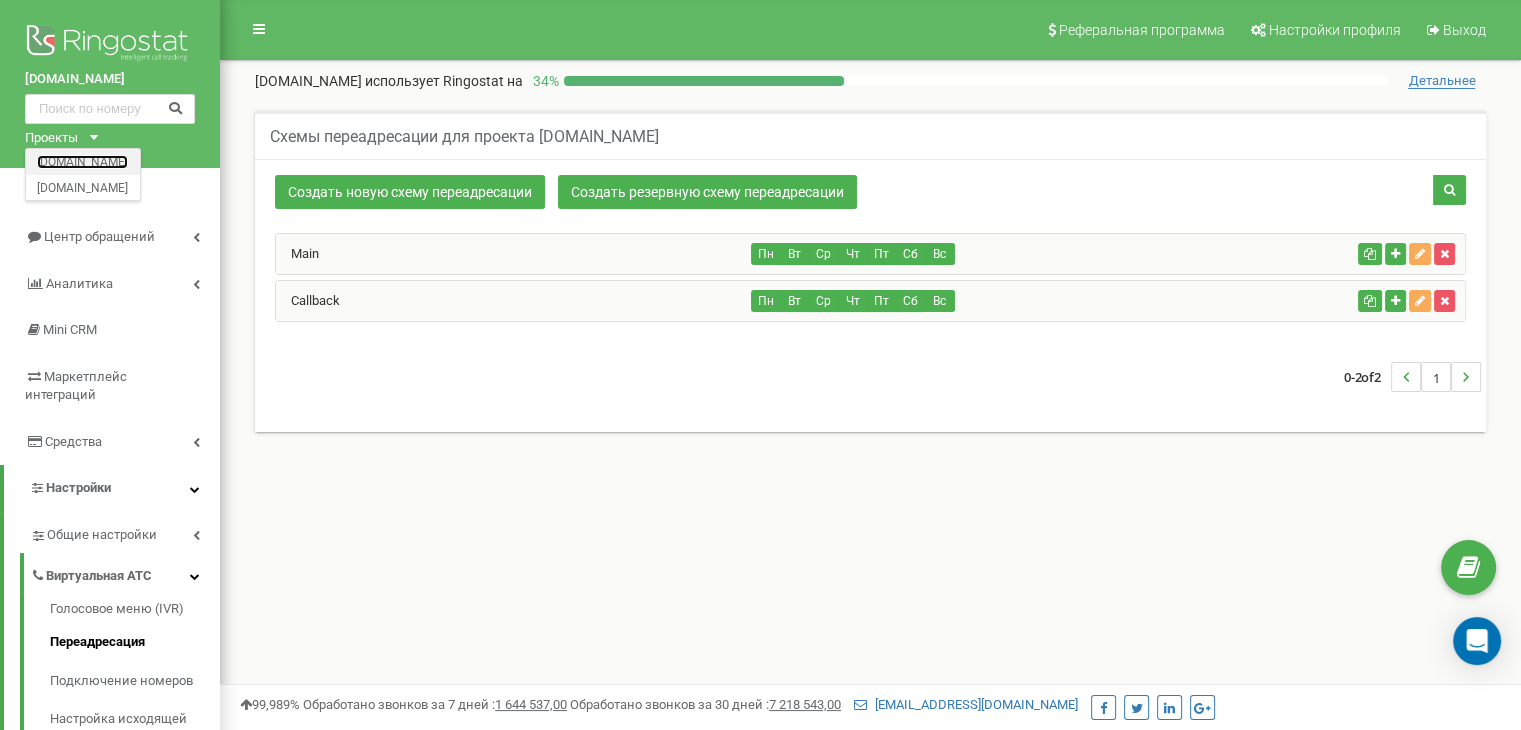 click on "[DOMAIN_NAME]" at bounding box center (82, 161) 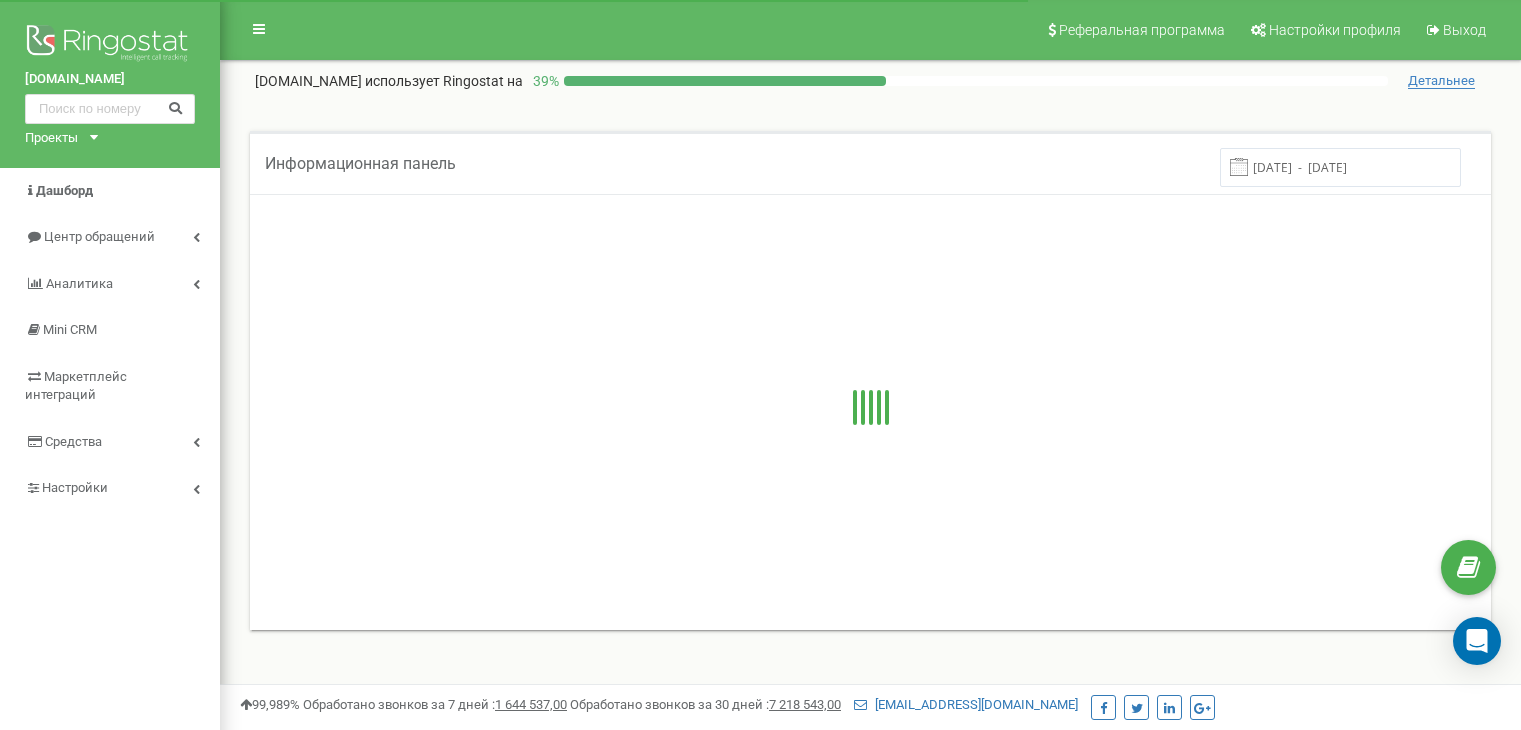 scroll, scrollTop: 0, scrollLeft: 0, axis: both 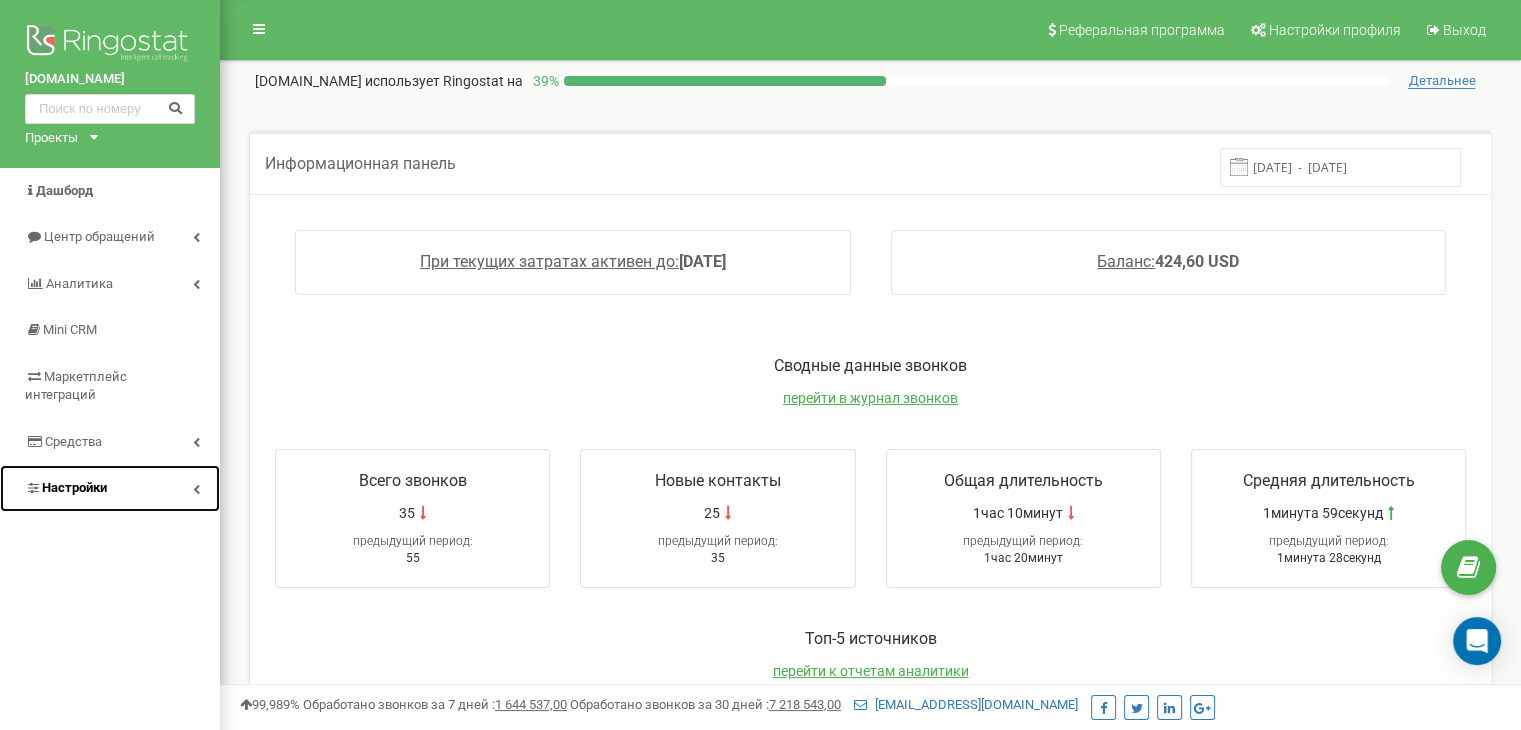 click on "Настройки" at bounding box center (110, 488) 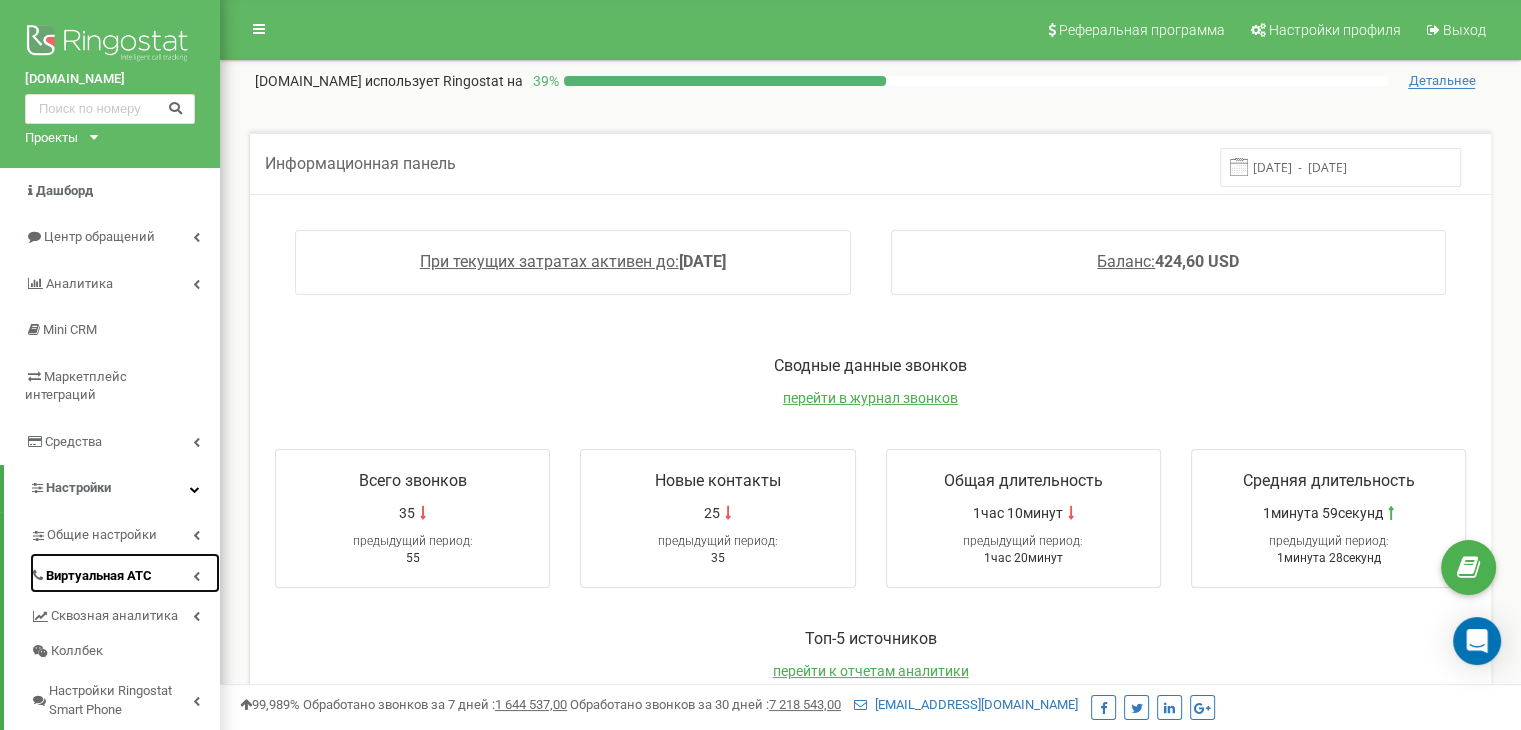 click on "Виртуальная АТС" at bounding box center (125, 573) 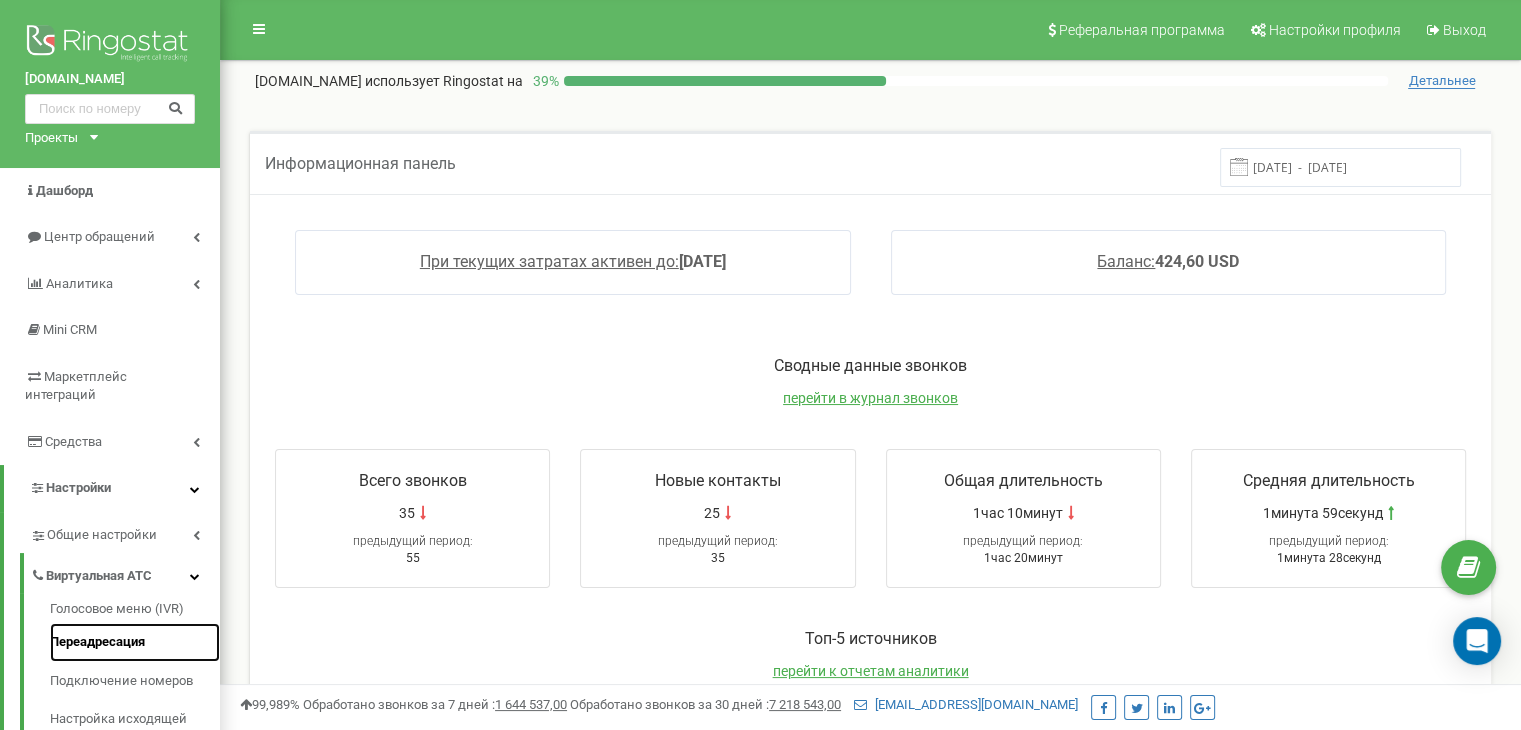 click on "Переадресация" at bounding box center [135, 642] 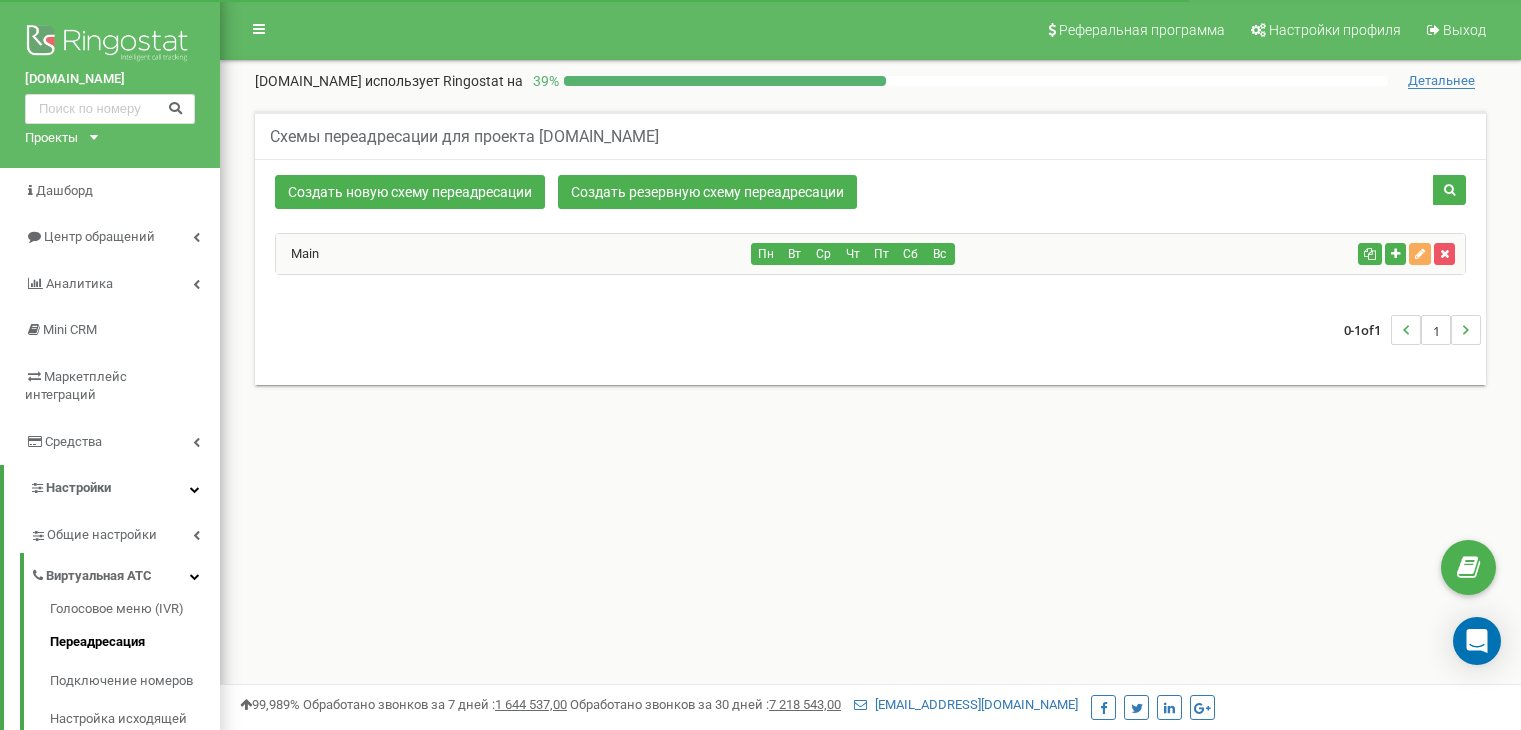 scroll, scrollTop: 0, scrollLeft: 0, axis: both 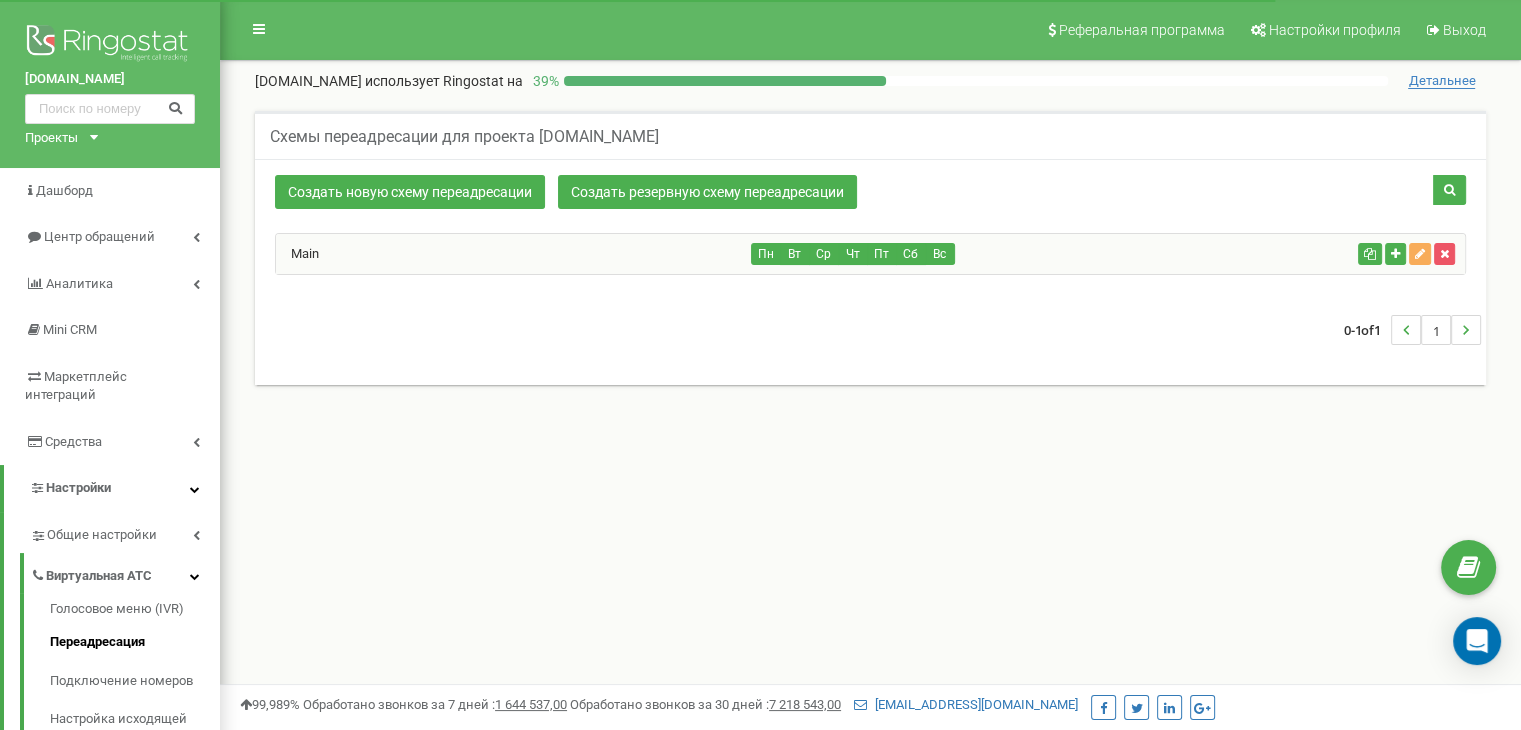 click on "Main" at bounding box center (514, 254) 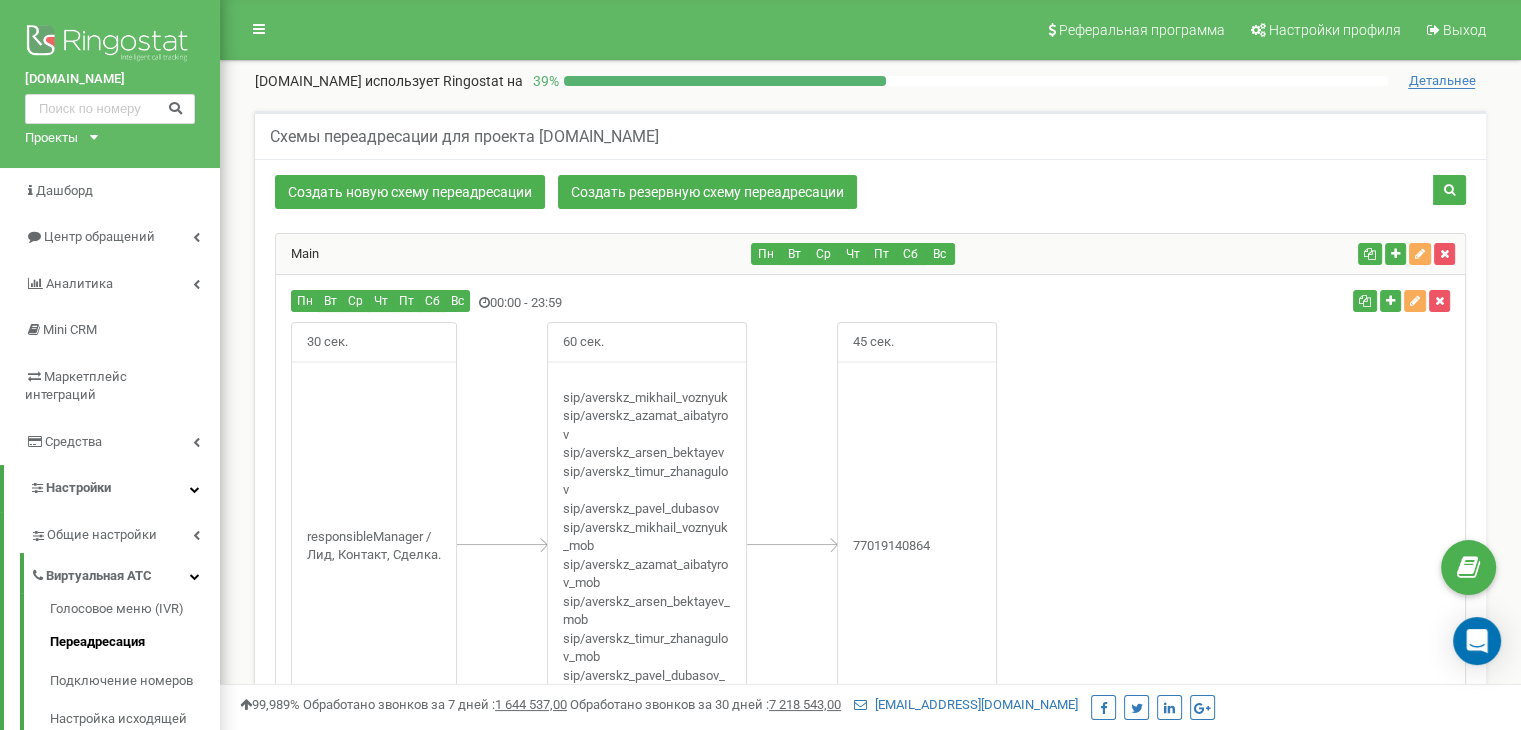 scroll, scrollTop: 300, scrollLeft: 0, axis: vertical 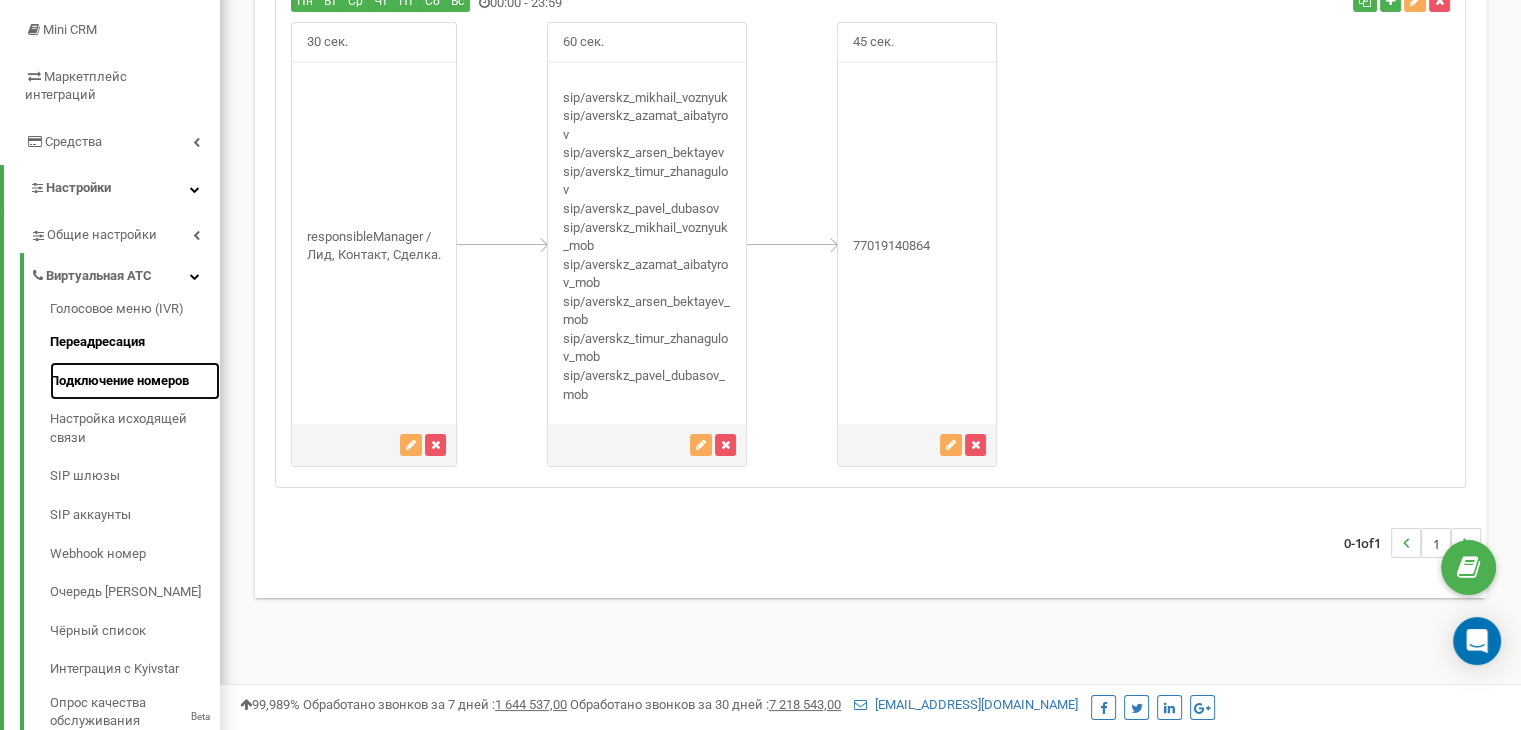 click on "Подключение номеров" at bounding box center [135, 381] 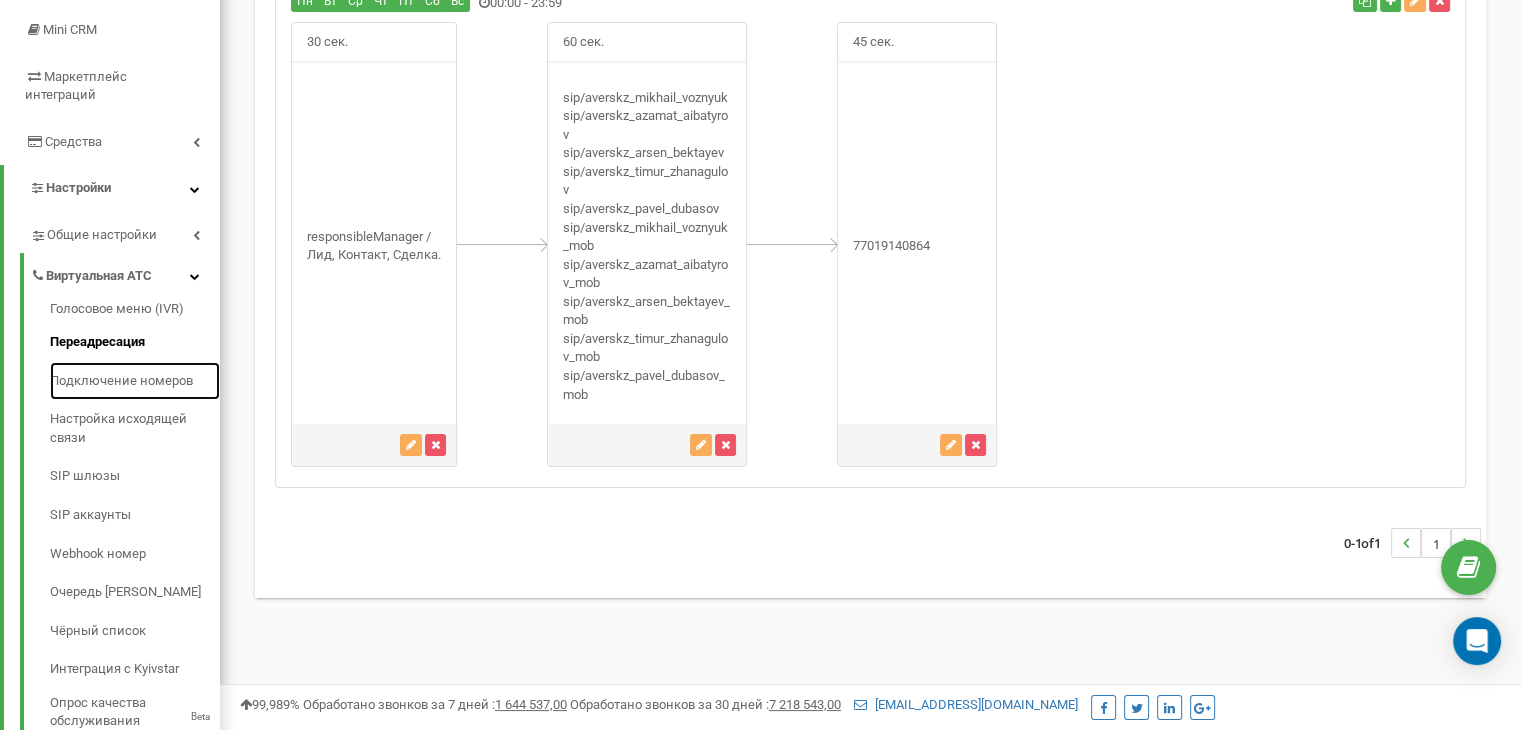 scroll, scrollTop: 400, scrollLeft: 0, axis: vertical 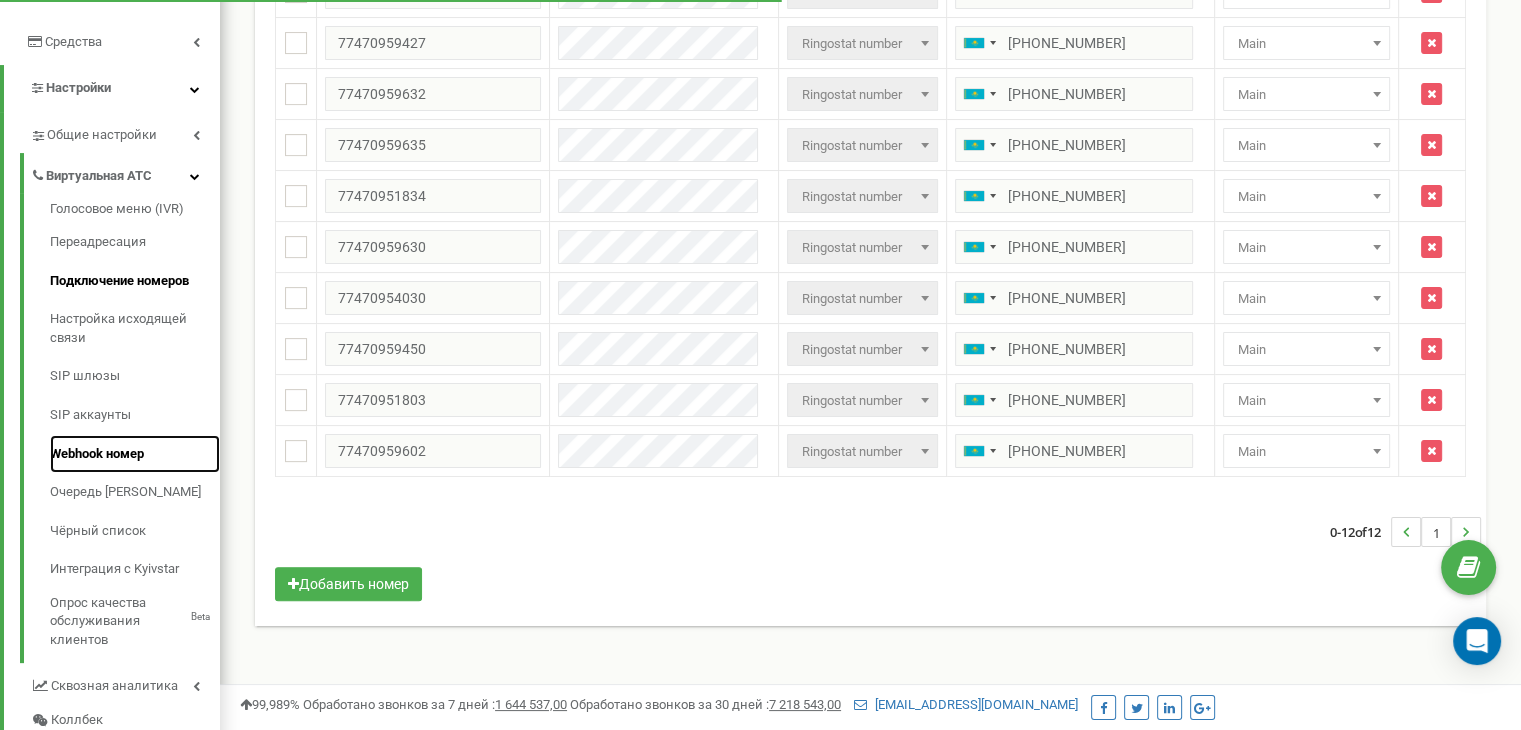 click on "Webhook номер" at bounding box center (135, 454) 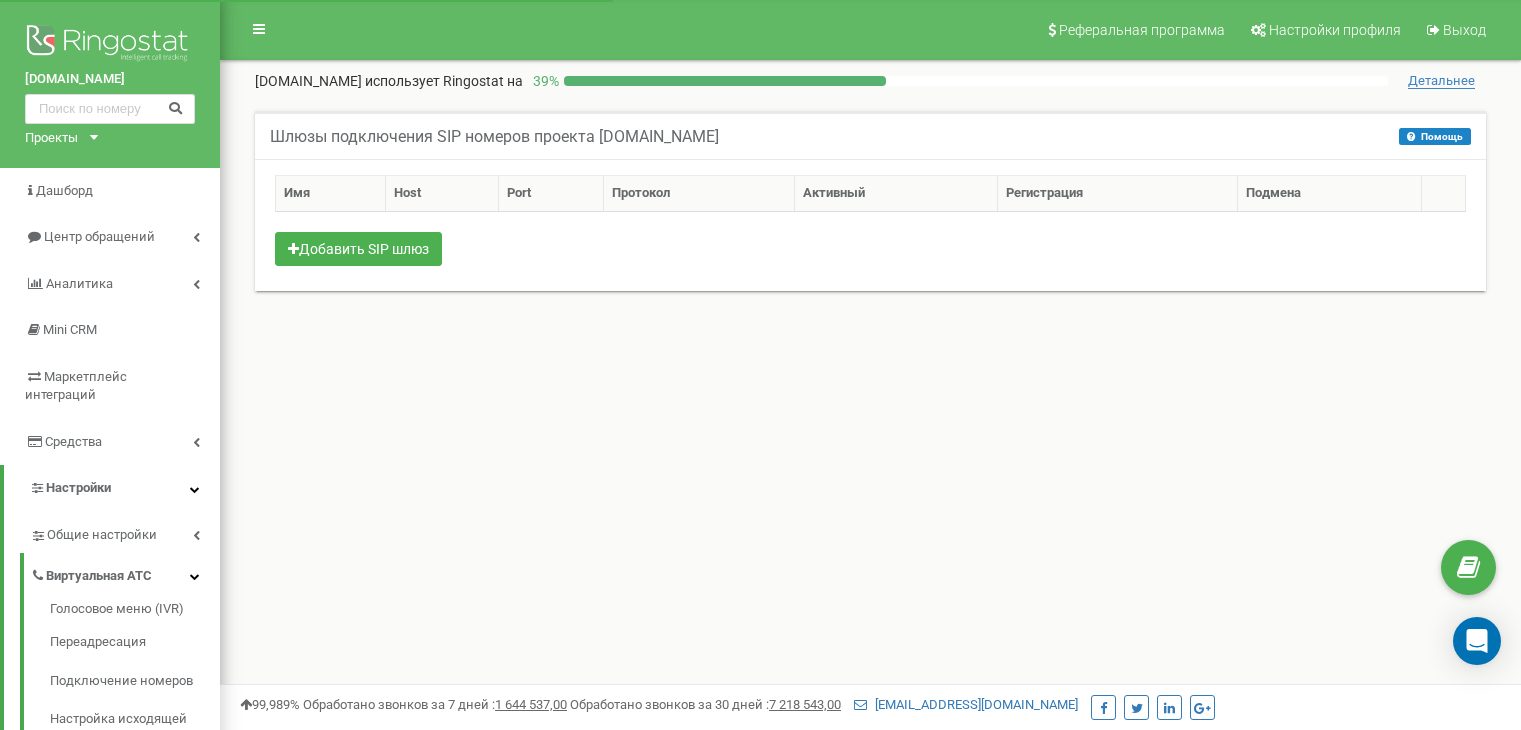 scroll, scrollTop: 0, scrollLeft: 0, axis: both 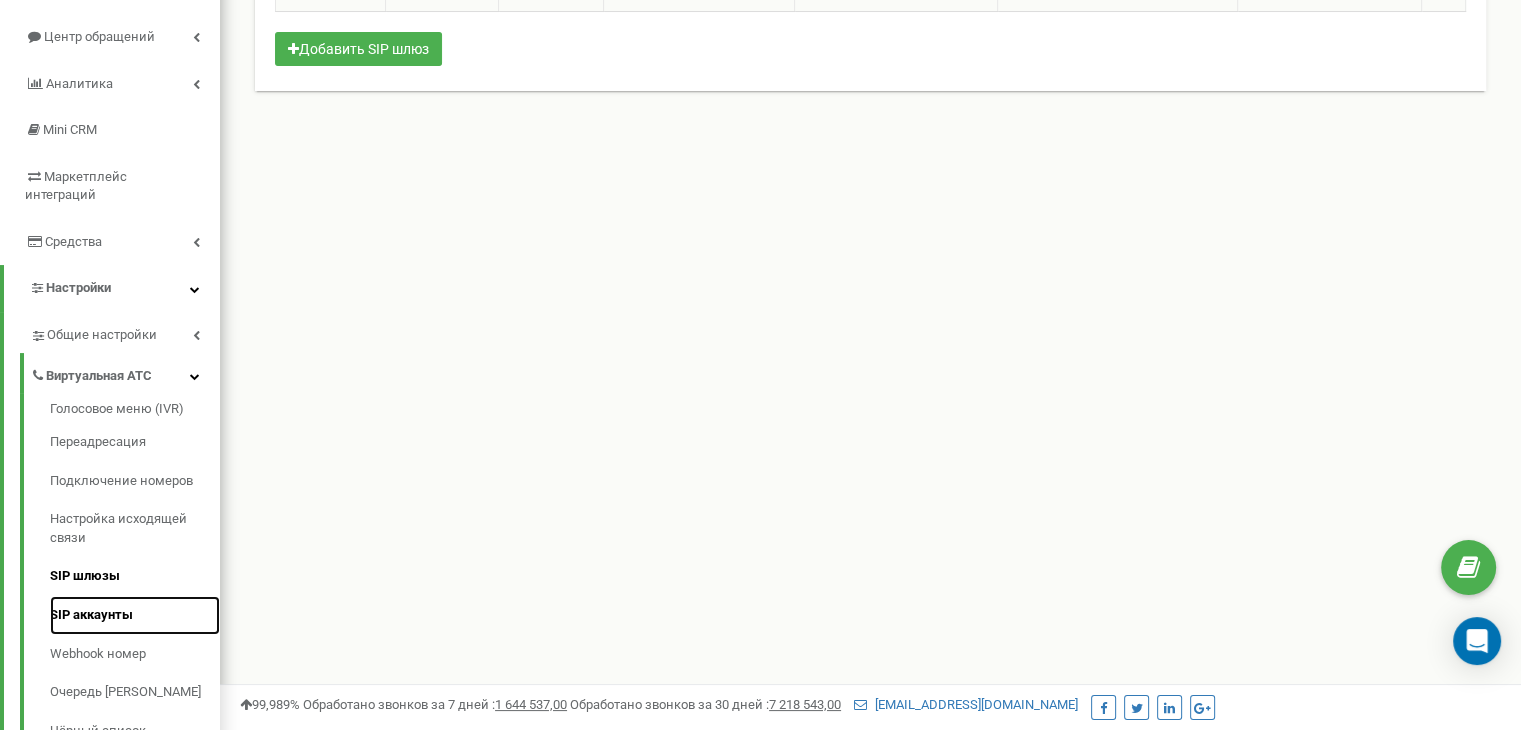 click on "SIP аккаунты" at bounding box center (135, 615) 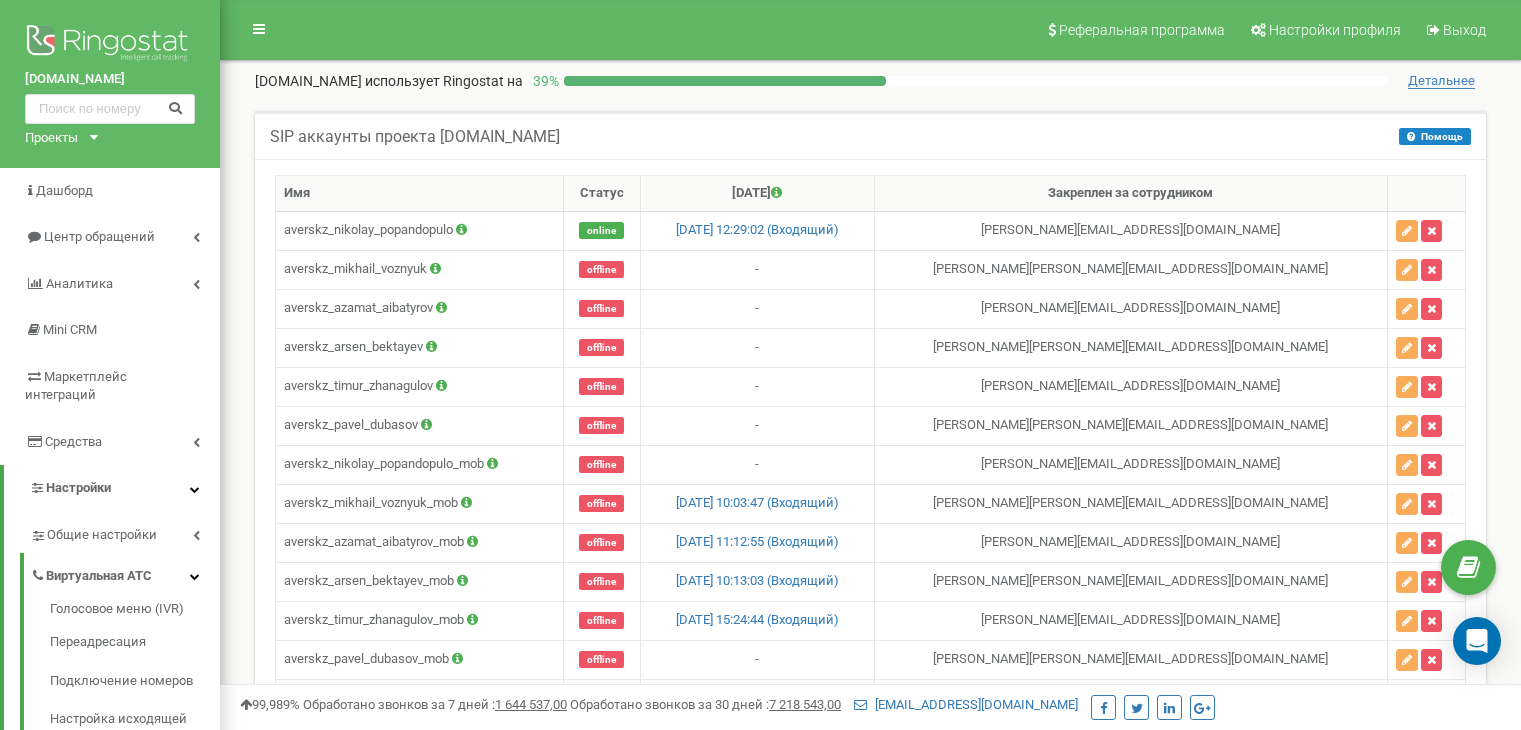 scroll, scrollTop: 200, scrollLeft: 0, axis: vertical 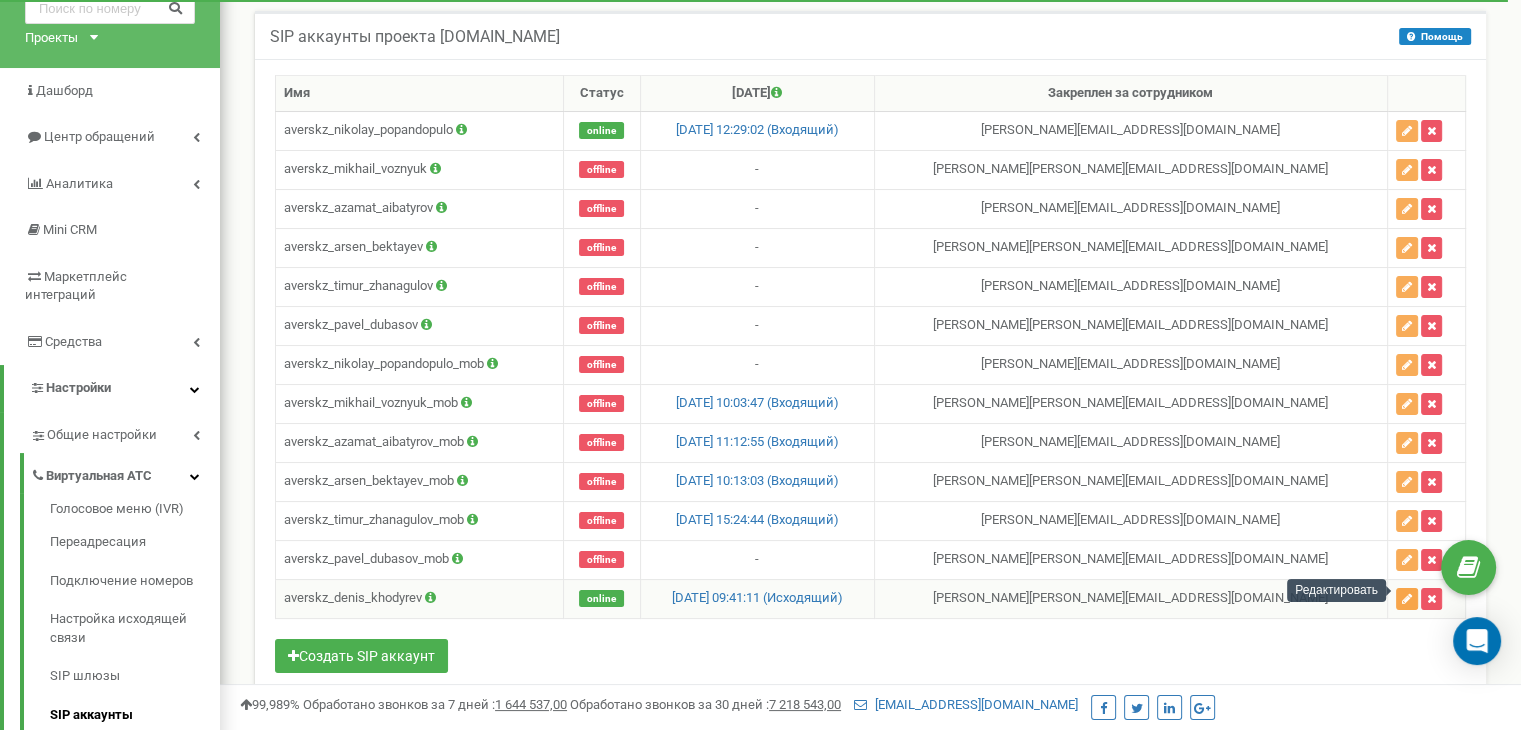 click at bounding box center [1407, 599] 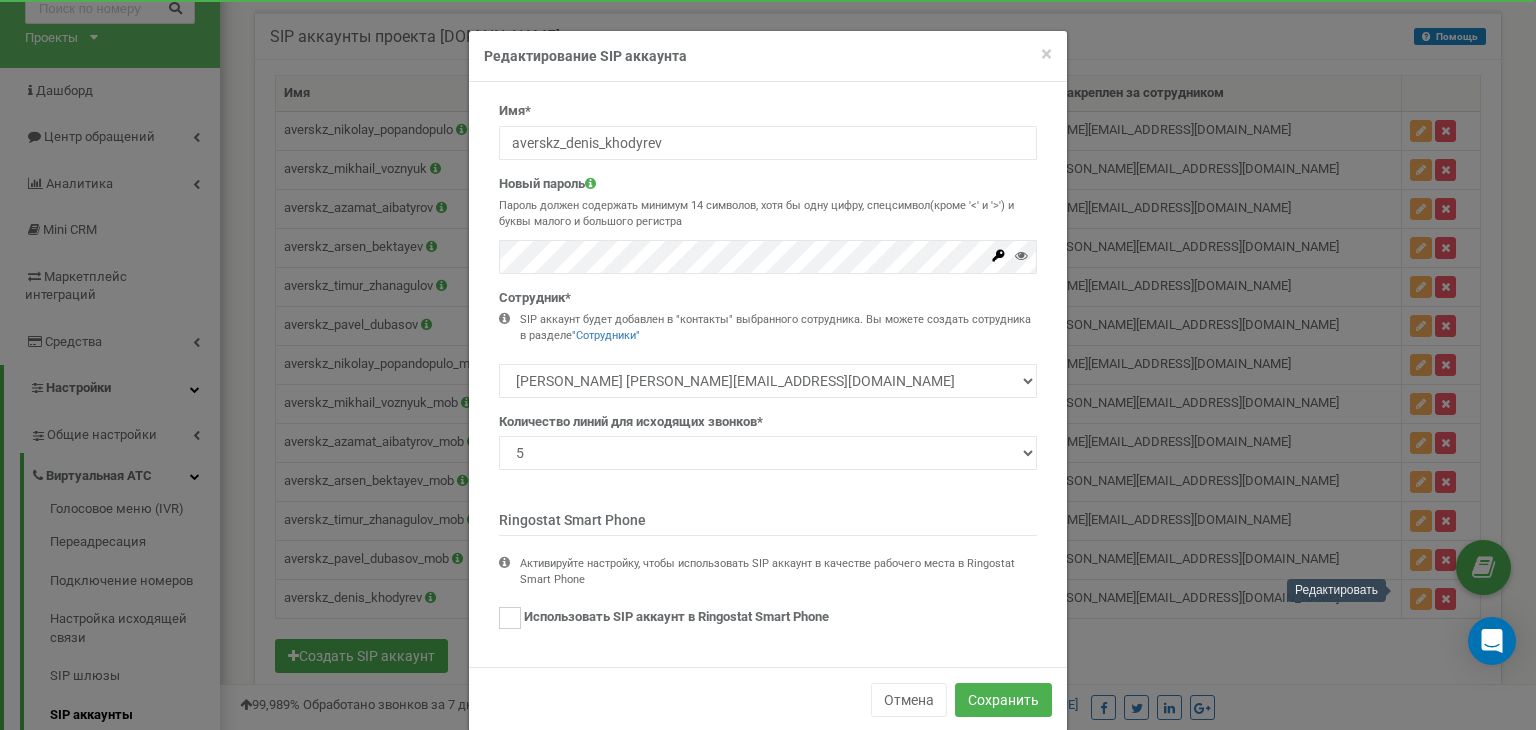 scroll, scrollTop: 32, scrollLeft: 0, axis: vertical 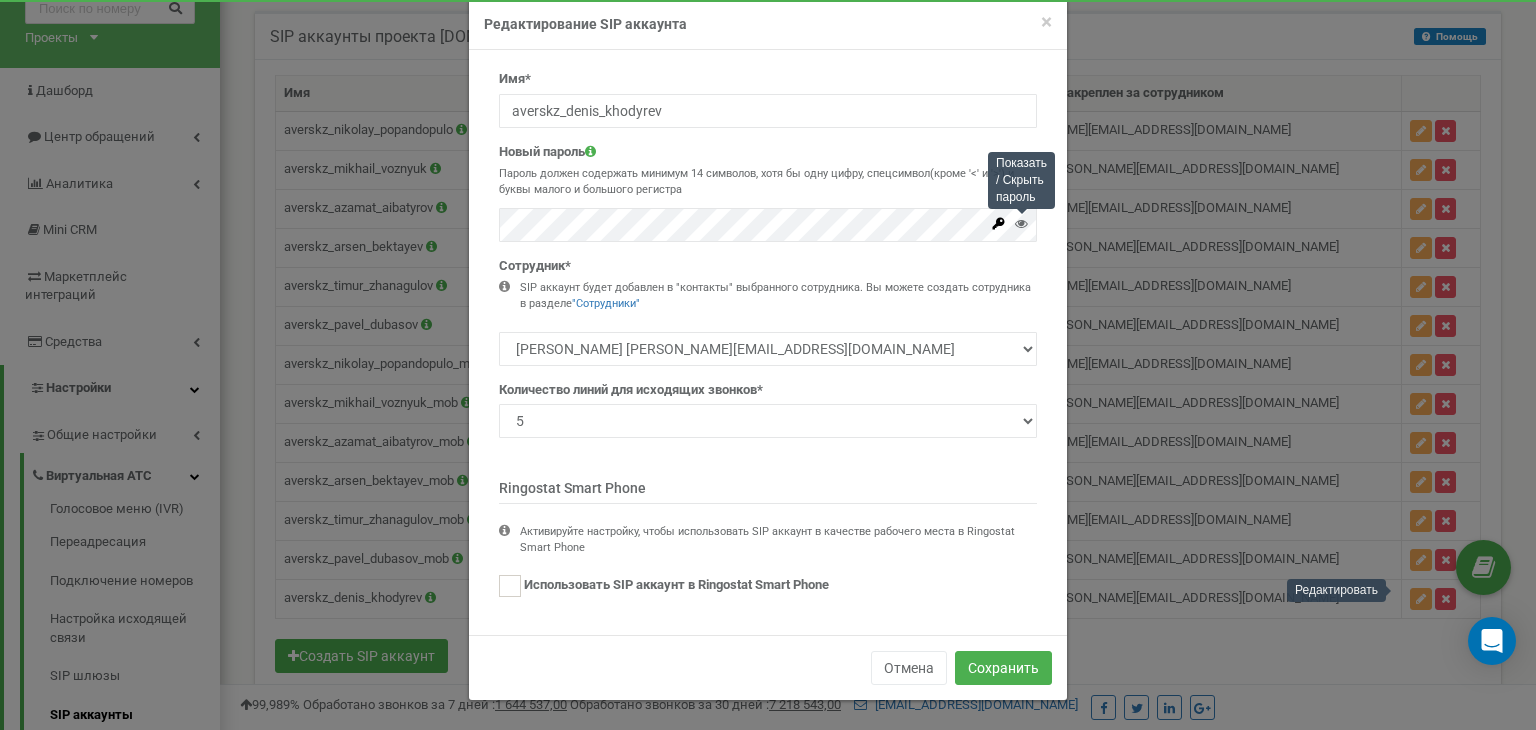 click at bounding box center [1021, 223] 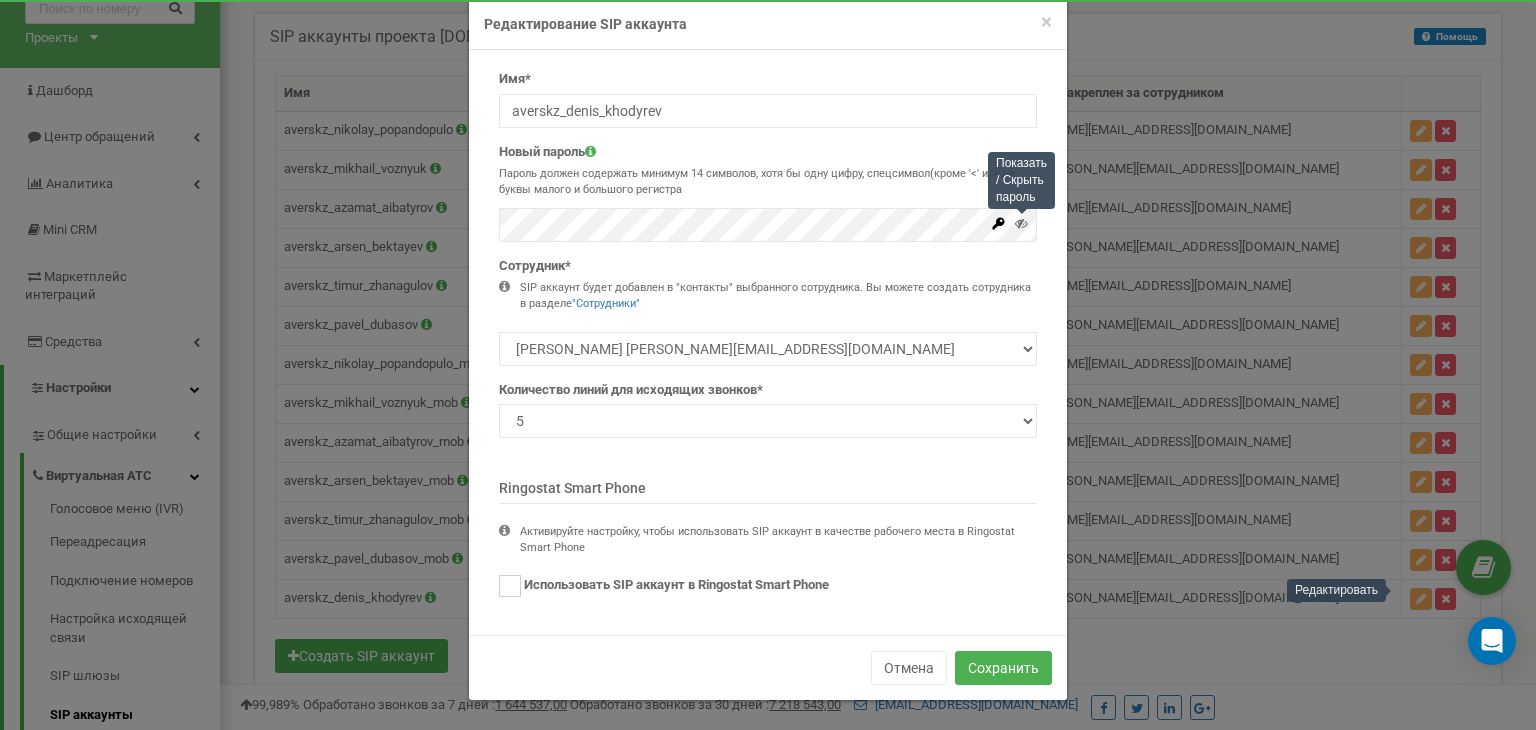 click at bounding box center (1021, 223) 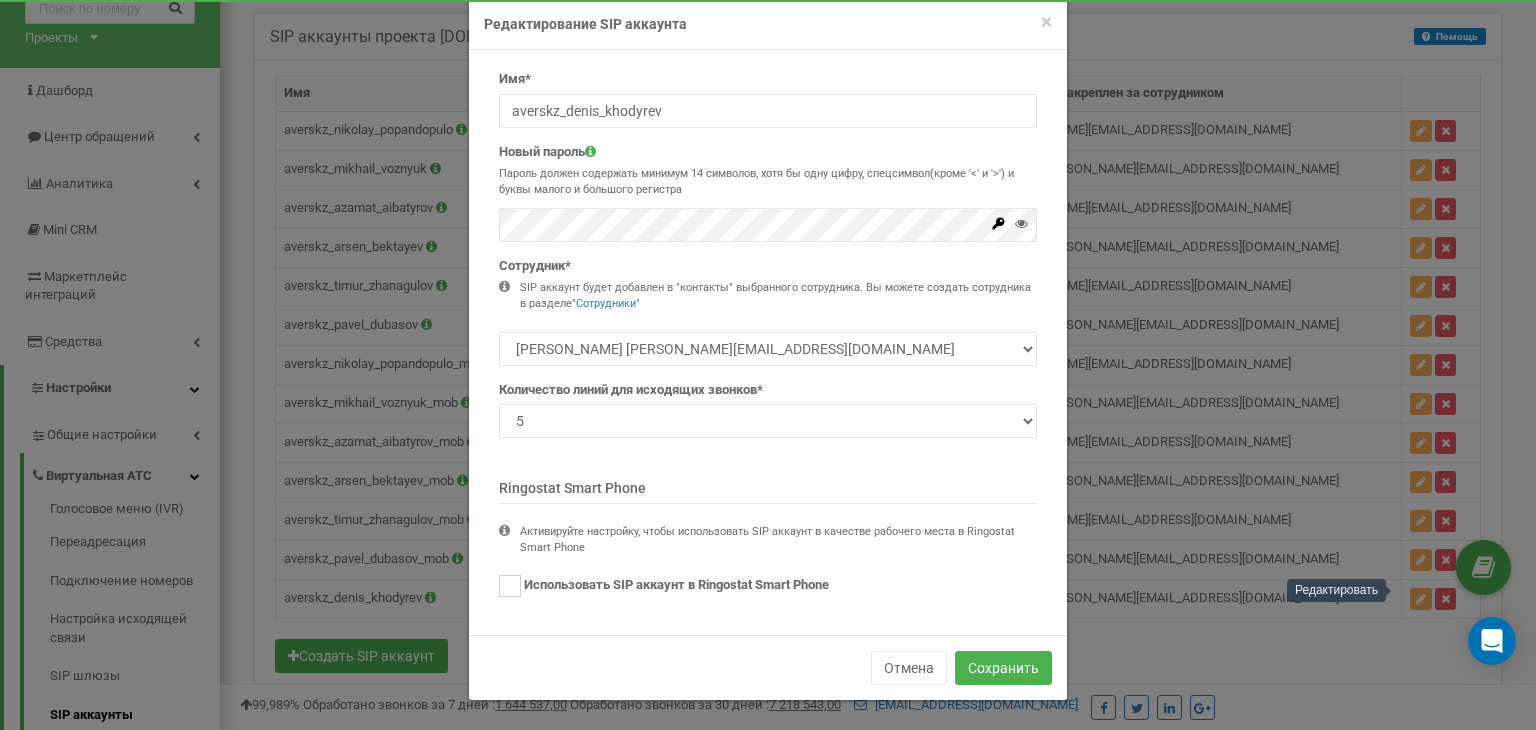 click on "Имя*
averskz_denis_khodyrev
Новый пароль
Пароль должен содержать минимум 14 символов, хотя бы одну цифру, спецсимвол(кроме '<' и '>') и буквы малого и большого регистра
Сотрудник* "Сотрудники" 1 2" at bounding box center [768, 337] 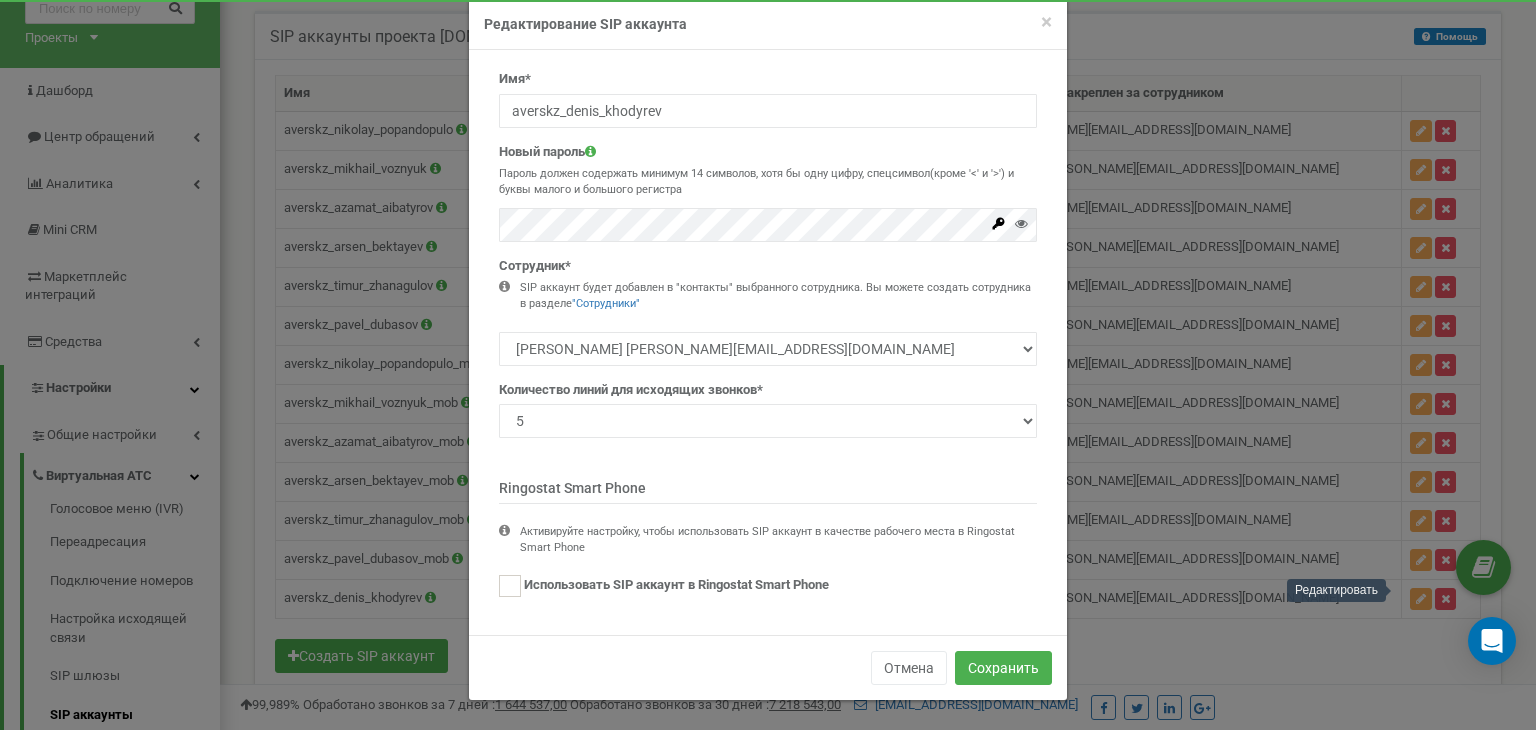 click on "Ringostat Smart Phone" at bounding box center [768, 491] 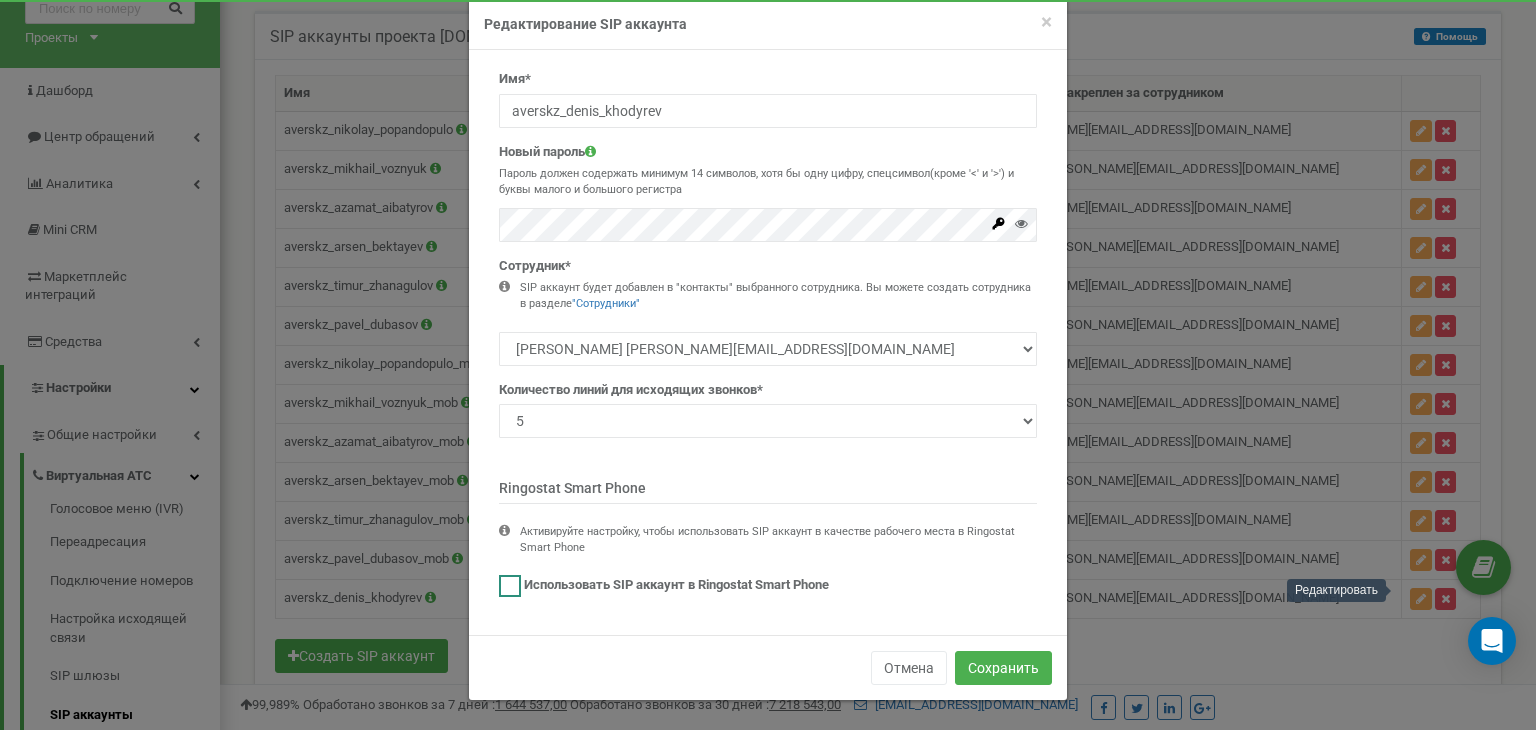 click at bounding box center [510, 586] 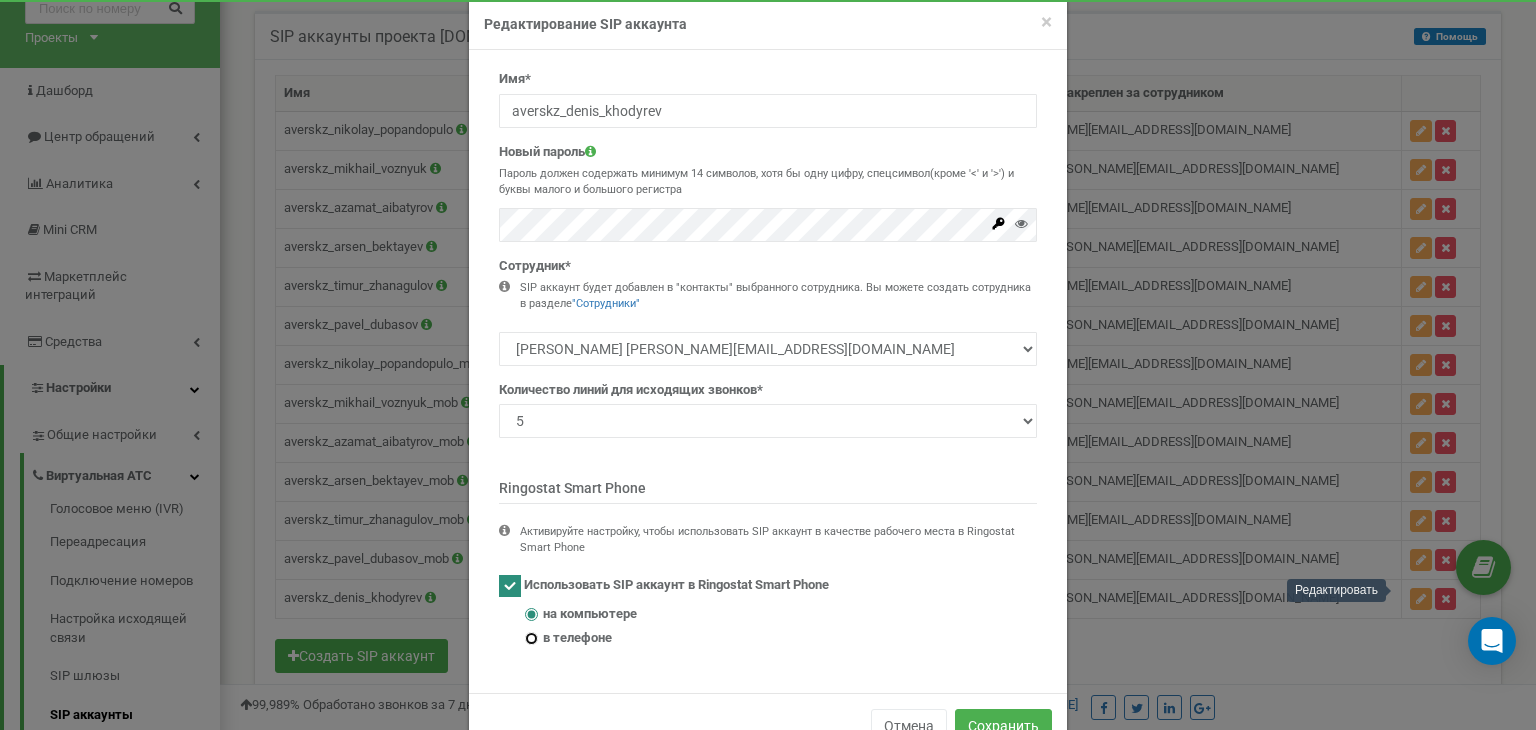 click on "в телефоне" at bounding box center [531, 638] 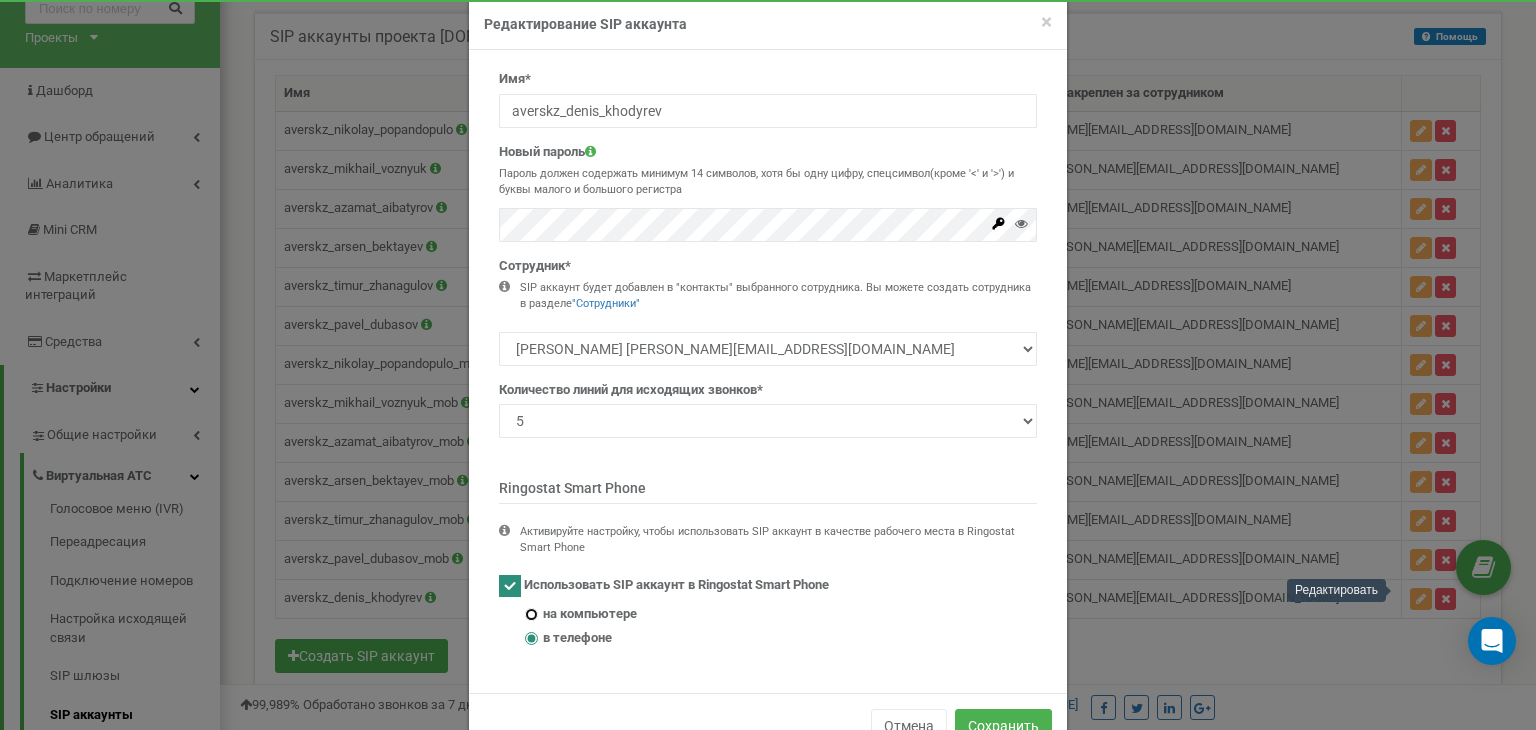 click on "на компьютере" at bounding box center [531, 614] 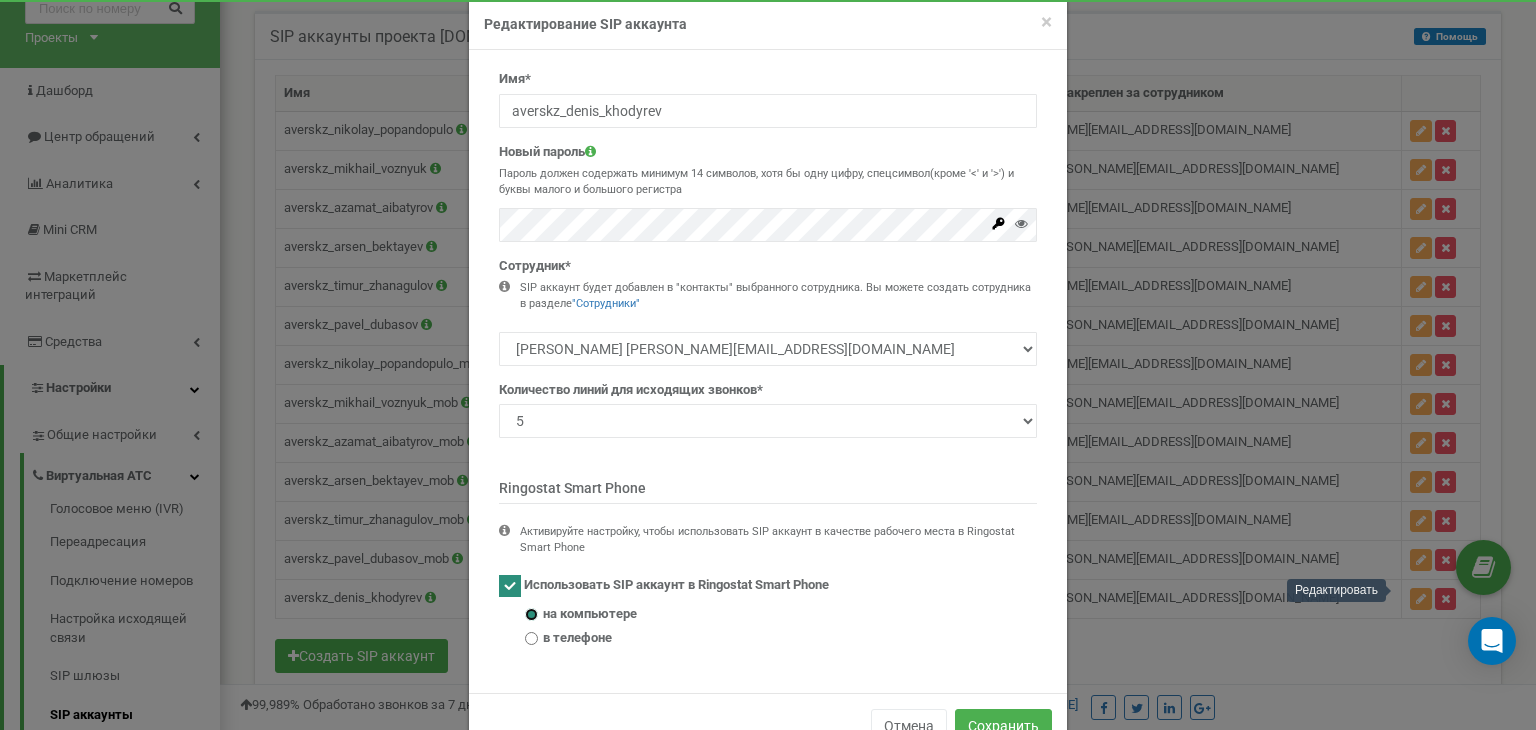 click at bounding box center [510, 586] 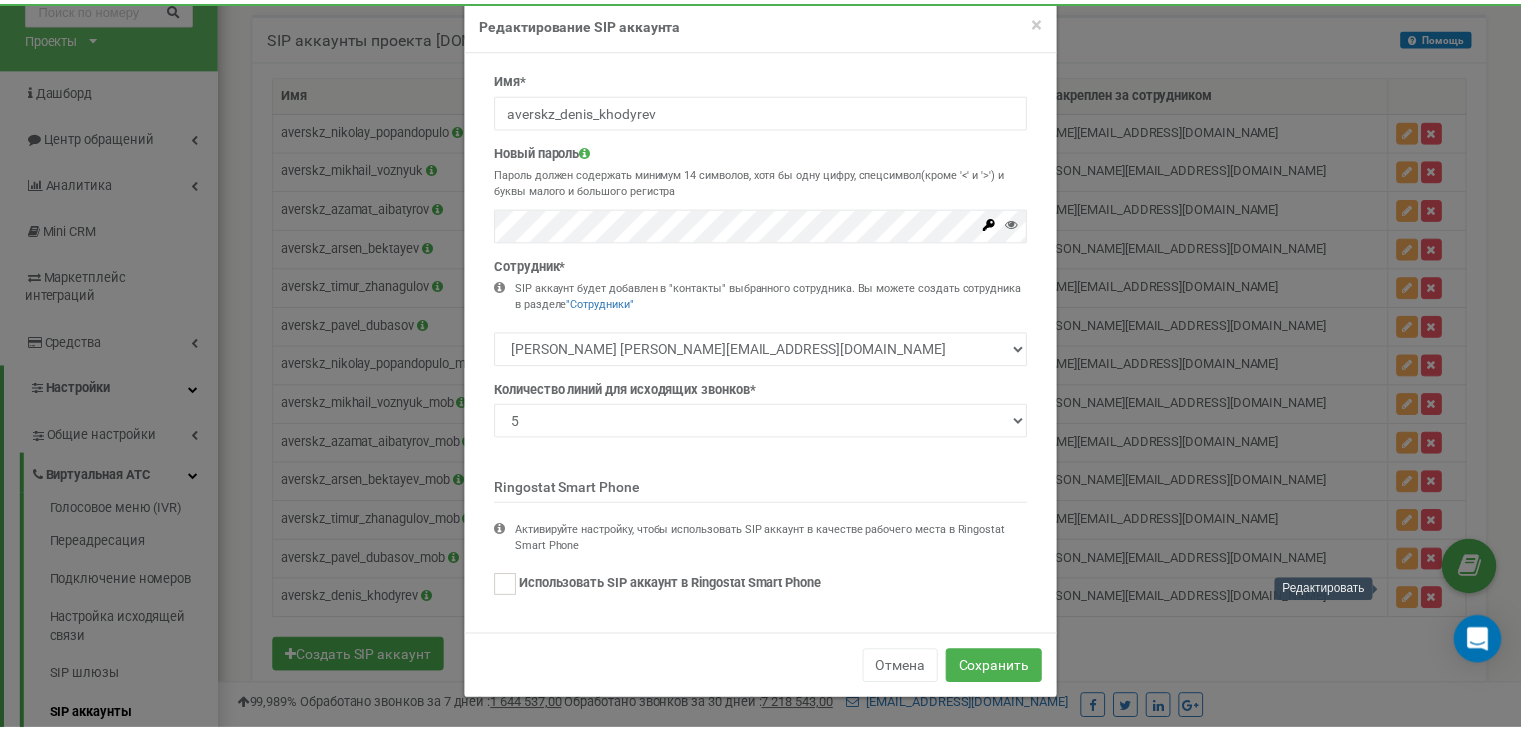 scroll, scrollTop: 0, scrollLeft: 0, axis: both 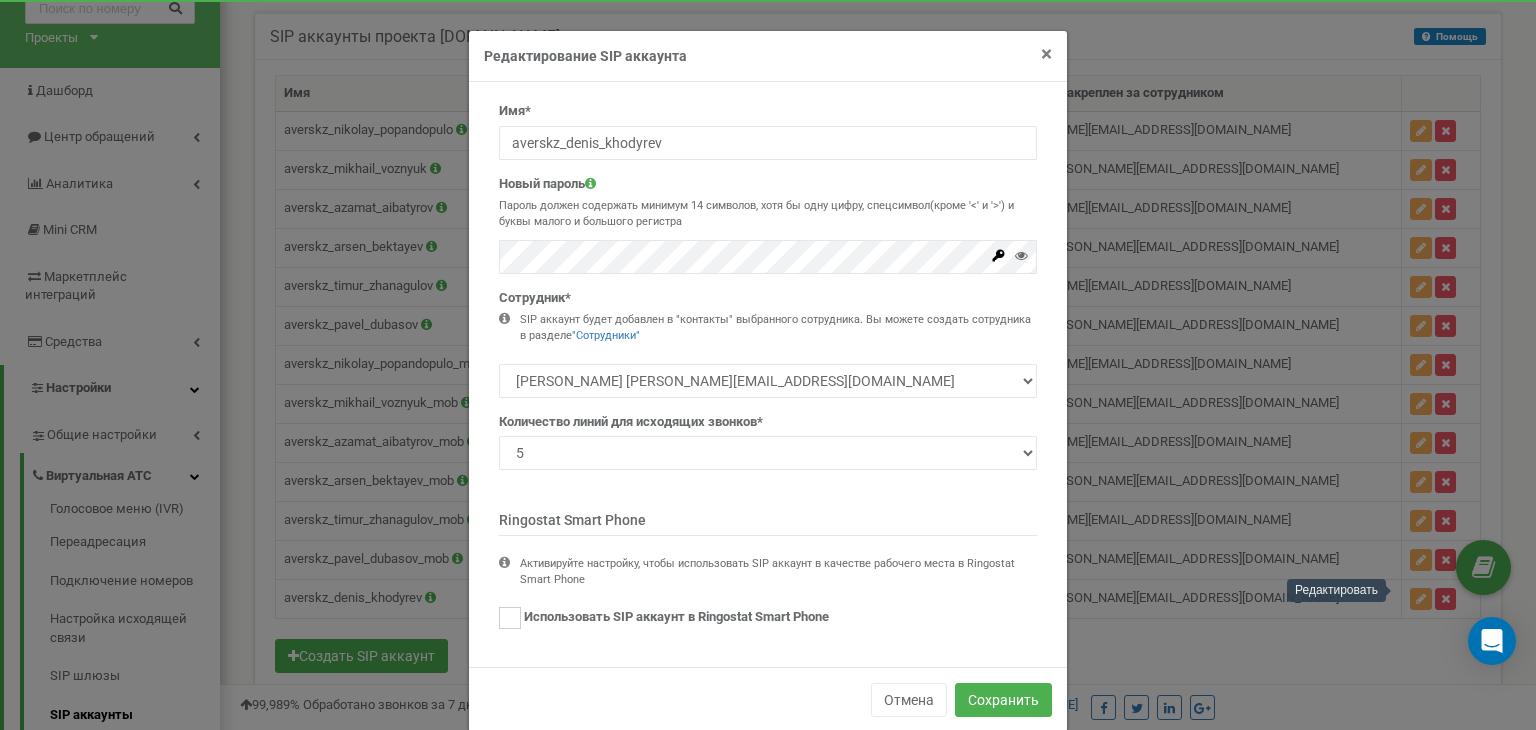 click on "×" at bounding box center (1046, 54) 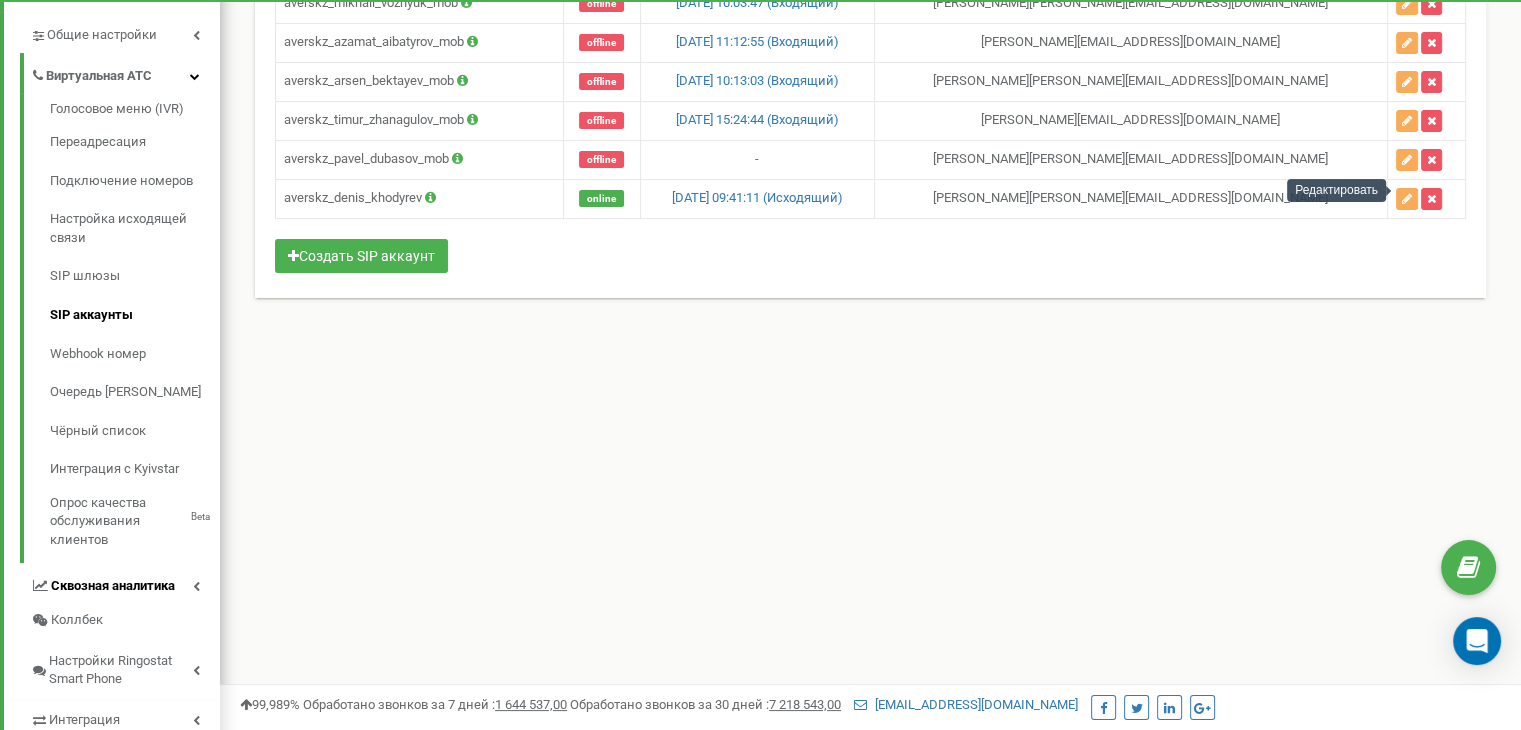 scroll, scrollTop: 580, scrollLeft: 0, axis: vertical 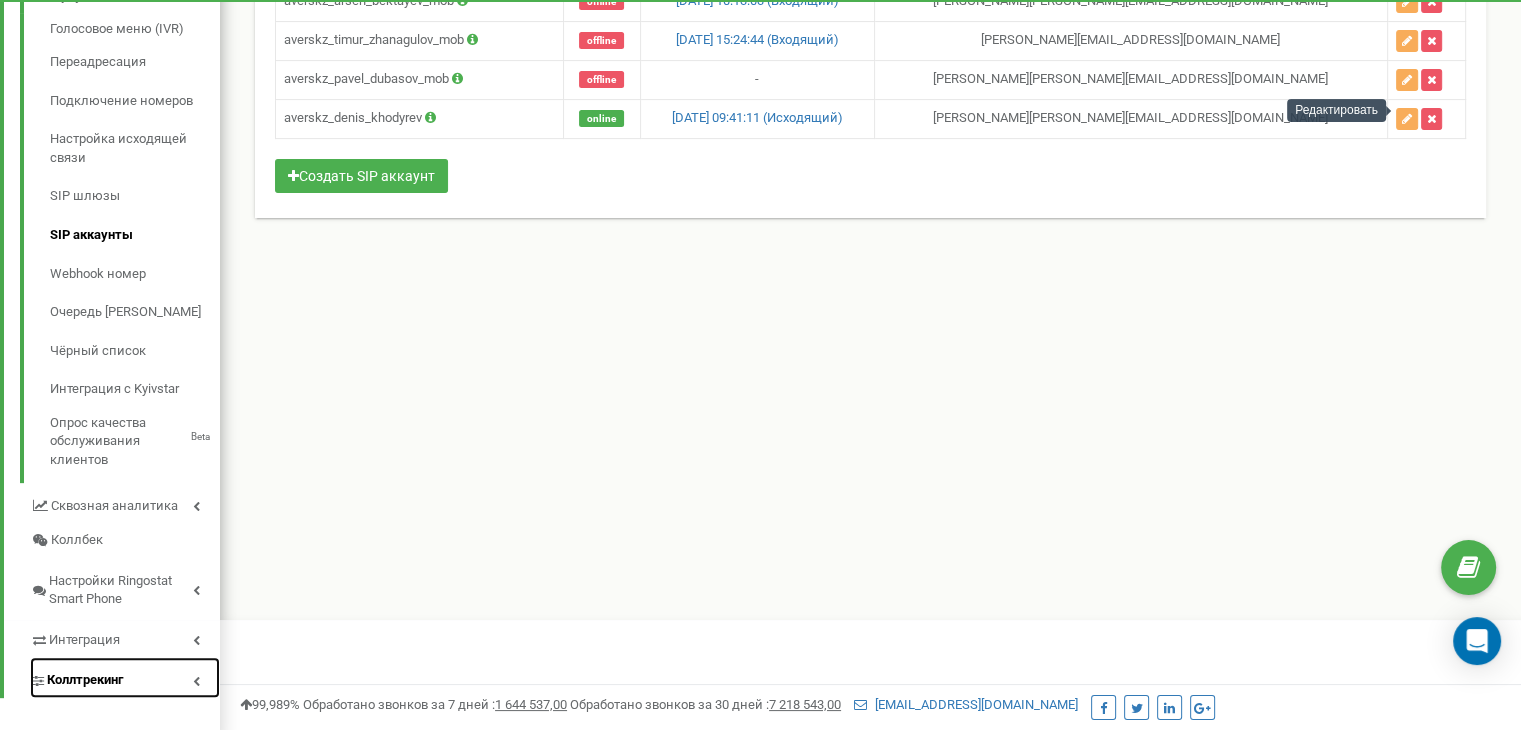 click on "Коллтрекинг" at bounding box center (125, 677) 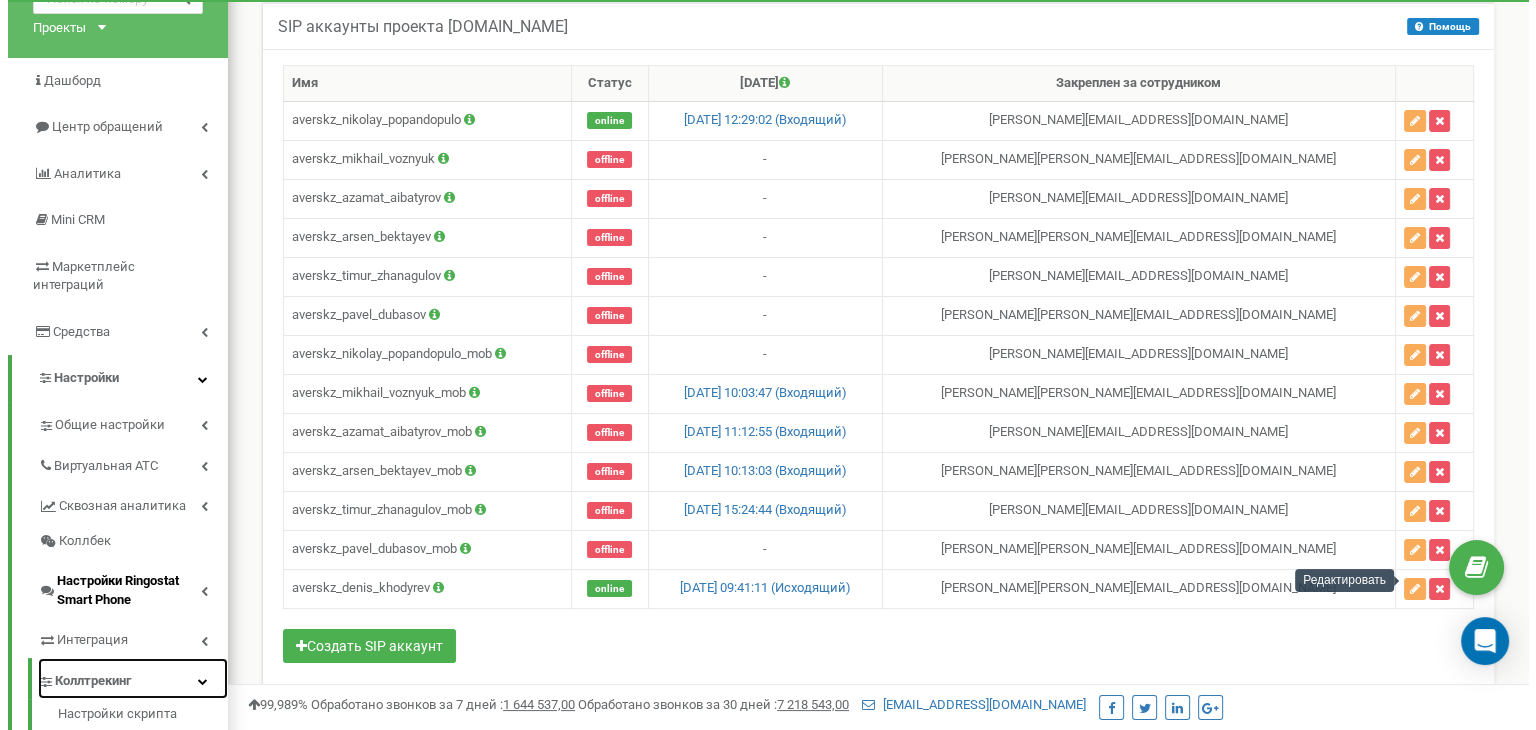 scroll, scrollTop: 410, scrollLeft: 0, axis: vertical 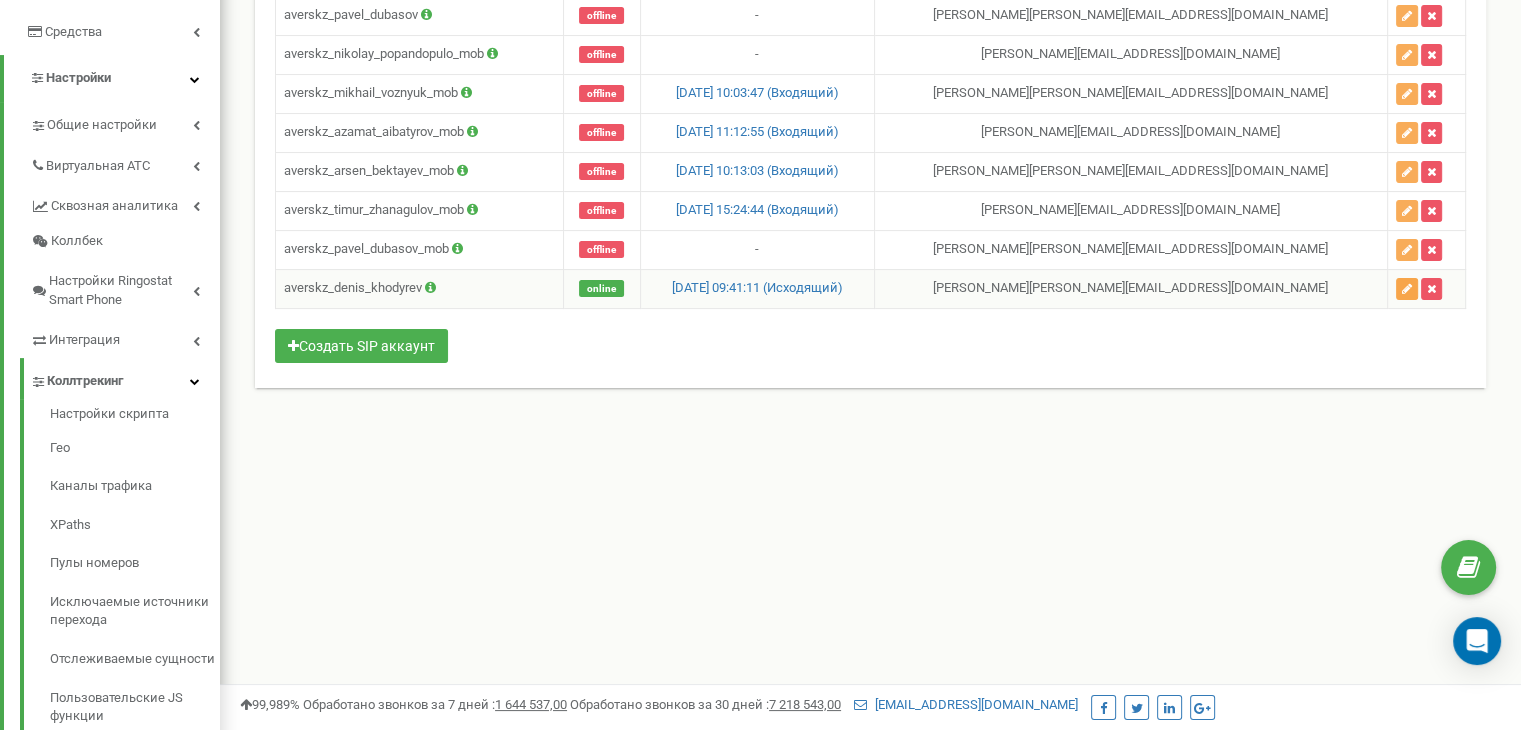 click at bounding box center [1407, 289] 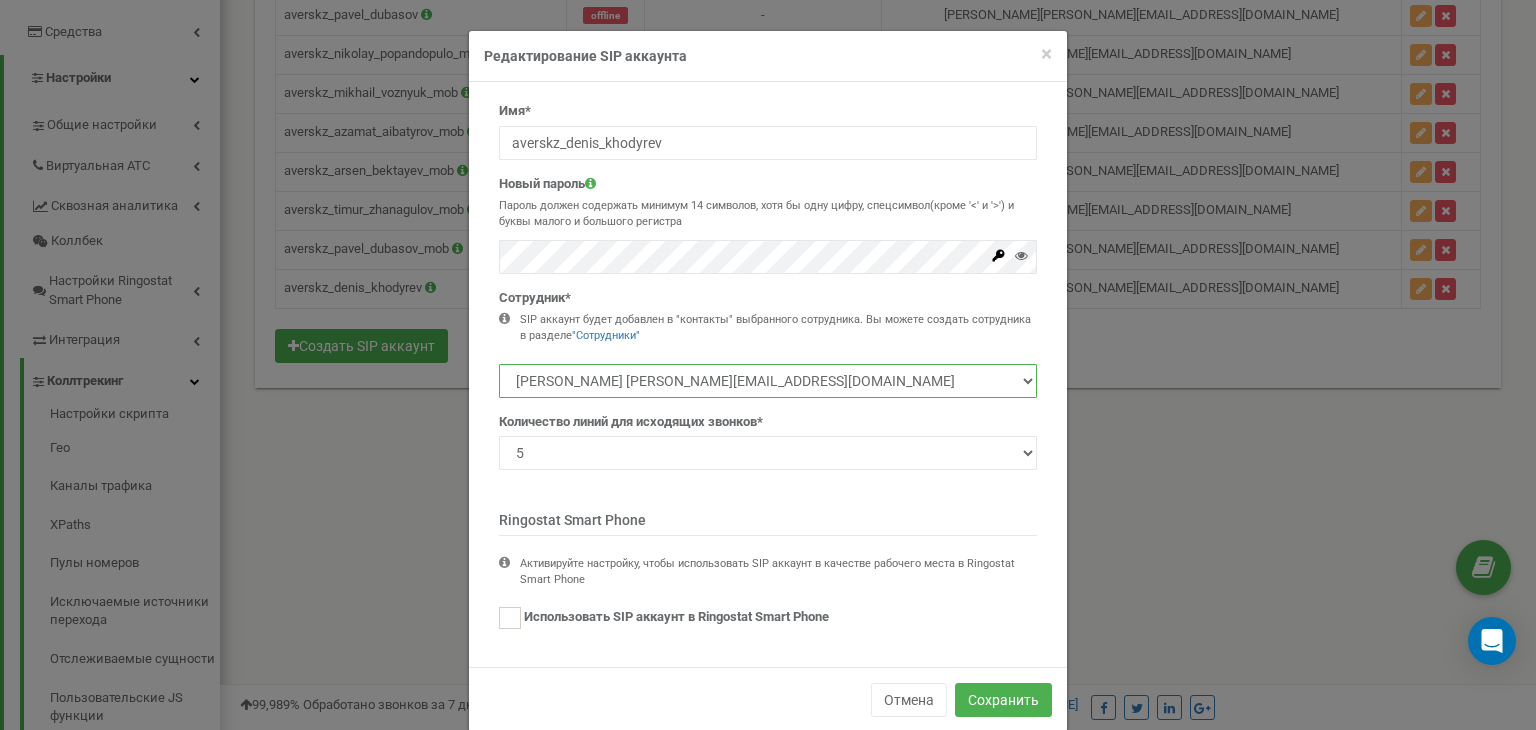 click on "Николай Попандопуло popandopulo@avers.kz
Михаил Вознюк mikhail.voznyuk@avers.kz
Азамат Айбатыров azamat.aibatyrov@avers.kz
Арсен Бектаев arsen.bektayev@avers.kz
Тимур Жанагулов timur.zhanagulov@avers.kz" at bounding box center (768, 381) 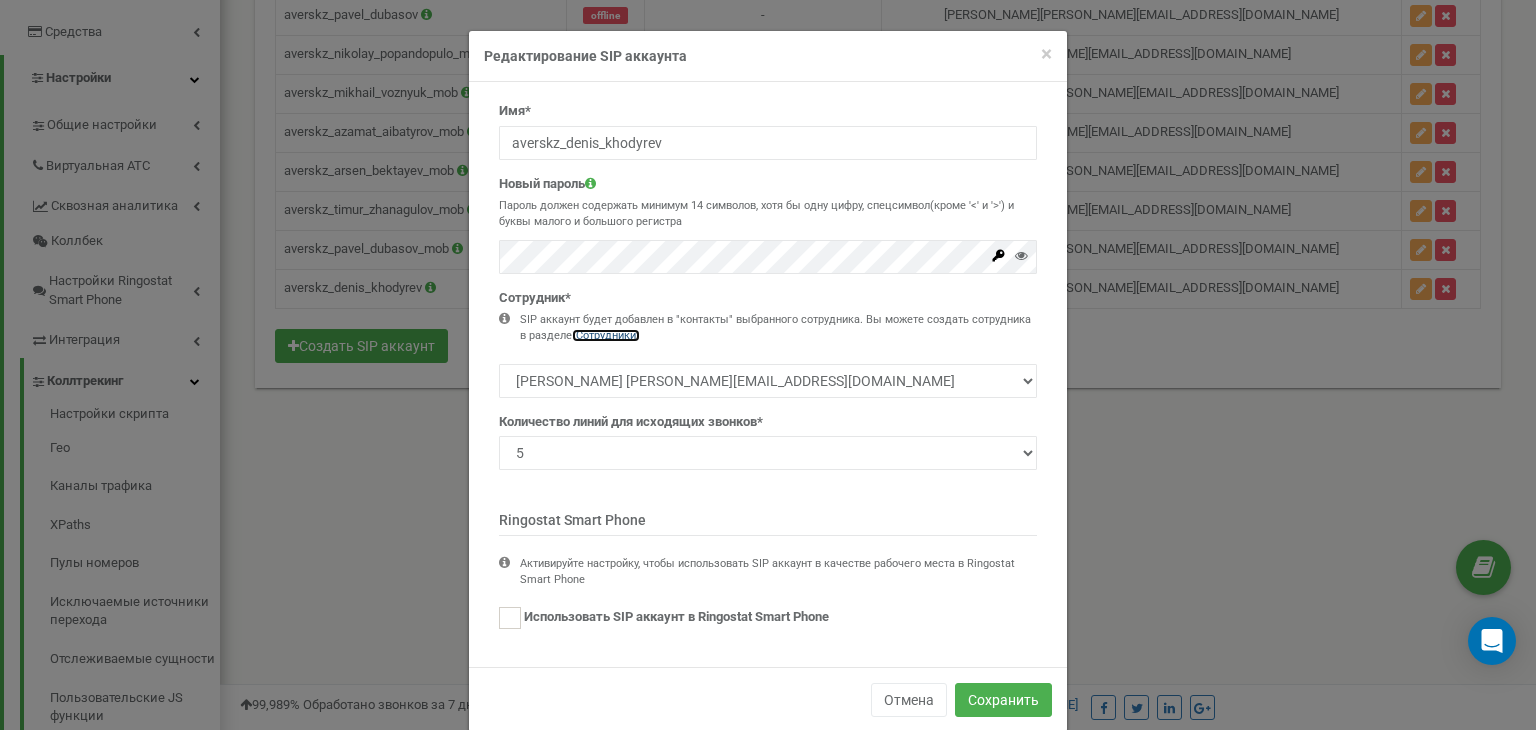 click on ""Сотрудники"" at bounding box center [606, 335] 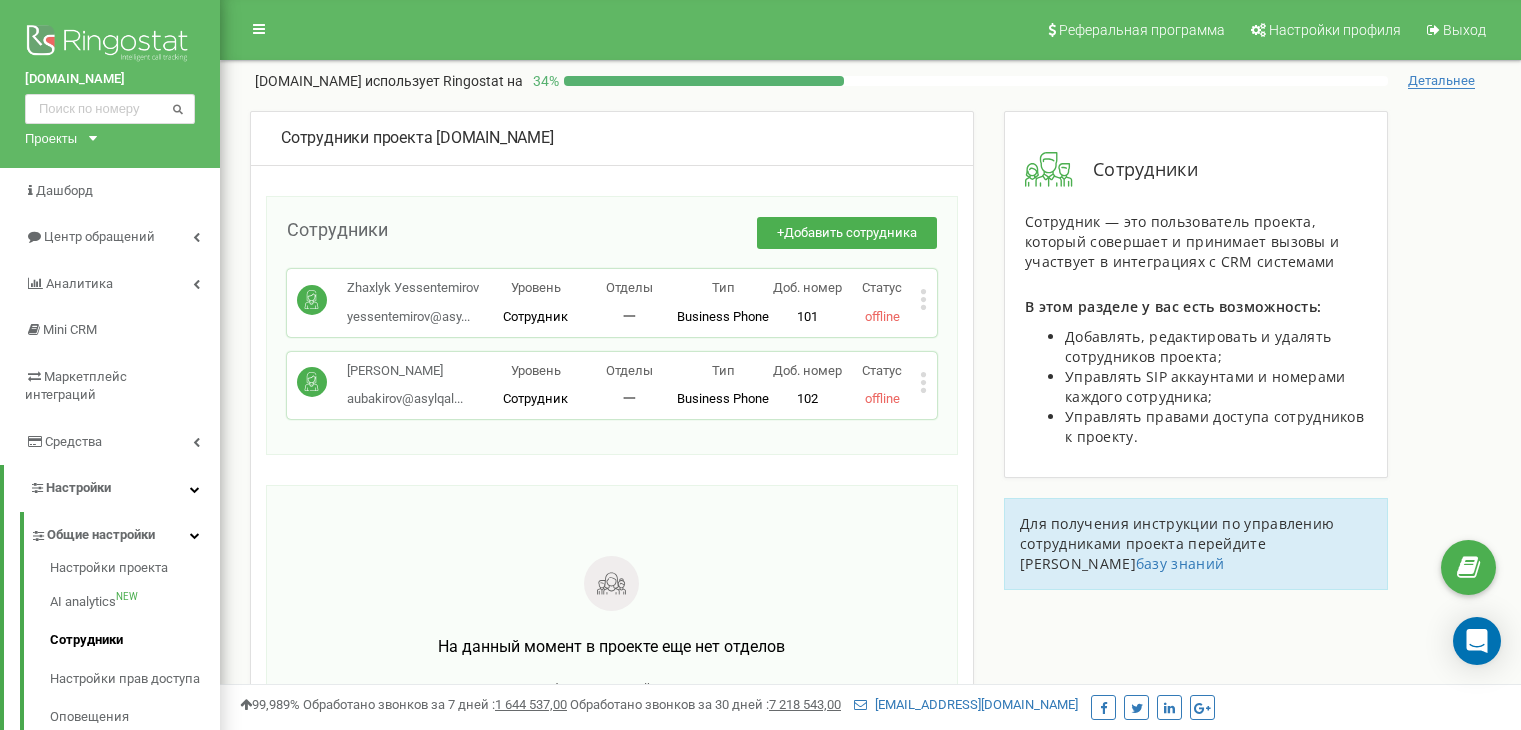 scroll, scrollTop: 0, scrollLeft: 0, axis: both 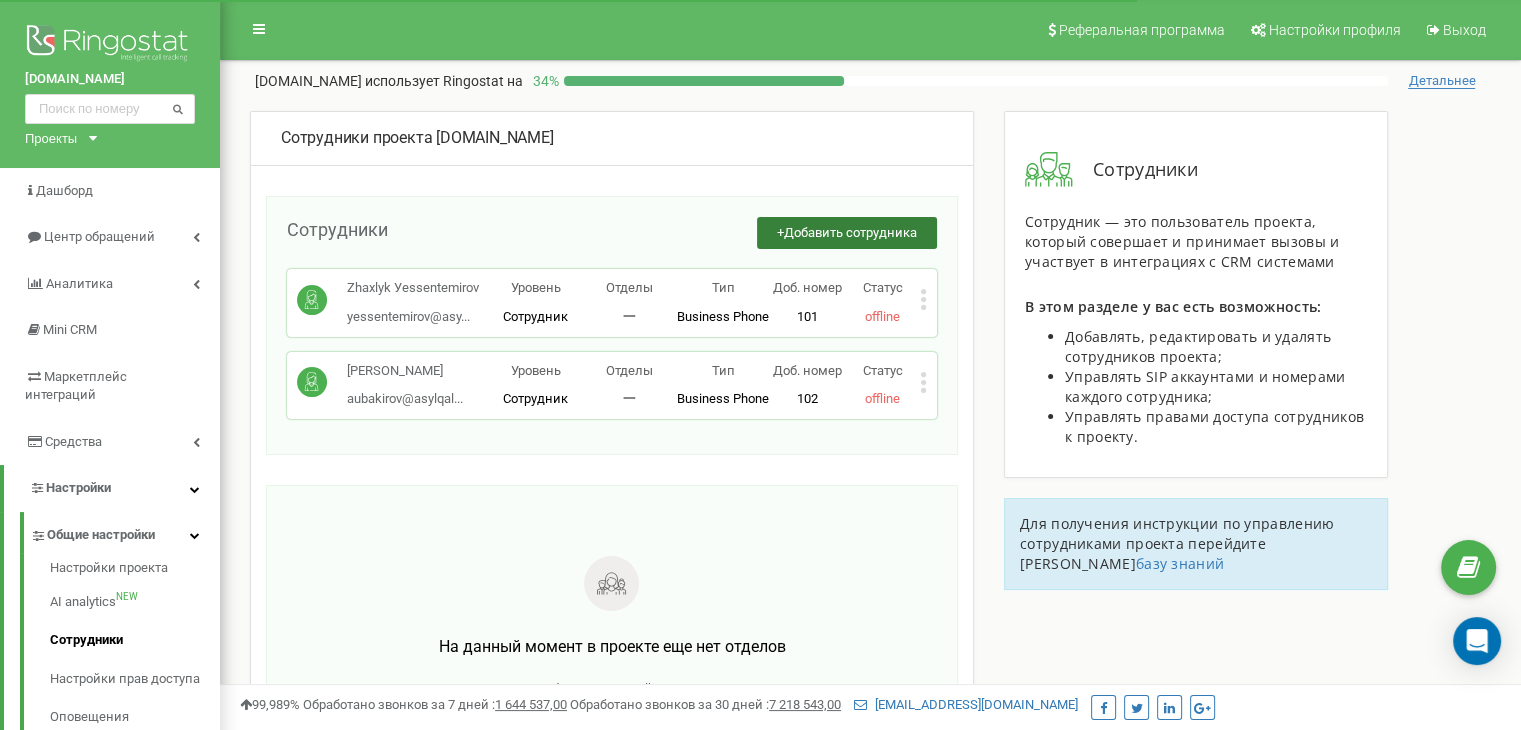 click on "Добавить сотрудника" at bounding box center [850, 232] 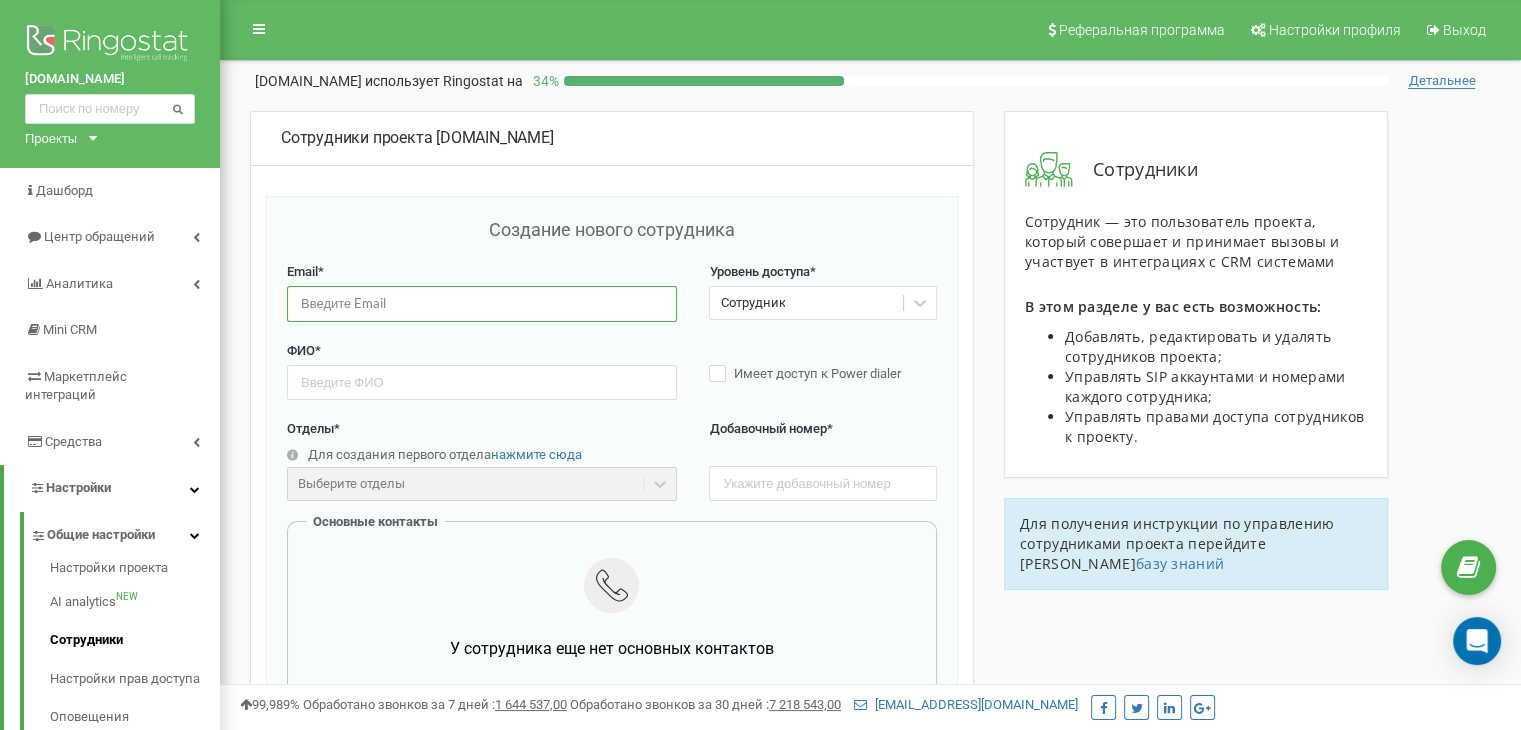 click at bounding box center (482, 303) 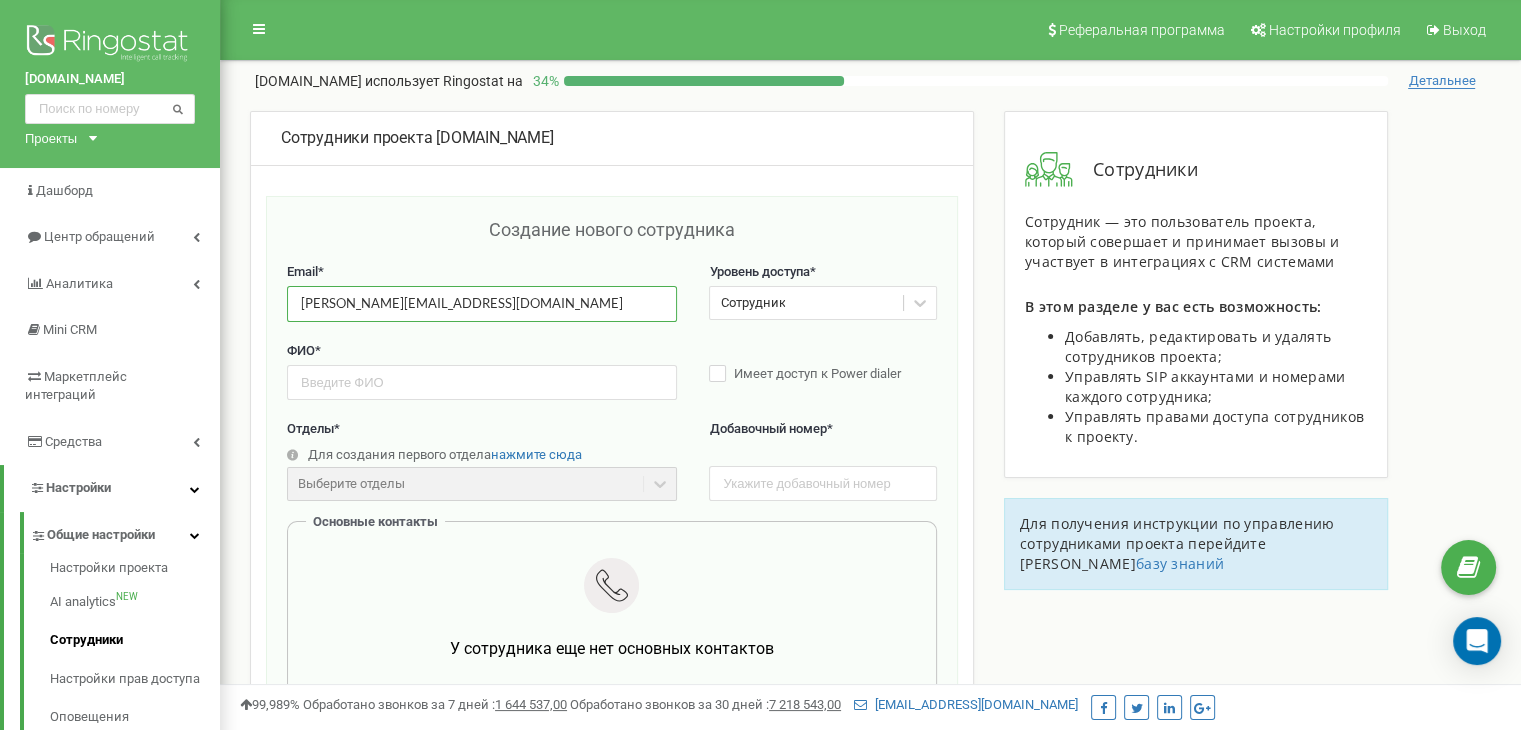 type on "denis.khodyrev@avers.kz" 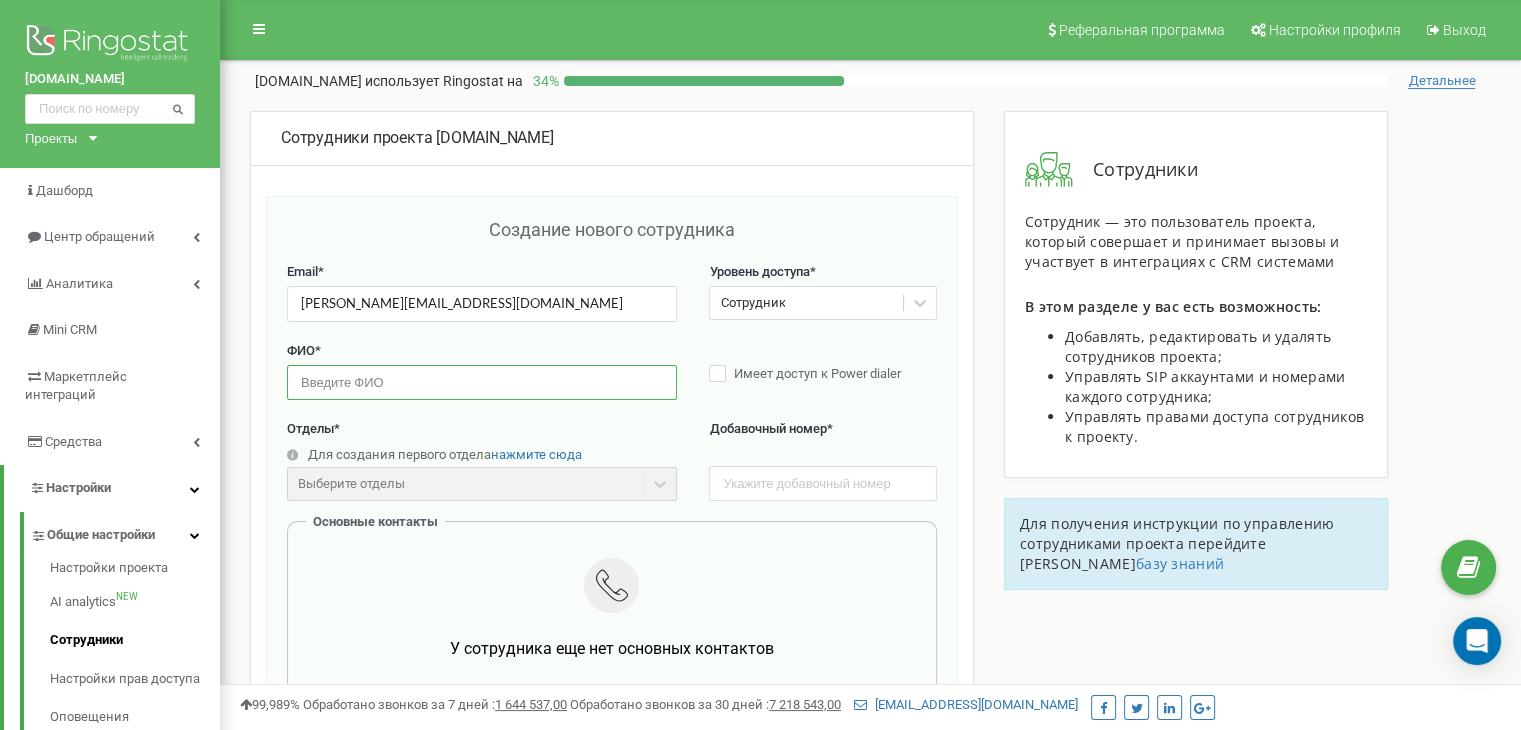 click at bounding box center [482, 382] 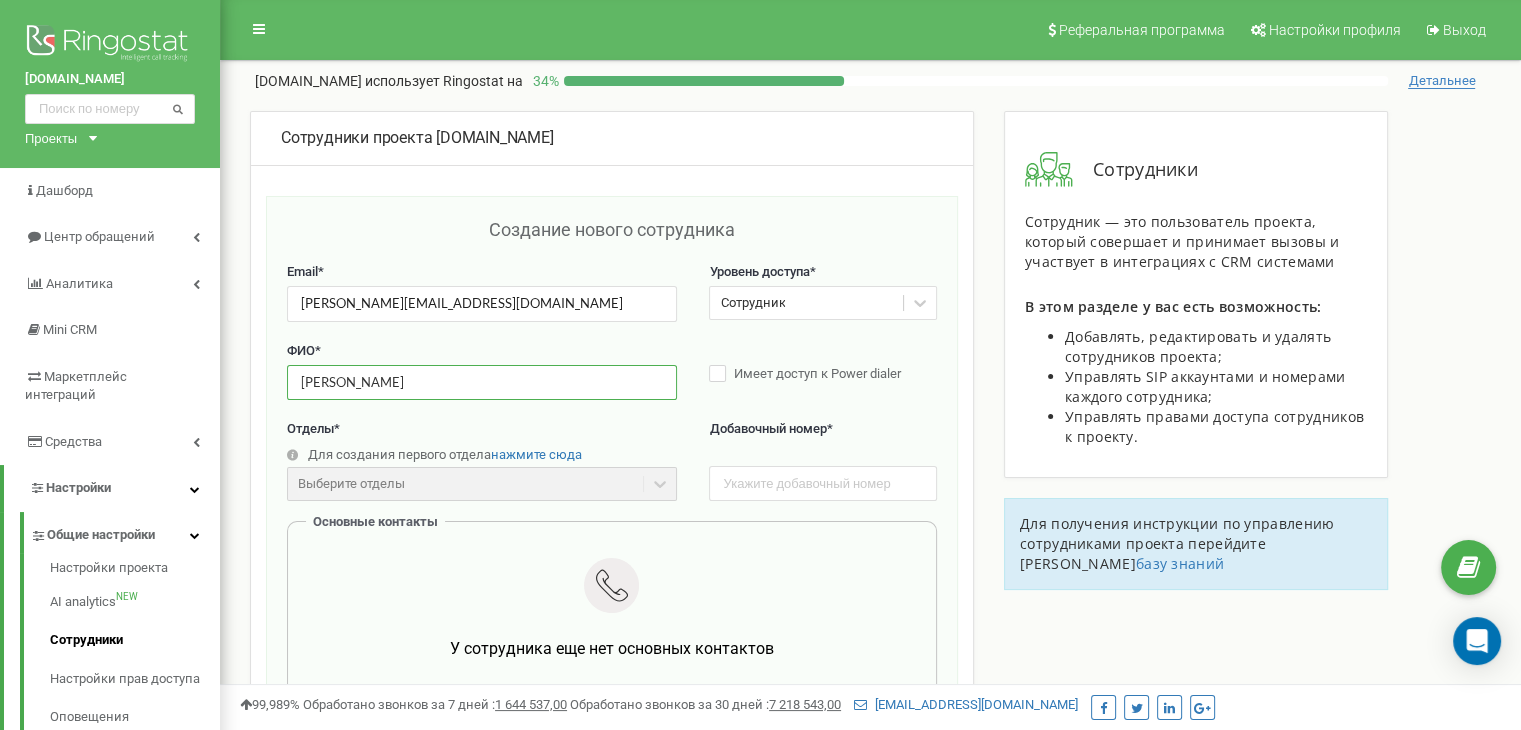type on "Ходырев Денис Константинович" 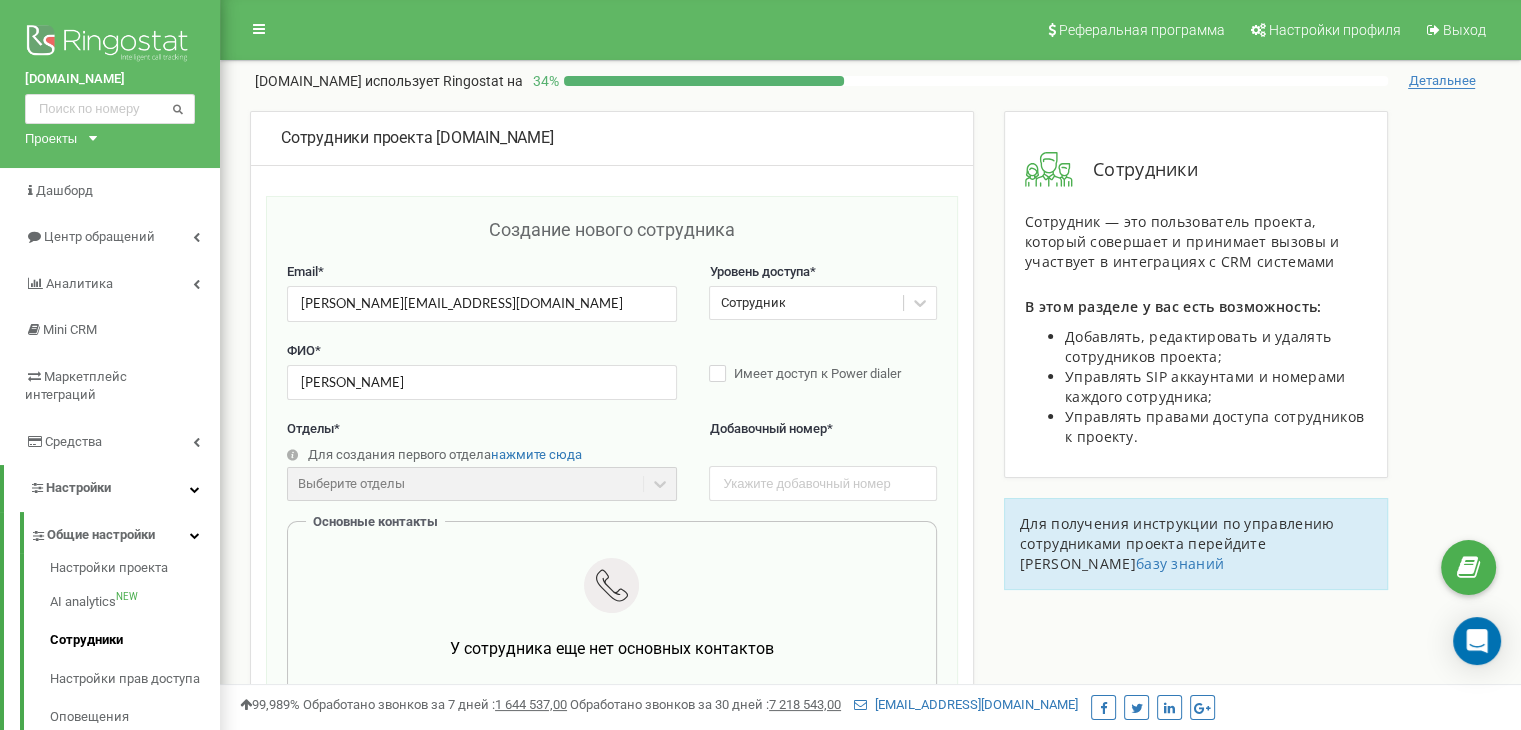 click on "Email * denis.khodyrev@avers.kz Уровень доступа * Сотрудник" at bounding box center (612, 302) 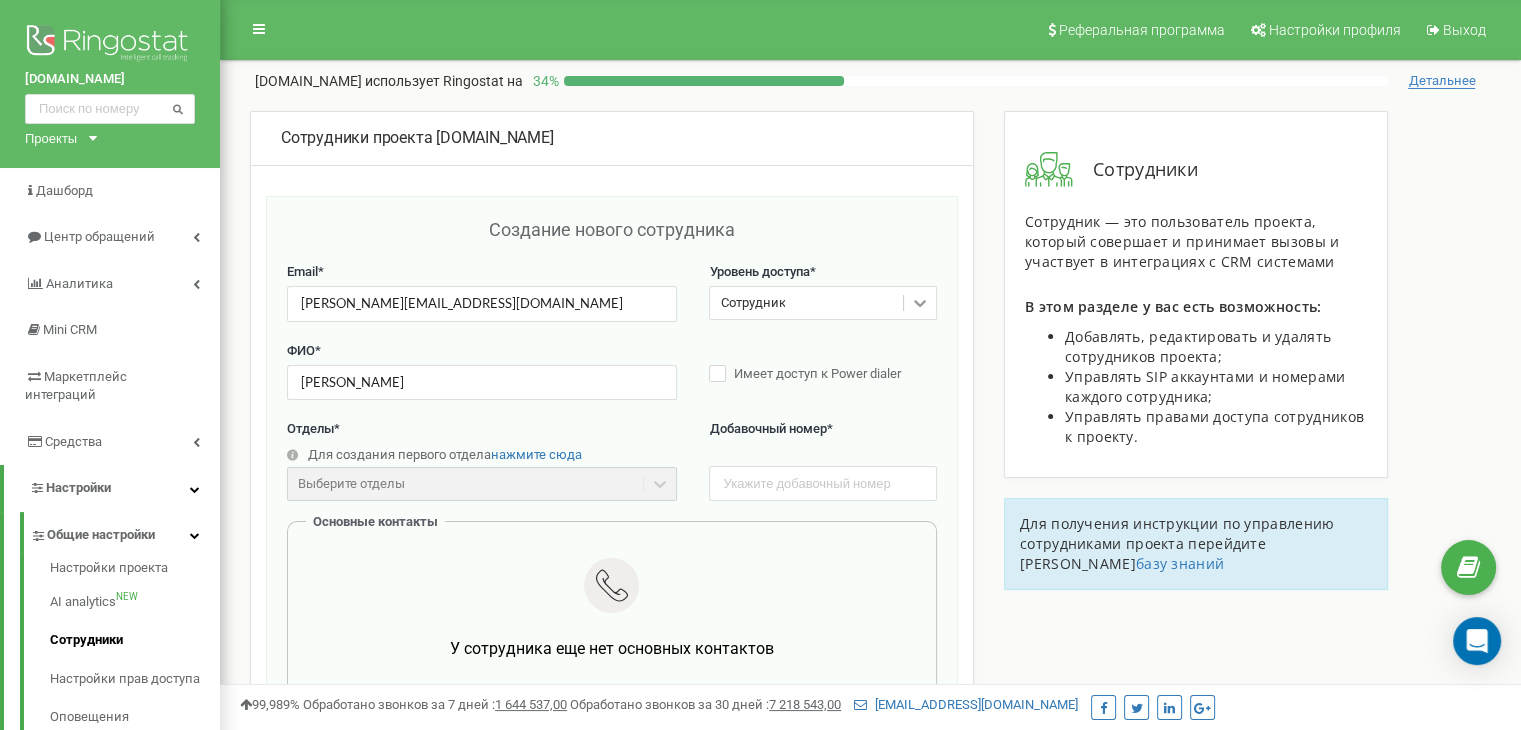 click 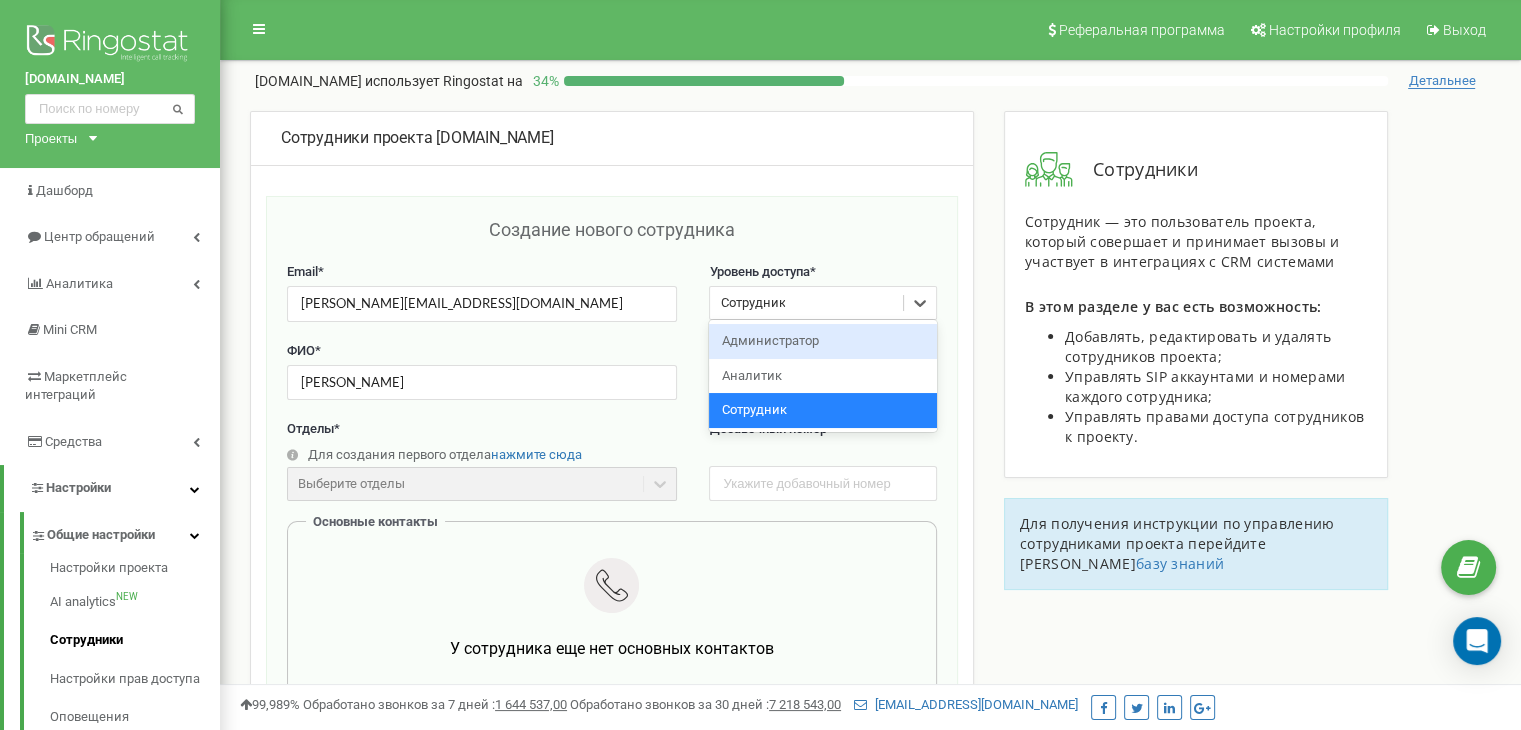 click on "Администратор" at bounding box center [822, 341] 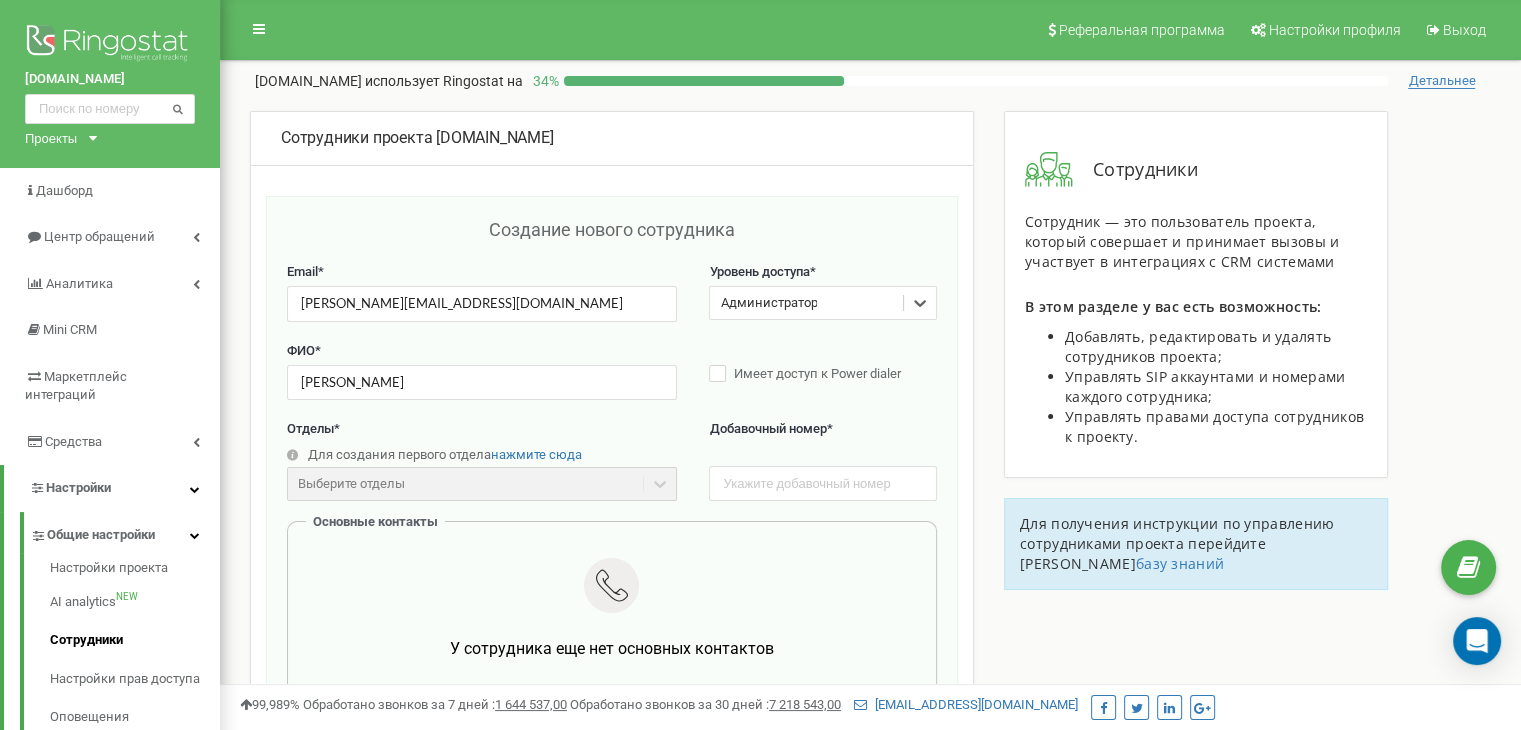 click on "Создание нового сотрудника Email * denis.khodyrev@avers.kz Уровень доступа *   option Администратор, selected.     0 results available. Select is focused ,type to refine list, press Down to open the menu,  Администратор ФИО * Ходырев Денис Константинович   Имеет доступ к Power dialer Отделы * Для создания первого отдела   нажмите сюда Выберите отделы Отделы еще не созданы Добавочный номер * Основные контакты У сотрудника еще нет основных контактов Добавить контакт Прочие контакты У сотрудника еще нет прочих контактов Контакты не будут вызваны при переадресации на сотрудника, но будут использованы в интеграциях с CRM." at bounding box center [612, 677] 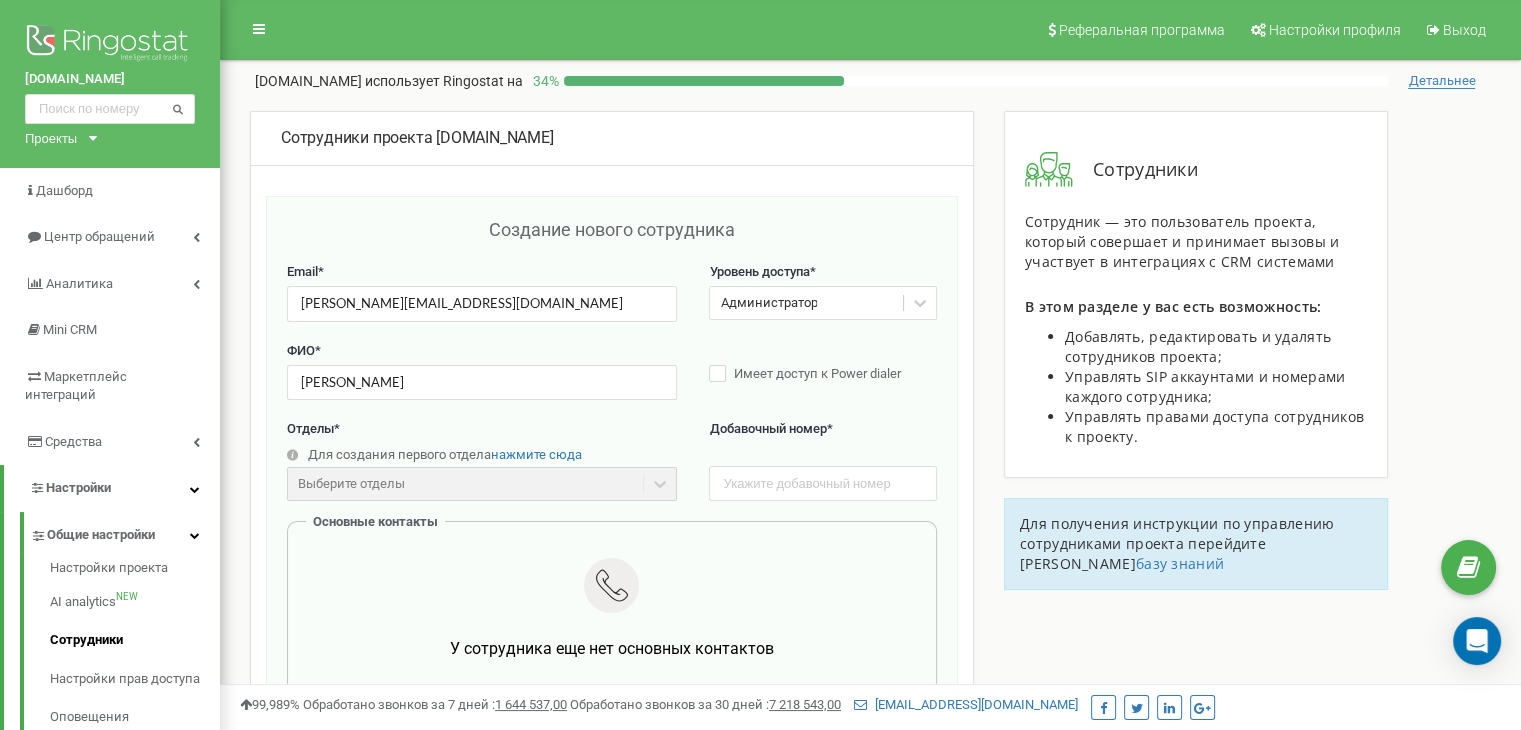scroll, scrollTop: 100, scrollLeft: 0, axis: vertical 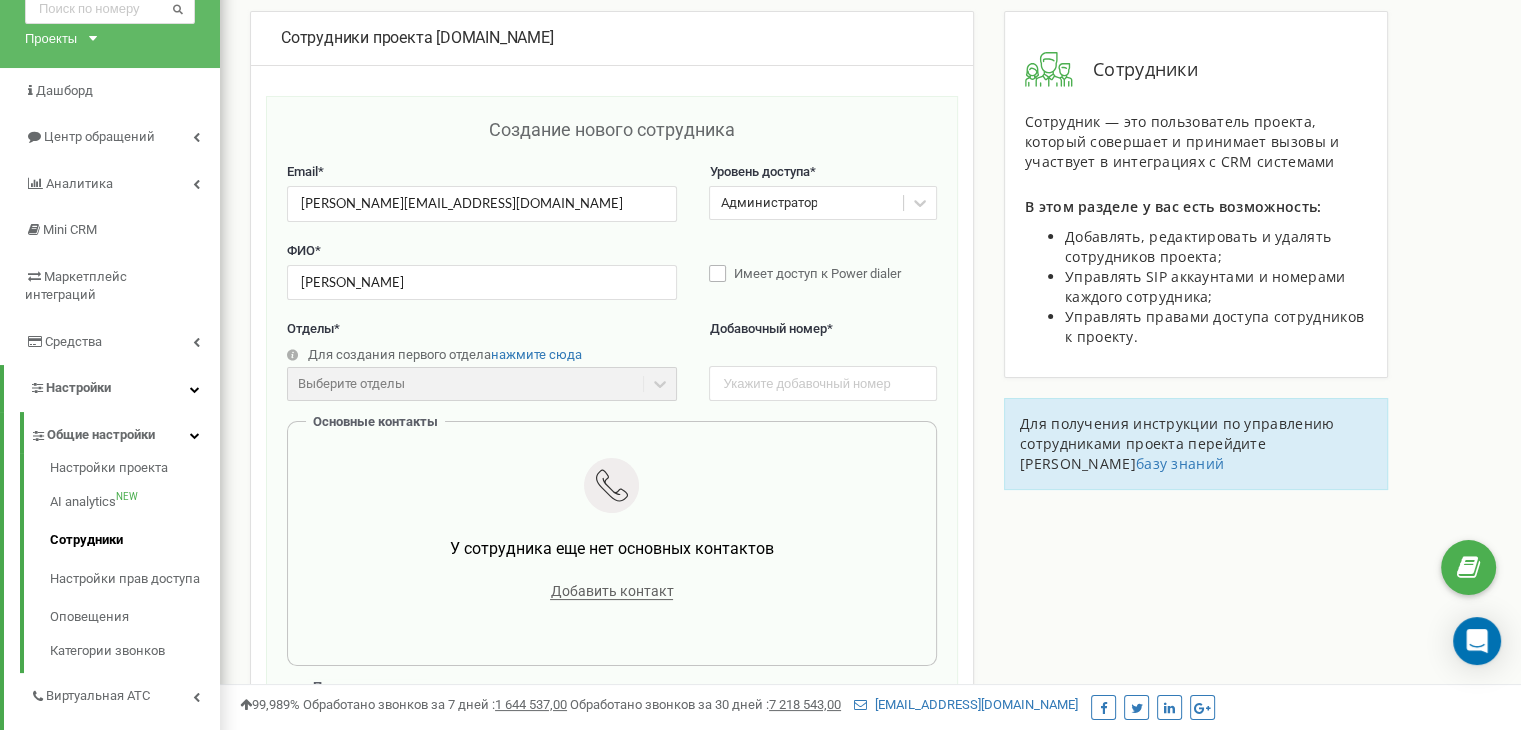 click on "Имеет доступ к Power dialer" at bounding box center (822, 275) 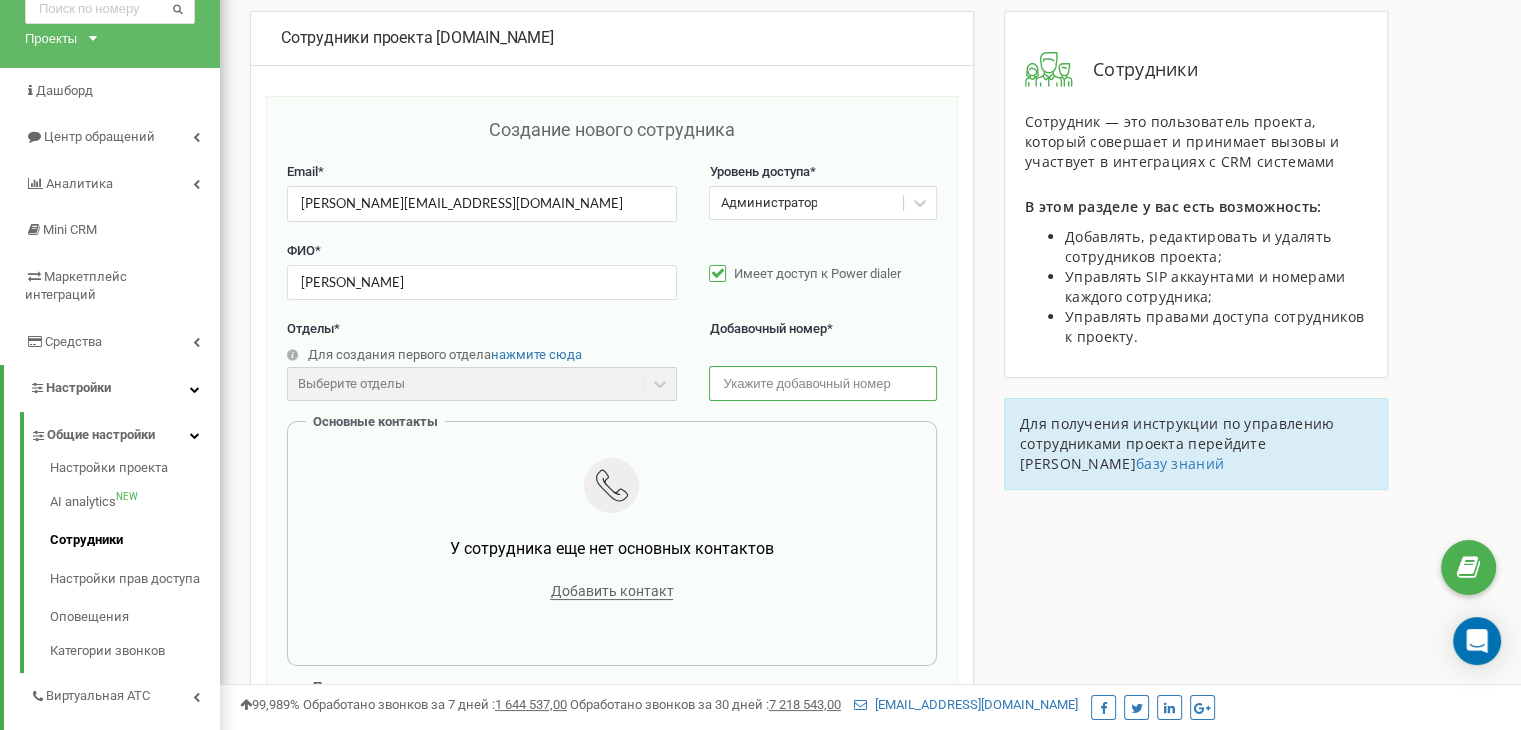click at bounding box center (822, 383) 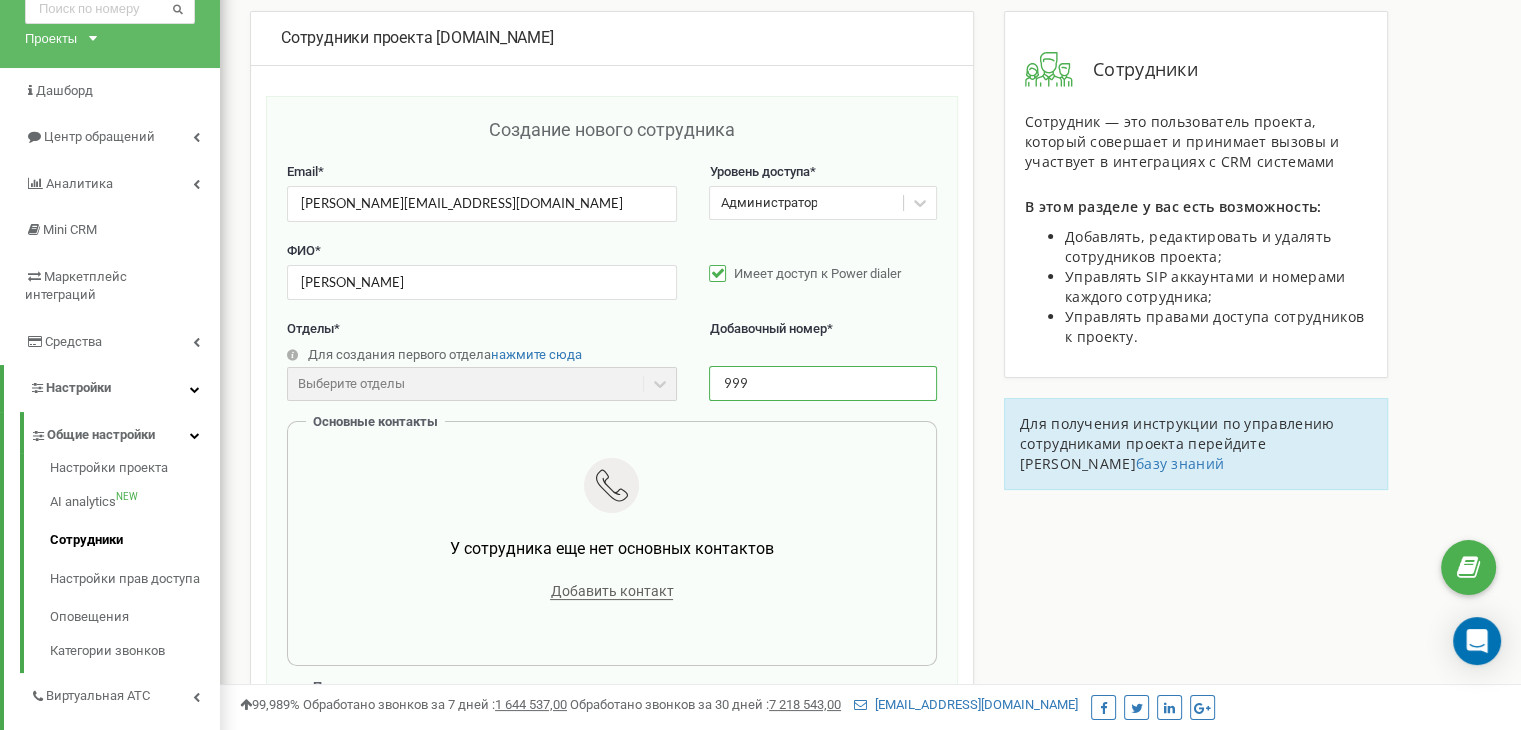 type on "999" 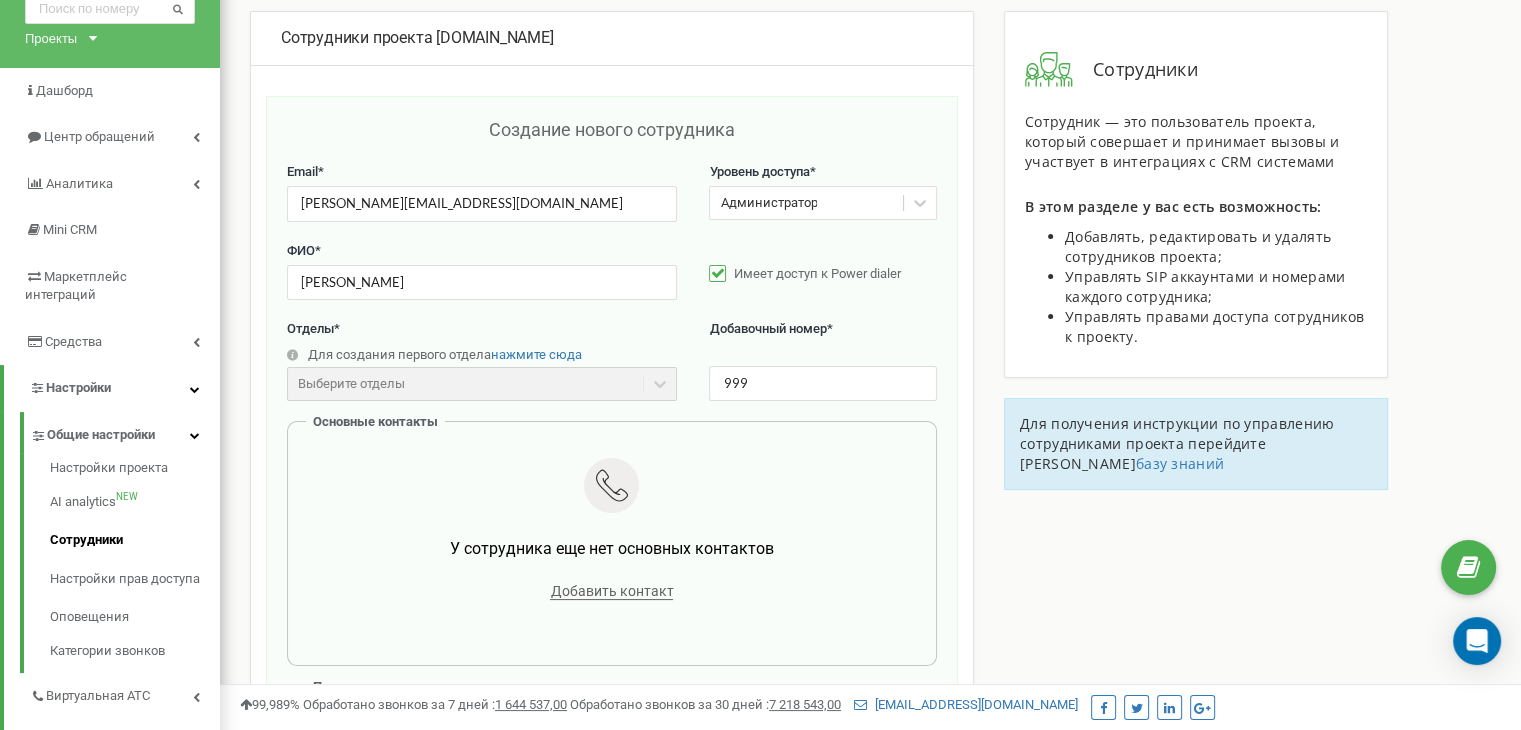 click on "ФИО * Ходырев Денис Константинович   Имеет доступ к Power dialer" at bounding box center [612, 281] 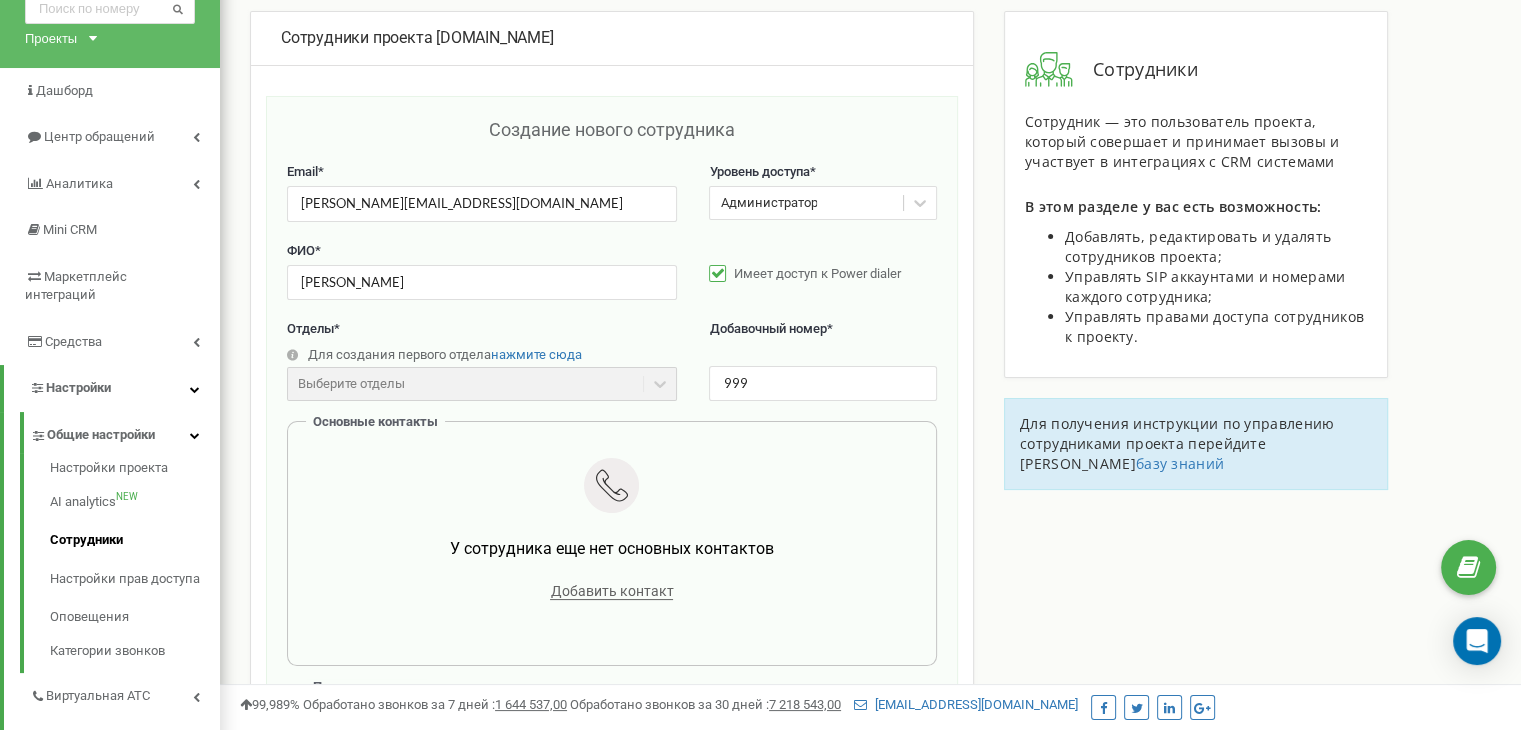 scroll, scrollTop: 500, scrollLeft: 0, axis: vertical 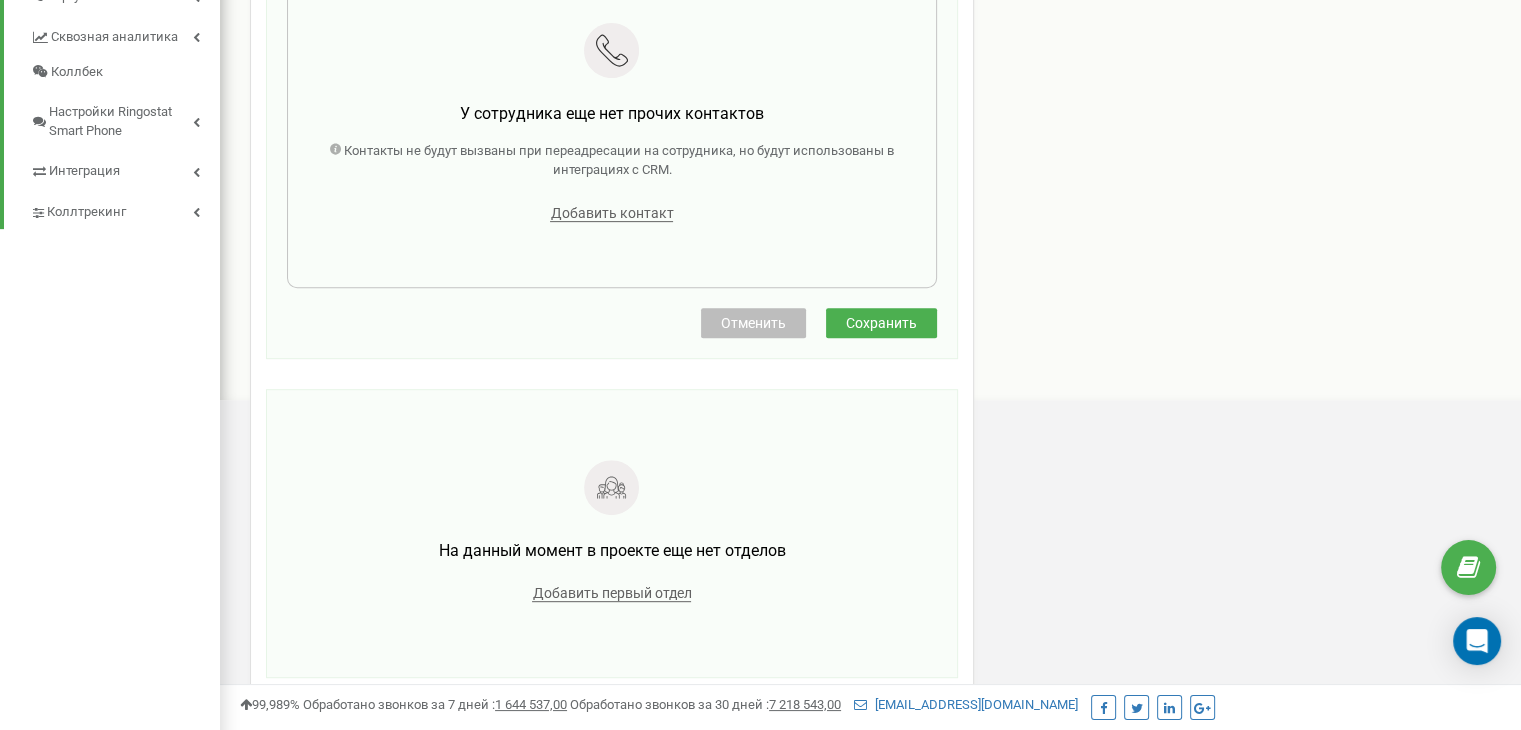 click on "Сохранить" at bounding box center [881, 323] 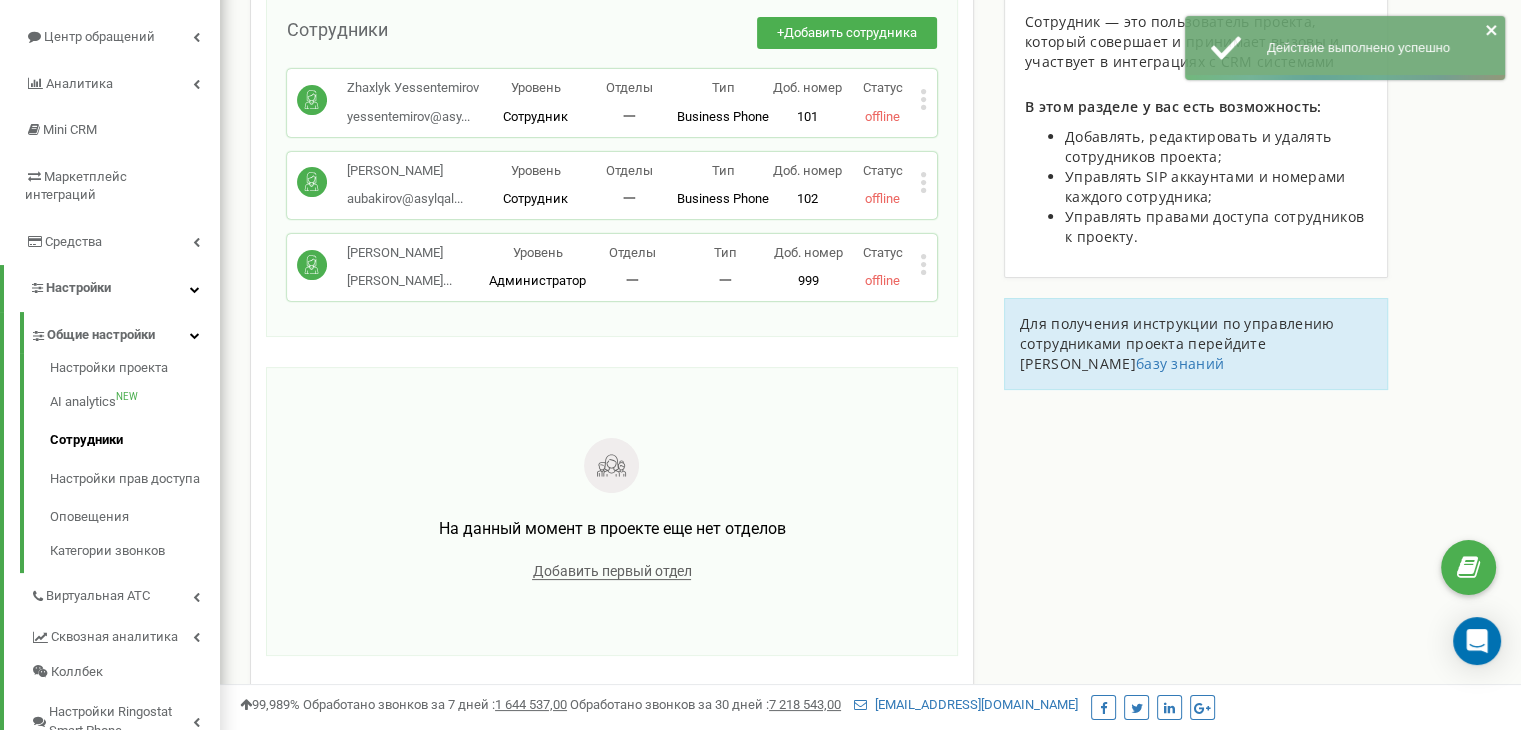 scroll, scrollTop: 300, scrollLeft: 0, axis: vertical 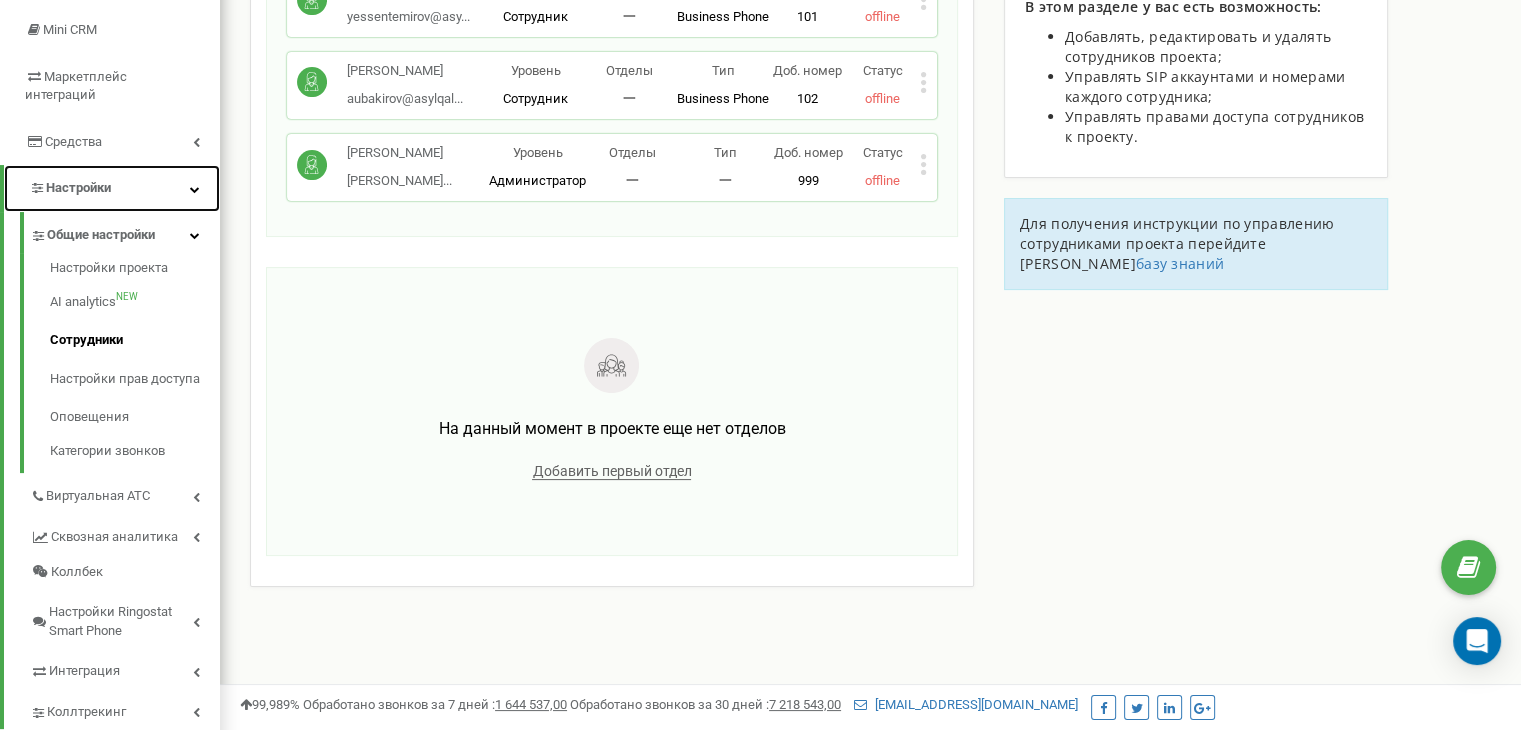 click on "Настройки" at bounding box center (78, 187) 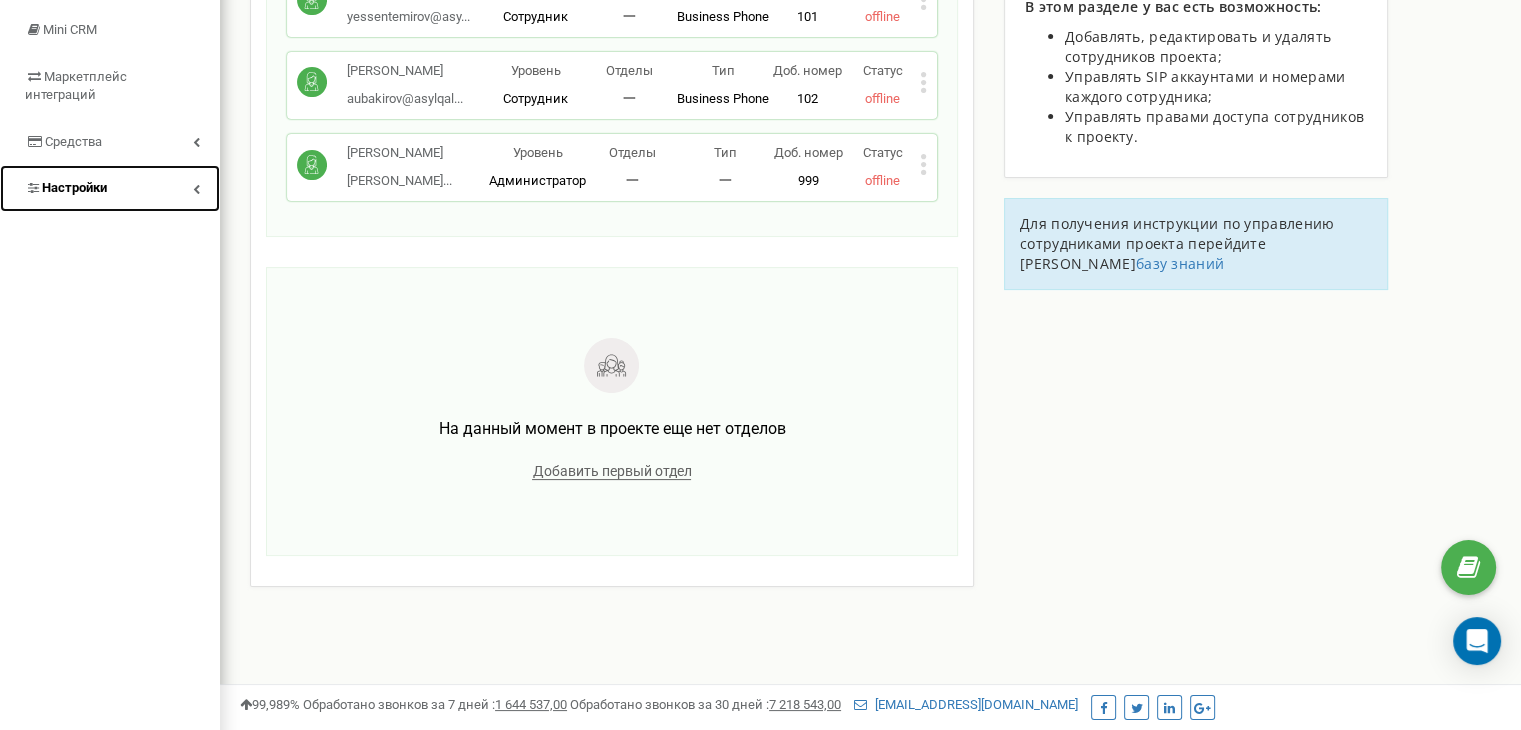 click on "Настройки" at bounding box center [74, 187] 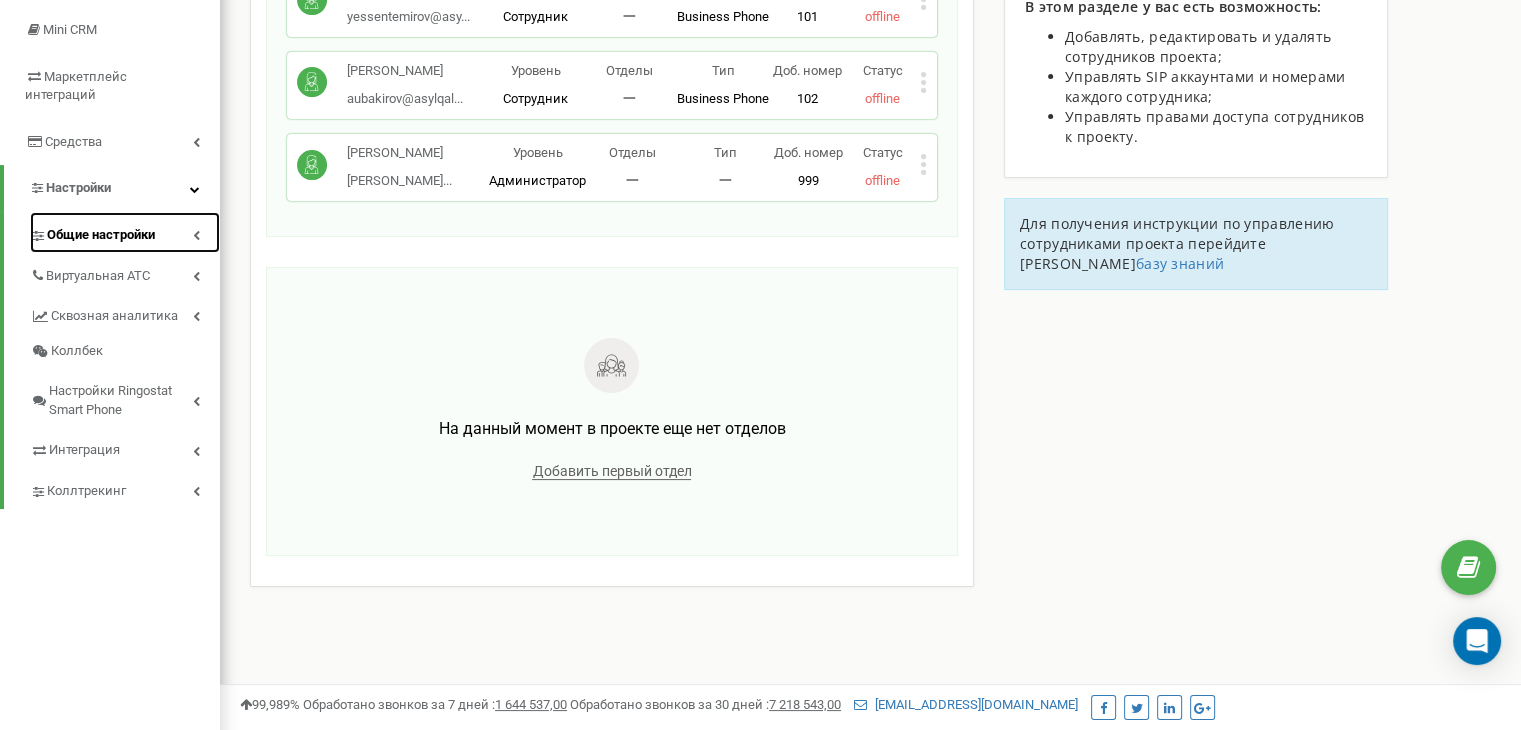click on "Общие настройки" at bounding box center [101, 235] 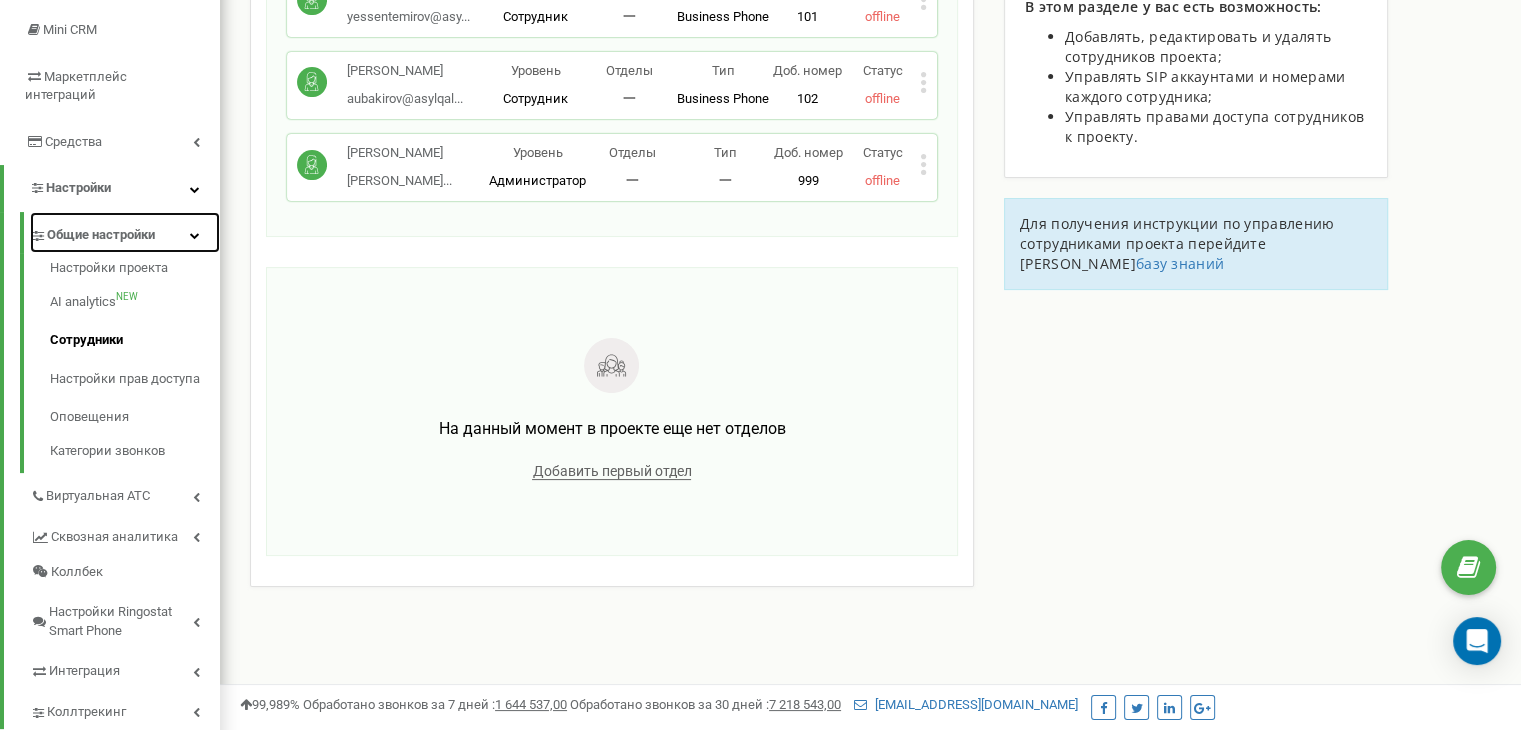 click on "Общие настройки" at bounding box center (101, 235) 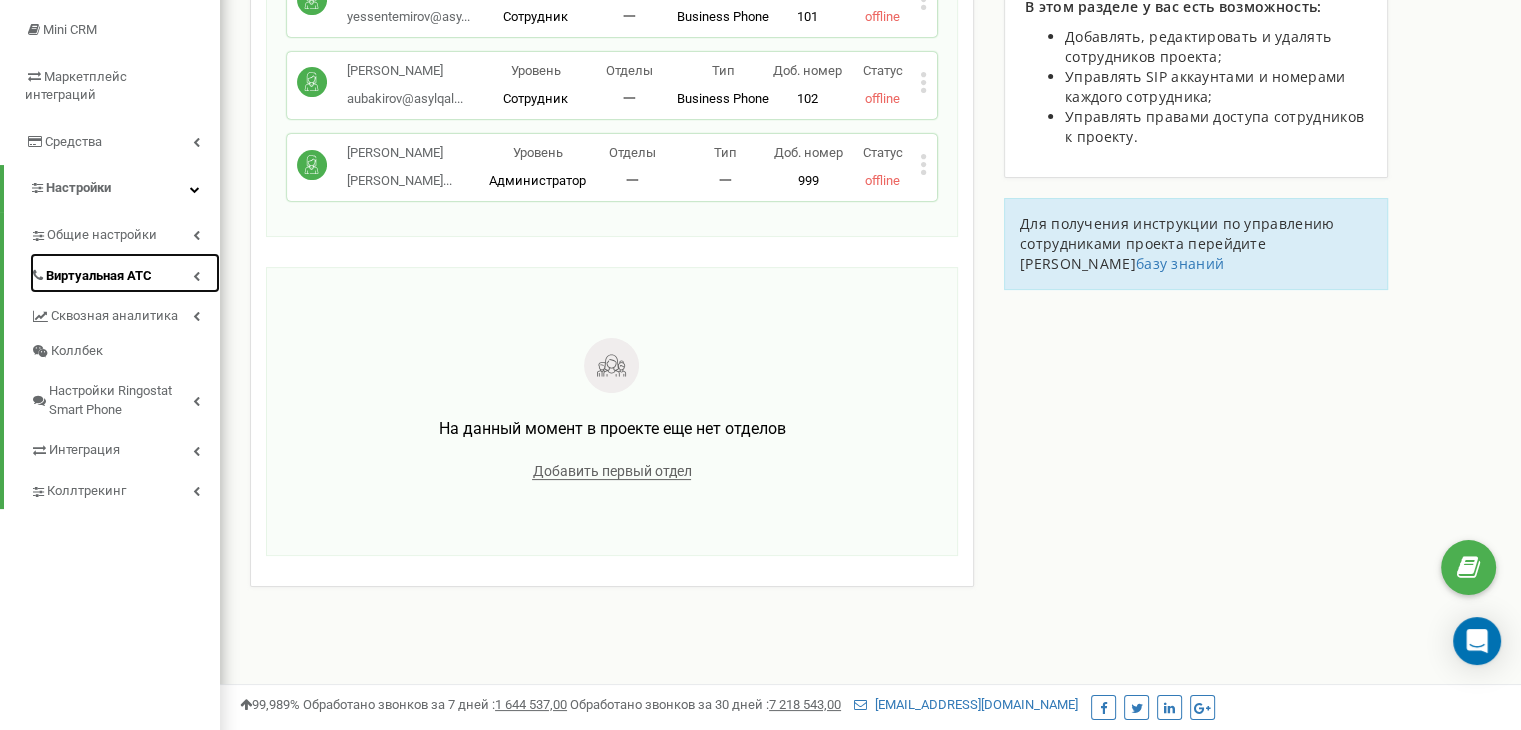 click on "Виртуальная АТС" at bounding box center (99, 276) 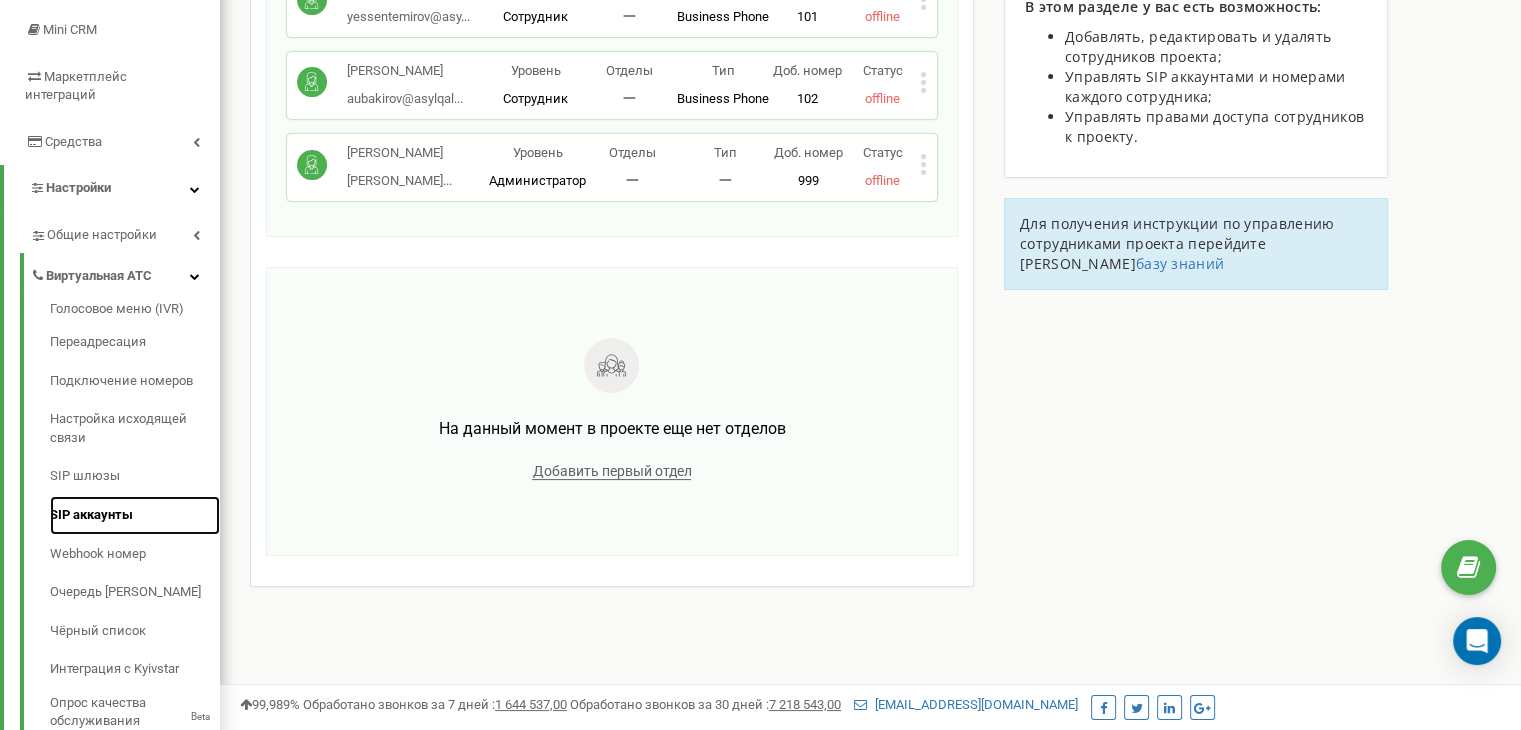 click on "SIP аккаунты" at bounding box center (135, 515) 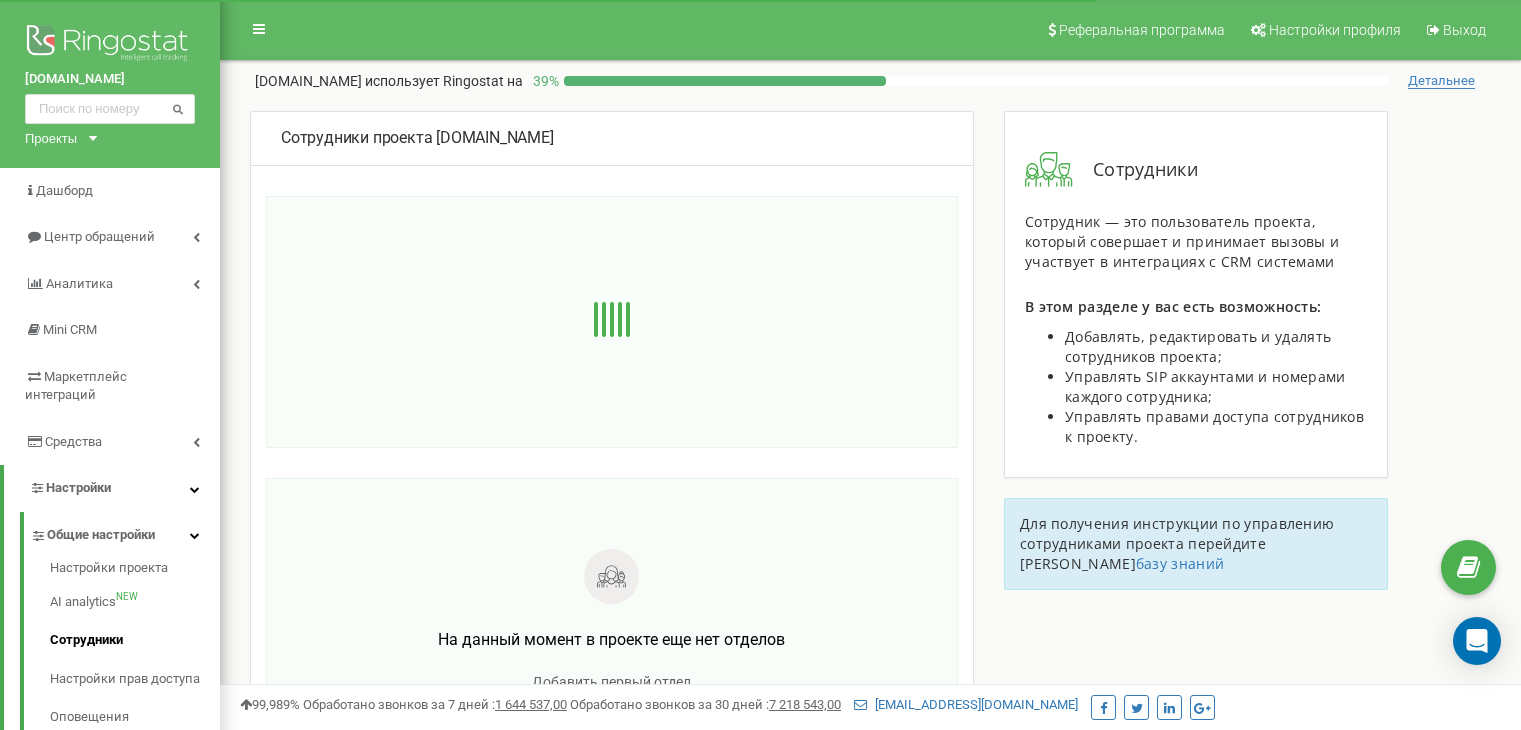scroll, scrollTop: 0, scrollLeft: 0, axis: both 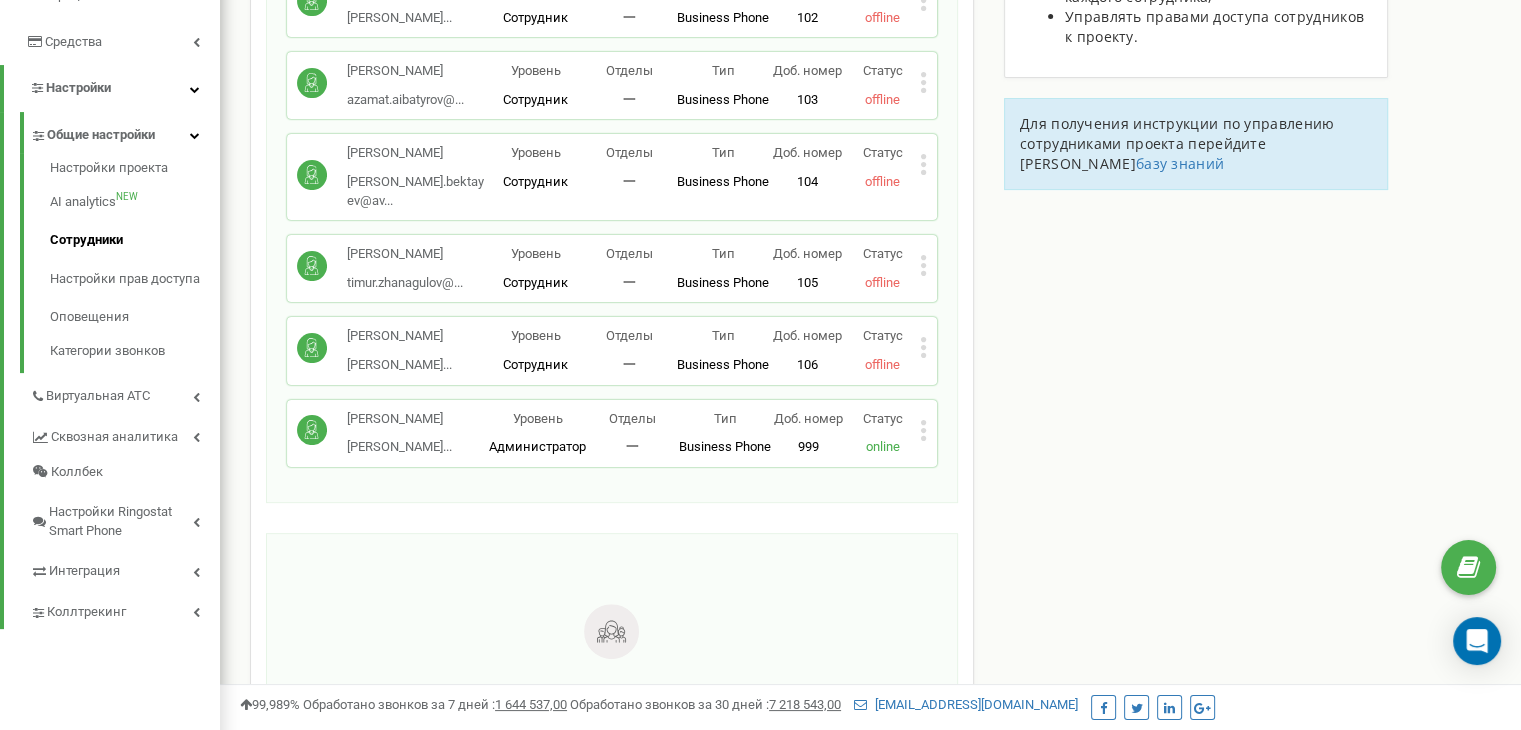 click 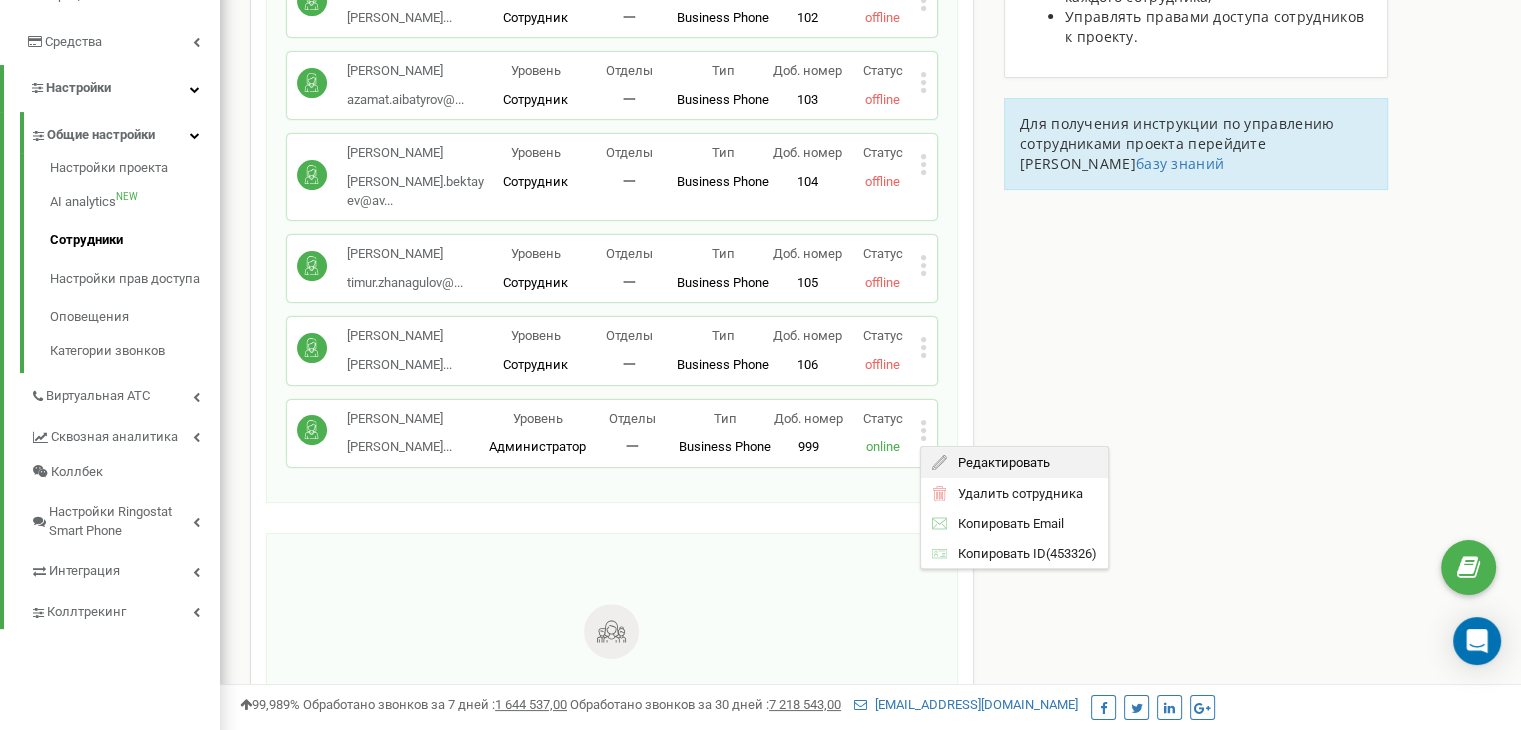 click on "Редактировать" at bounding box center (998, 462) 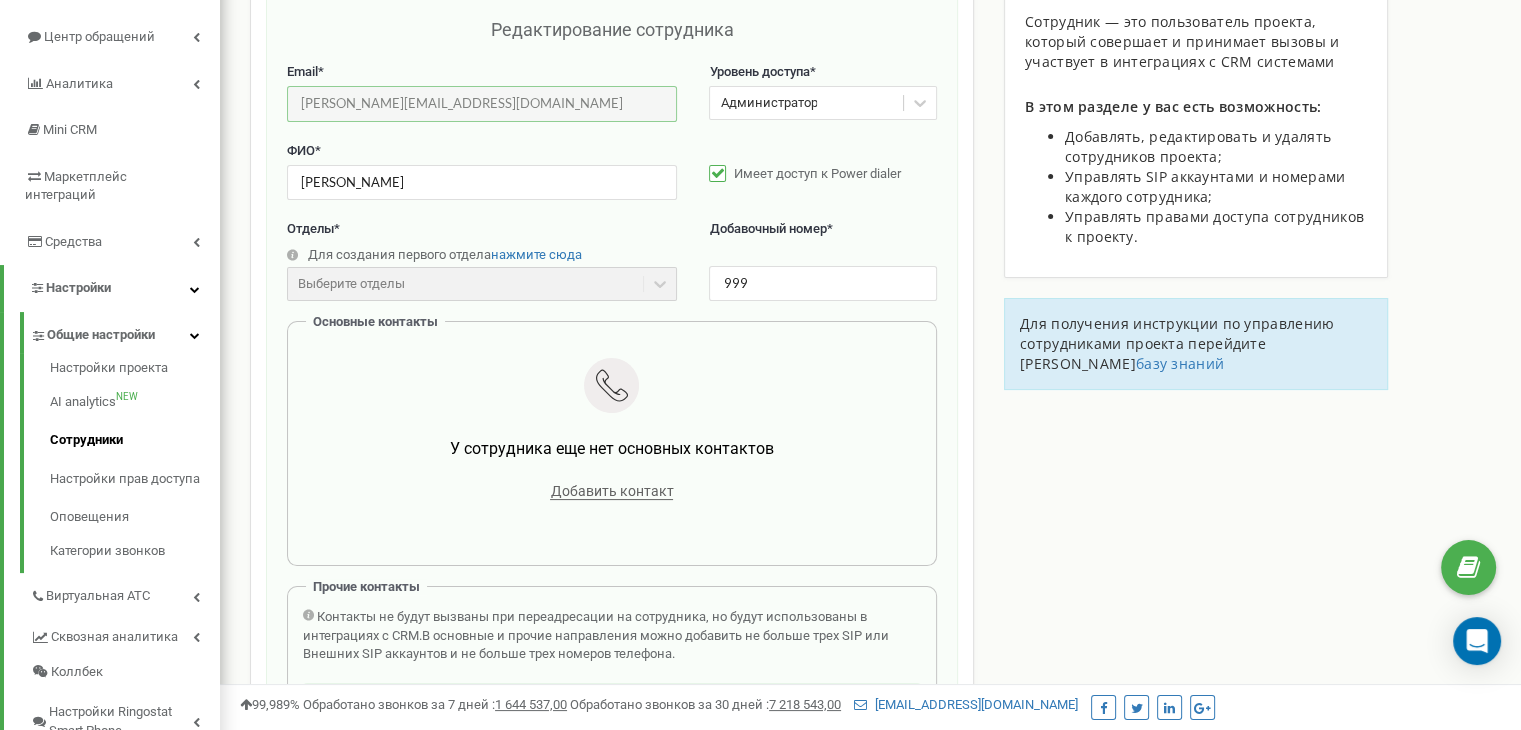 drag, startPoint x: 452, startPoint y: 105, endPoint x: 265, endPoint y: 92, distance: 187.45132 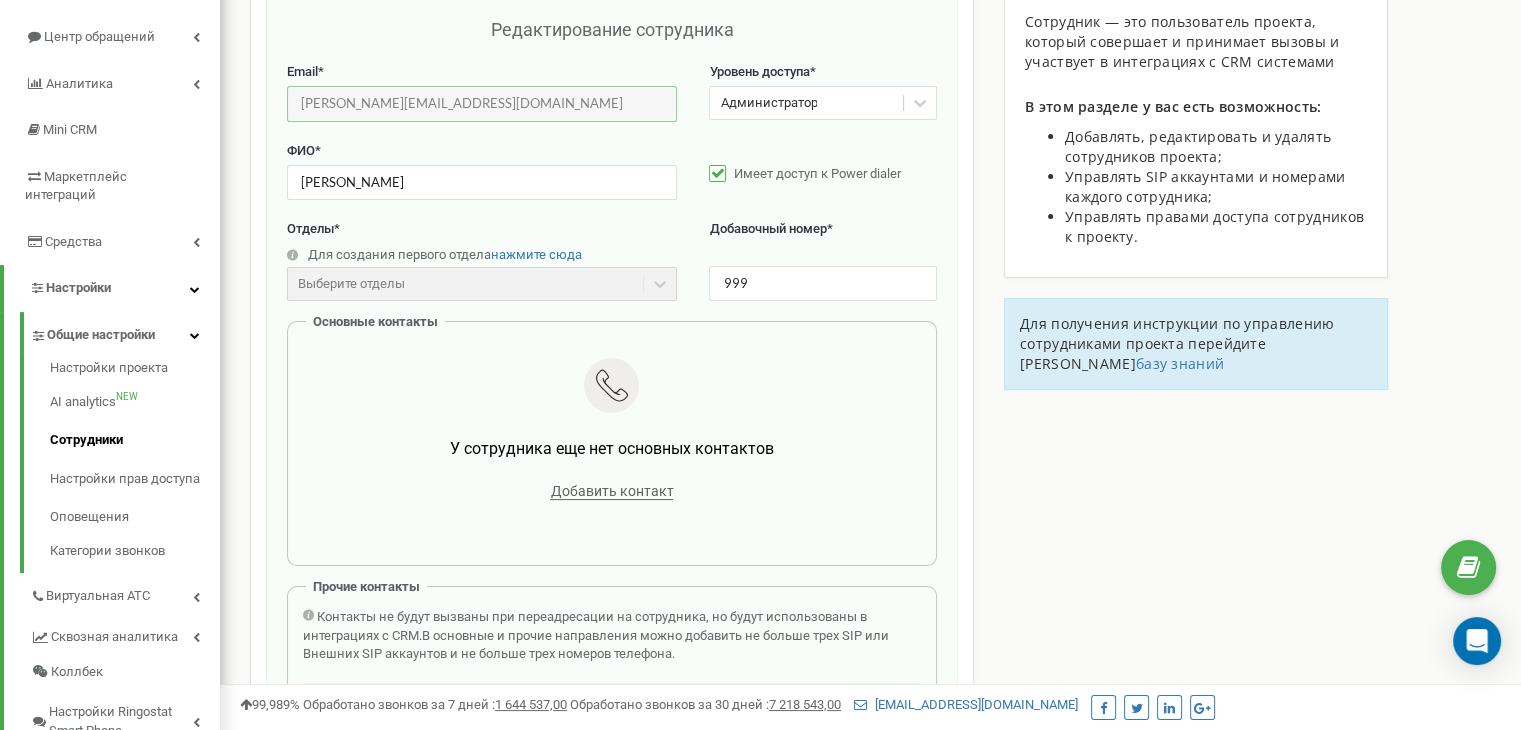 click on "Редактирование сотрудника Email * denis.khodyrev@avers.kz Email недоступен для редактирования. Вы можете создать нового сотрудника и перепривязать к нему SIP аккаунты в разделе "SIP аккаунты". Уровень доступа * Администратор Вы не можете менять собственные настройки доступа. ФИО * Ходырев Денис Константинович   Имеет доступ к Power dialer Отделы * Для создания первого отдела   нажмите сюда Выберите отделы Отделы еще не созданы Добавочный номер * 999 Основные контакты У сотрудника еще нет основных контактов Добавить контакт Прочие контакты SIP Номер телефона SIP Внешний SIP" at bounding box center (612, 433) 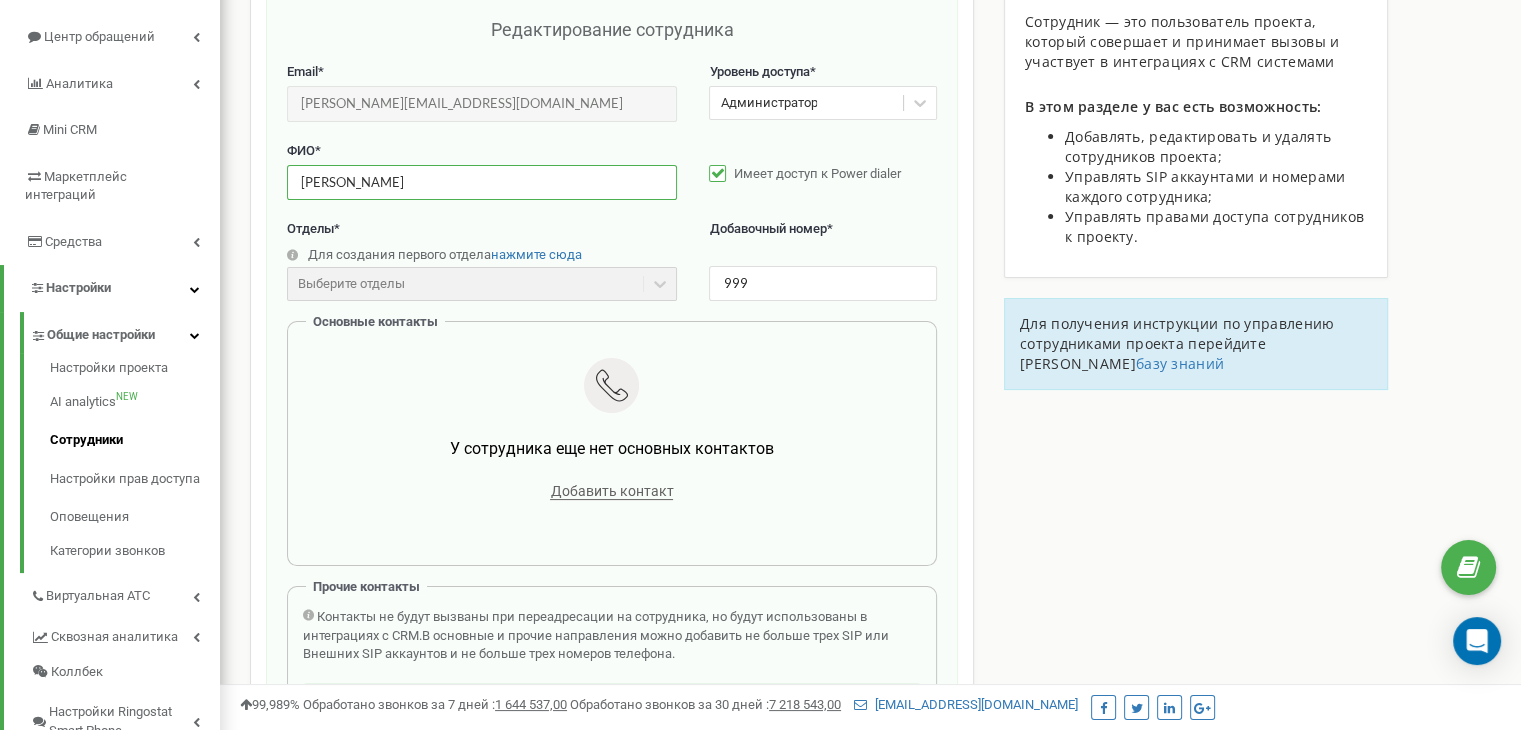 drag, startPoint x: 364, startPoint y: 171, endPoint x: 264, endPoint y: 166, distance: 100.12492 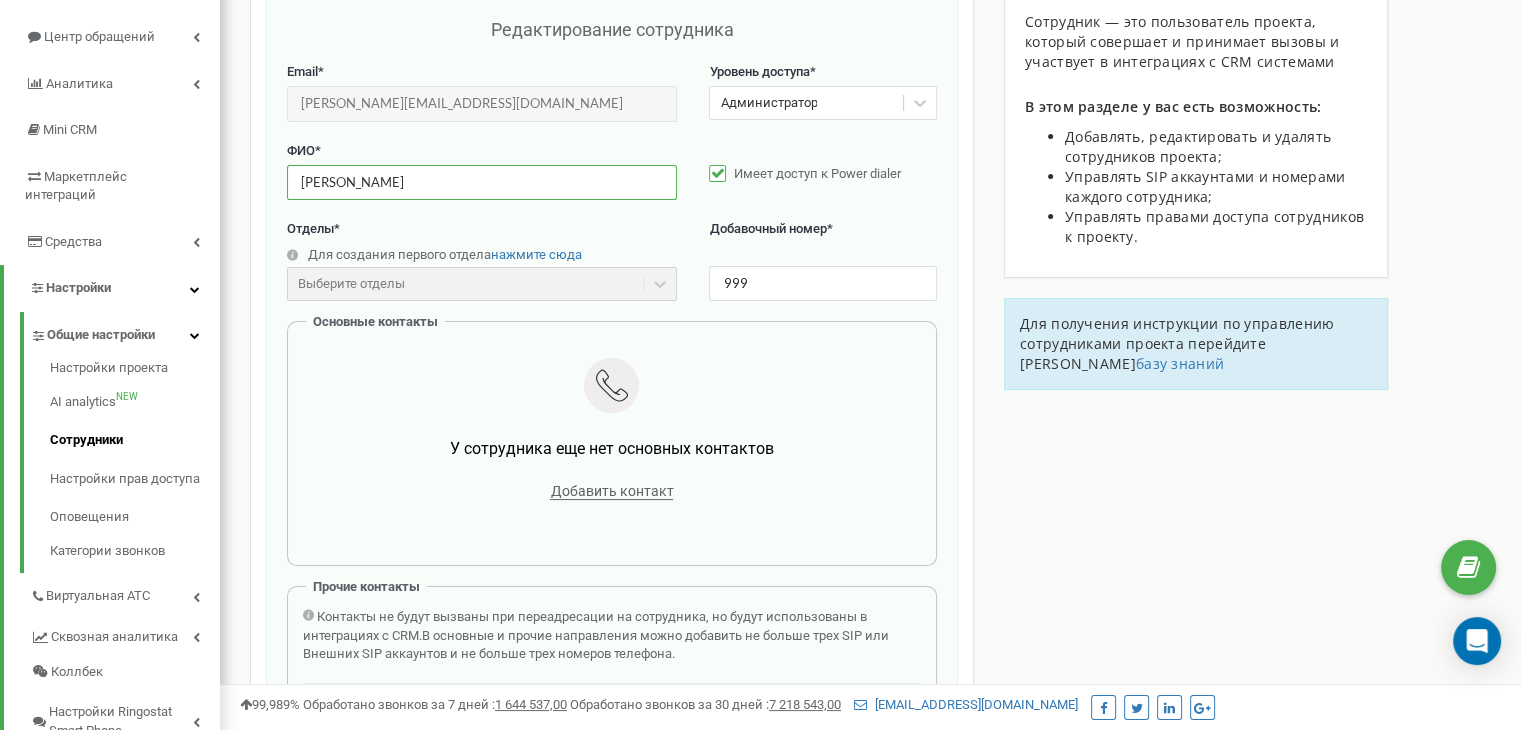 click on "Сотрудники проекта    avers.kz Редактирование сотрудника Email * denis.khodyrev@avers.kz Email недоступен для редактирования. Вы можете создать нового сотрудника и перепривязать к нему SIP аккаунты в разделе "SIP аккаунты". Уровень доступа * Администратор Вы не можете менять собственные настройки доступа. ФИО * Ходырев Денис Константинович   Имеет доступ к Power dialer Отделы * Для создания первого отдела   нажмите сюда Выберите отделы Отделы еще не созданы Добавочный номер * 999 Основные контакты У сотрудника еще нет основных контактов Добавить контакт Прочие контакты SIP SIP Внешний SIP" at bounding box center [612, 566] 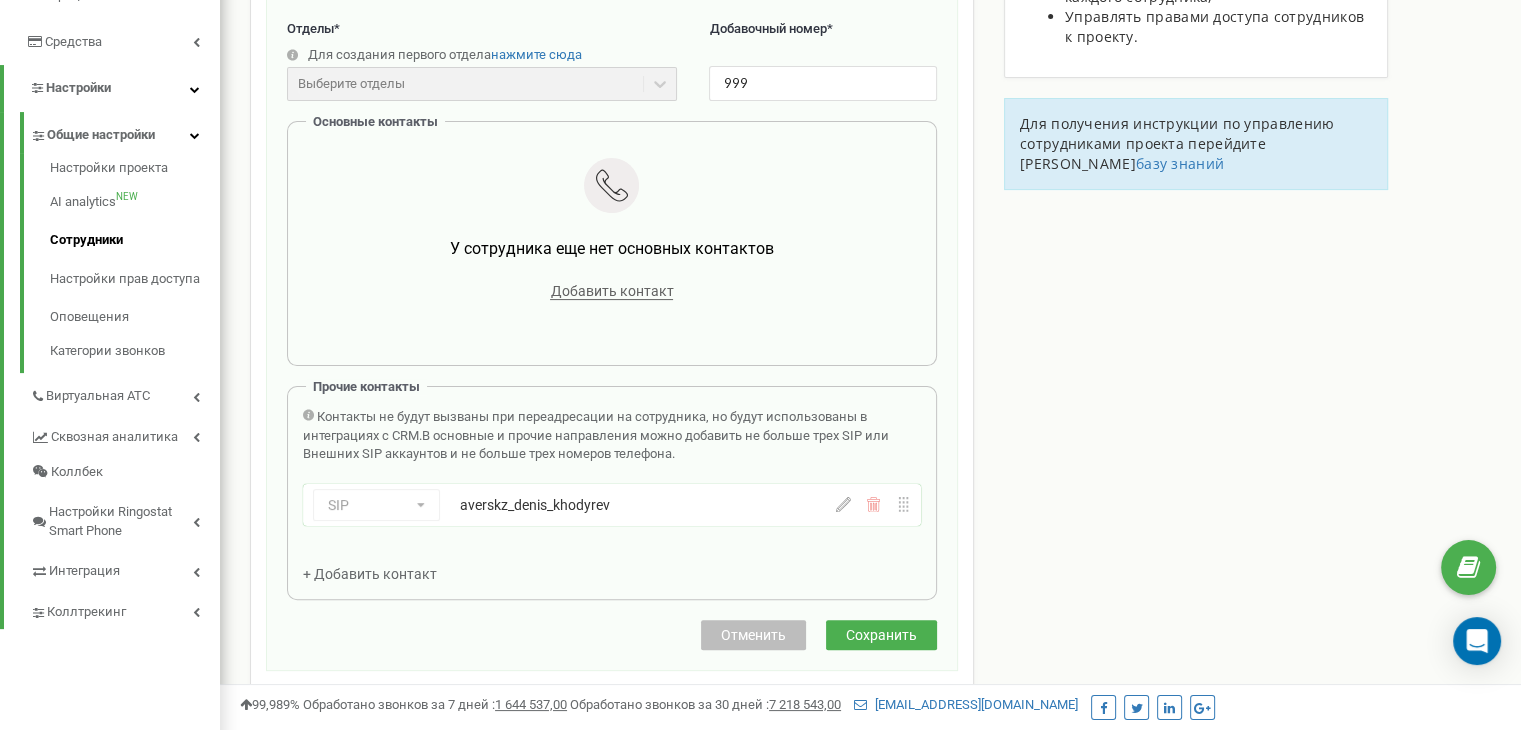 scroll, scrollTop: 500, scrollLeft: 0, axis: vertical 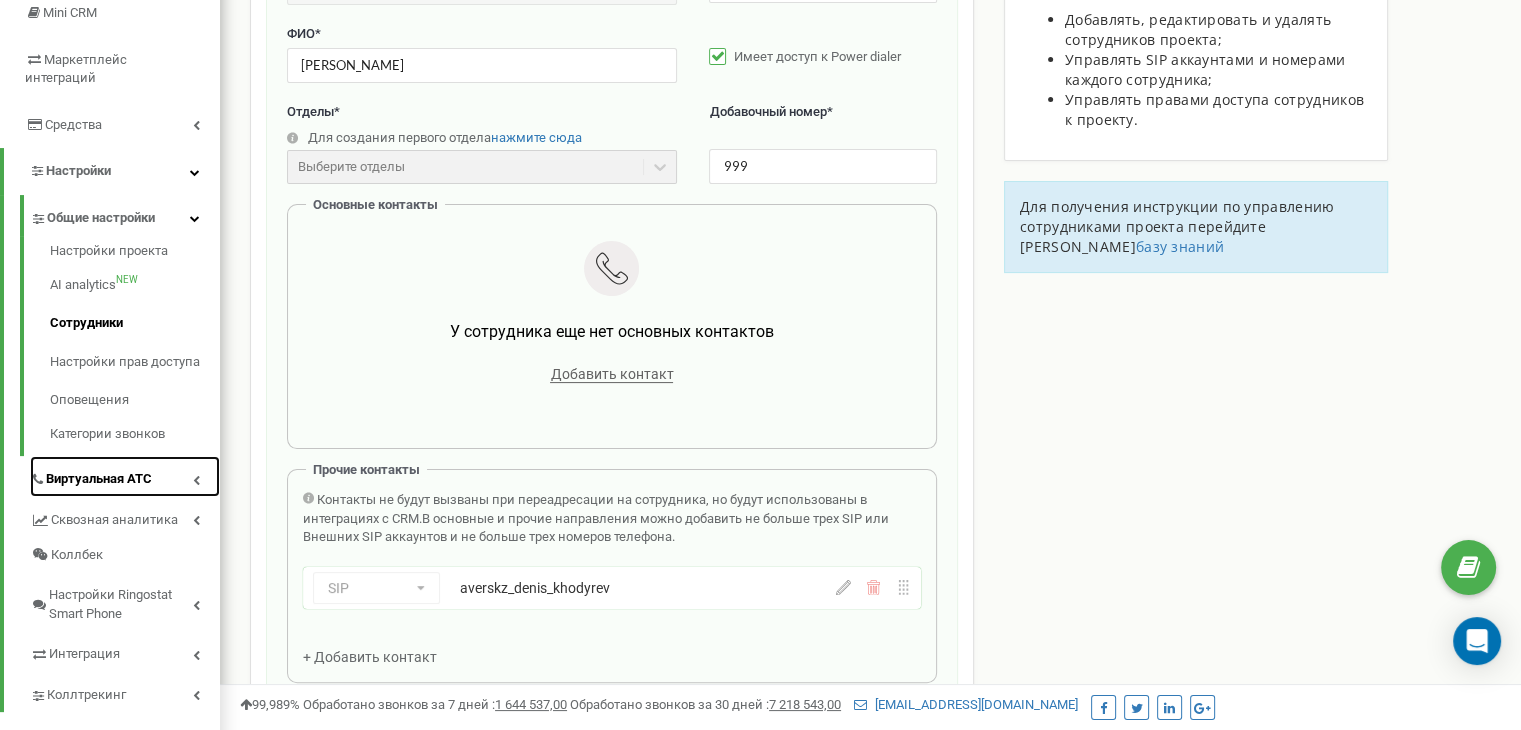 click on "Виртуальная АТС" at bounding box center [99, 479] 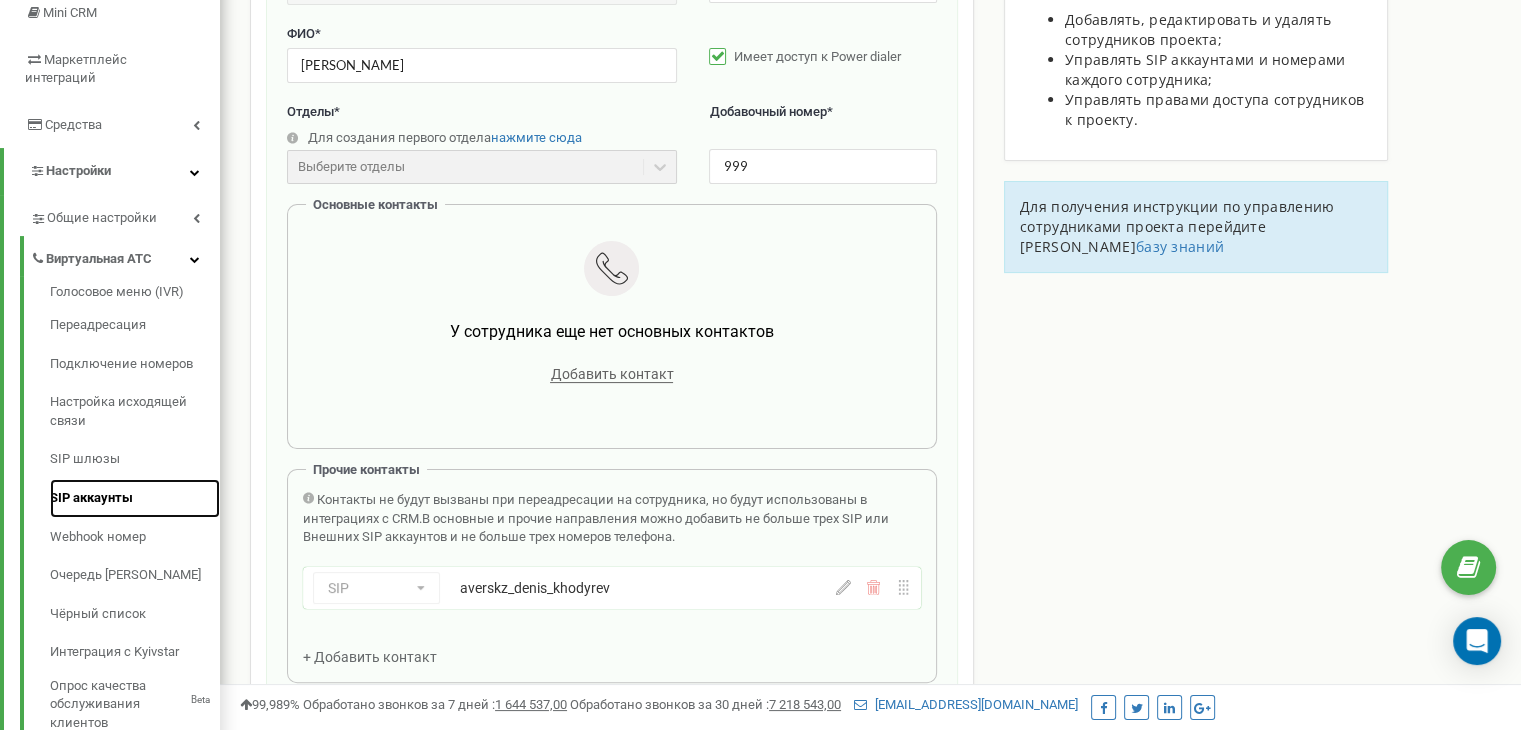 click on "SIP аккаунты" at bounding box center (135, 498) 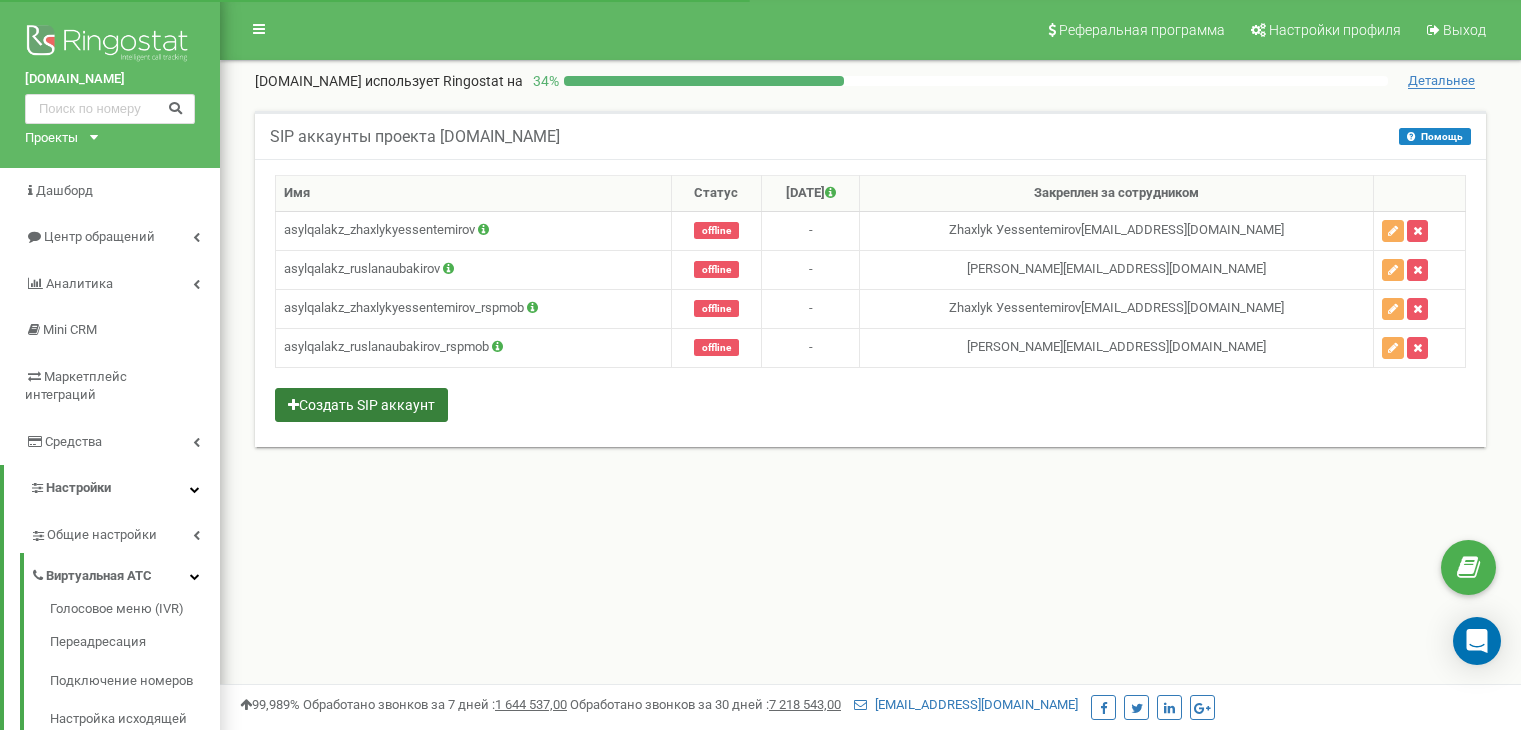 scroll, scrollTop: 0, scrollLeft: 0, axis: both 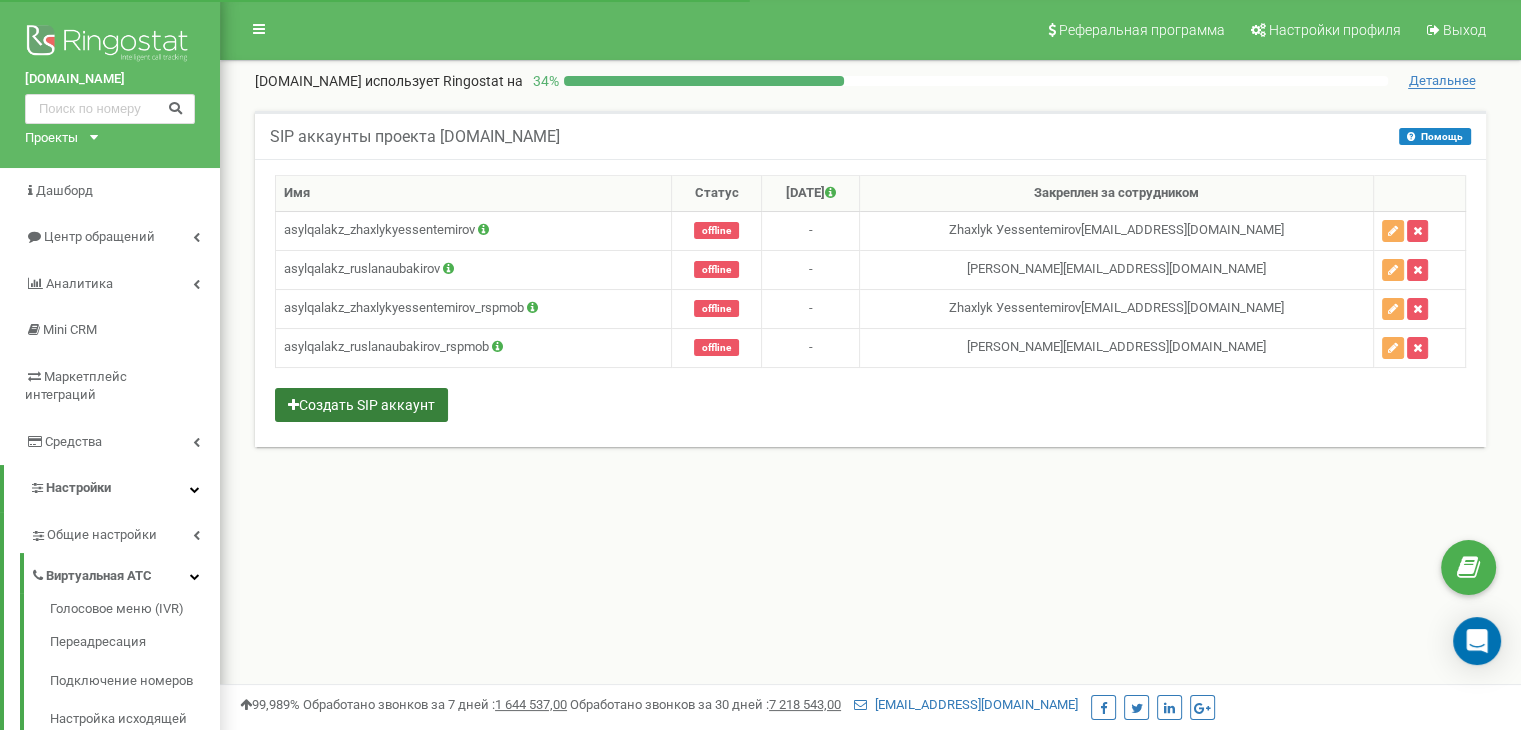 click on "Создать SIP аккаунт" at bounding box center [361, 405] 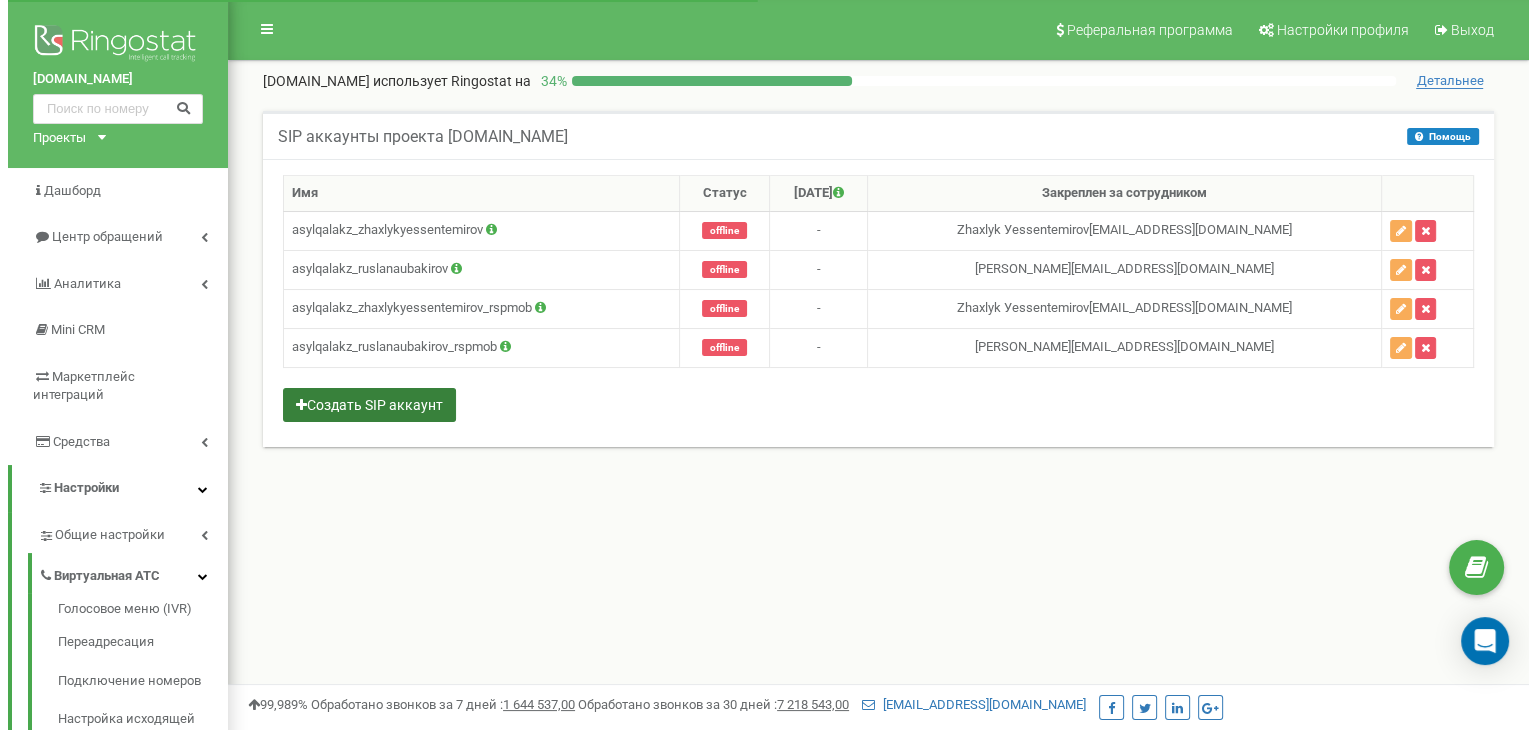 scroll, scrollTop: 0, scrollLeft: 0, axis: both 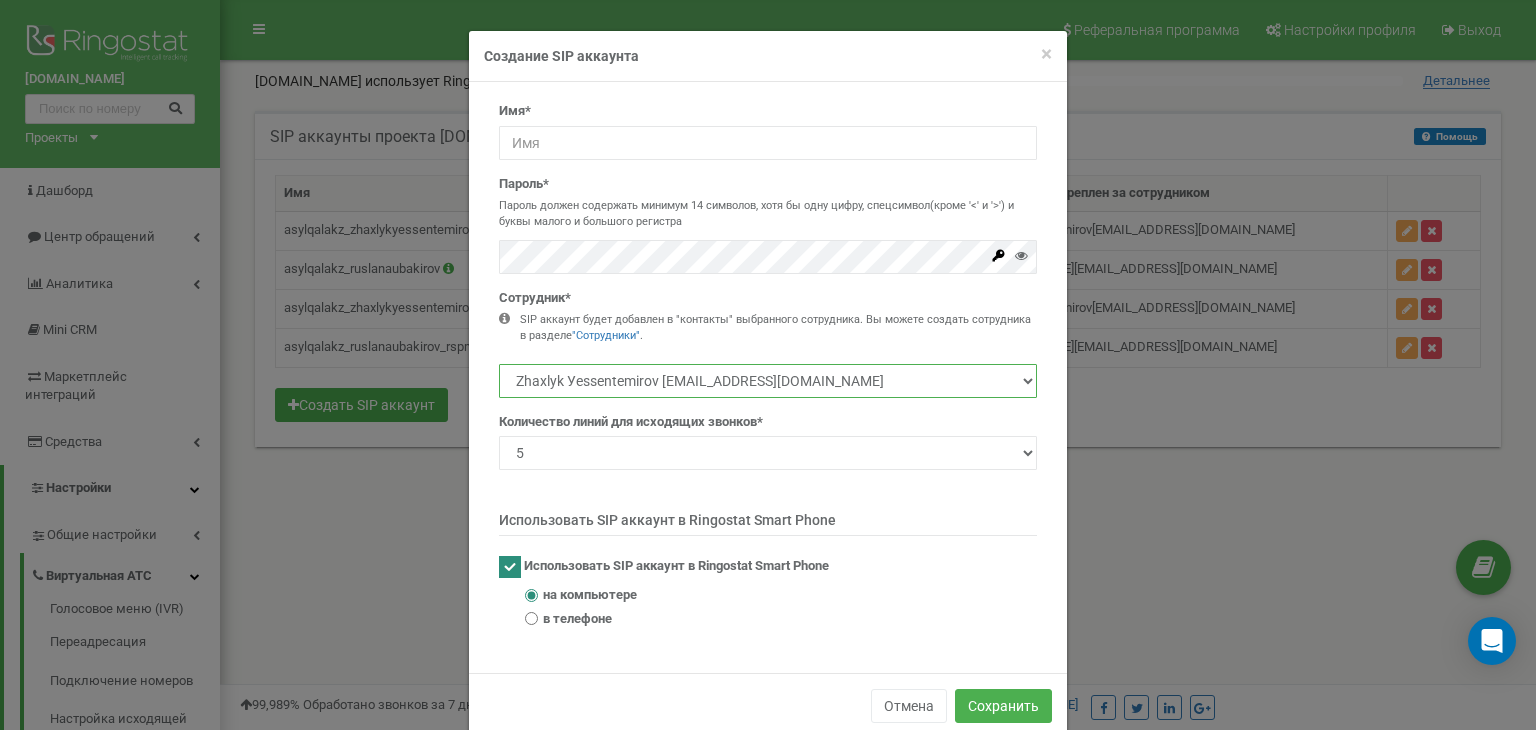 click on "Zhaxlyk Уessentemirov [EMAIL_ADDRESS][DOMAIN_NAME]
[PERSON_NAME] [EMAIL_ADDRESS][DOMAIN_NAME]
[PERSON_NAME] [PERSON_NAME][EMAIL_ADDRESS][DOMAIN_NAME]" at bounding box center (768, 381) 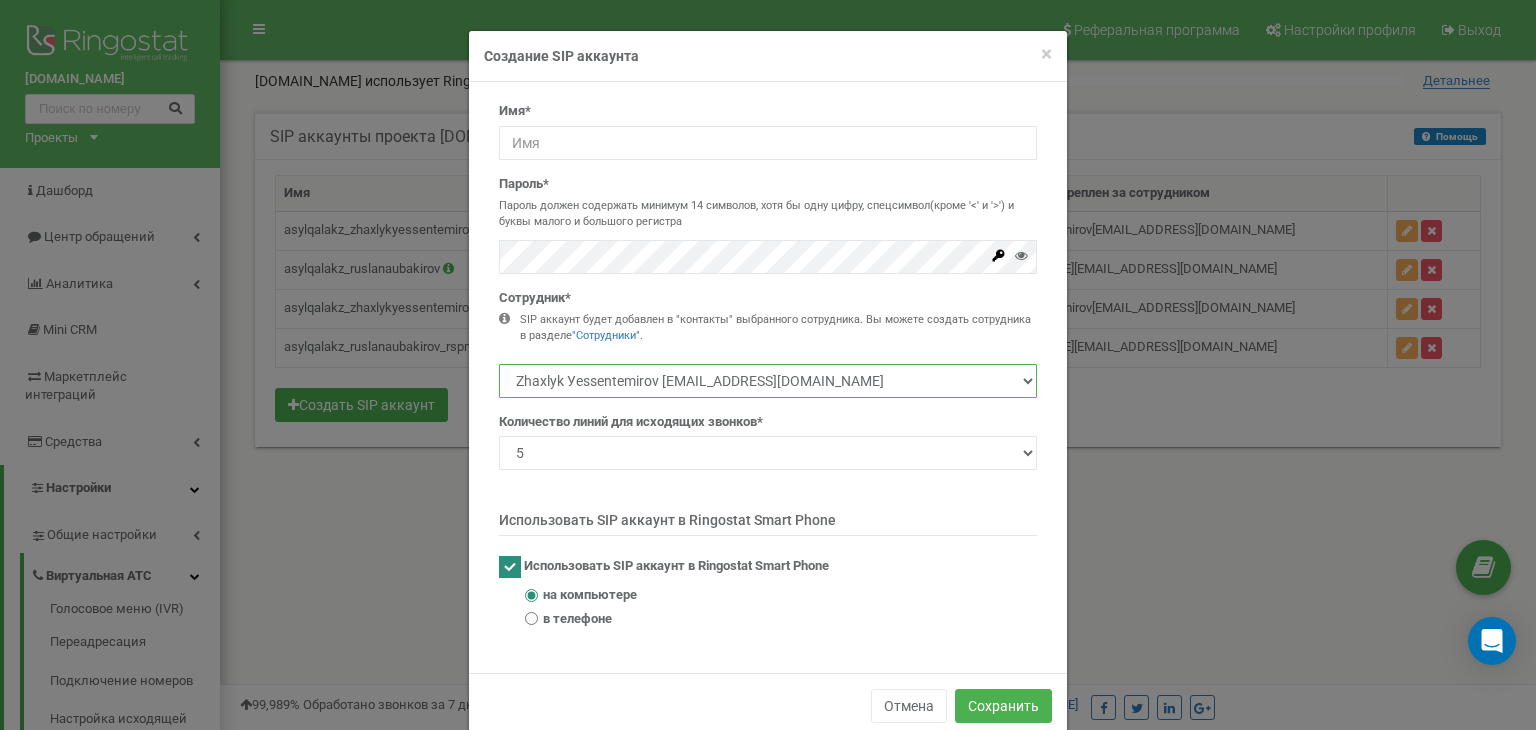 select on "470441" 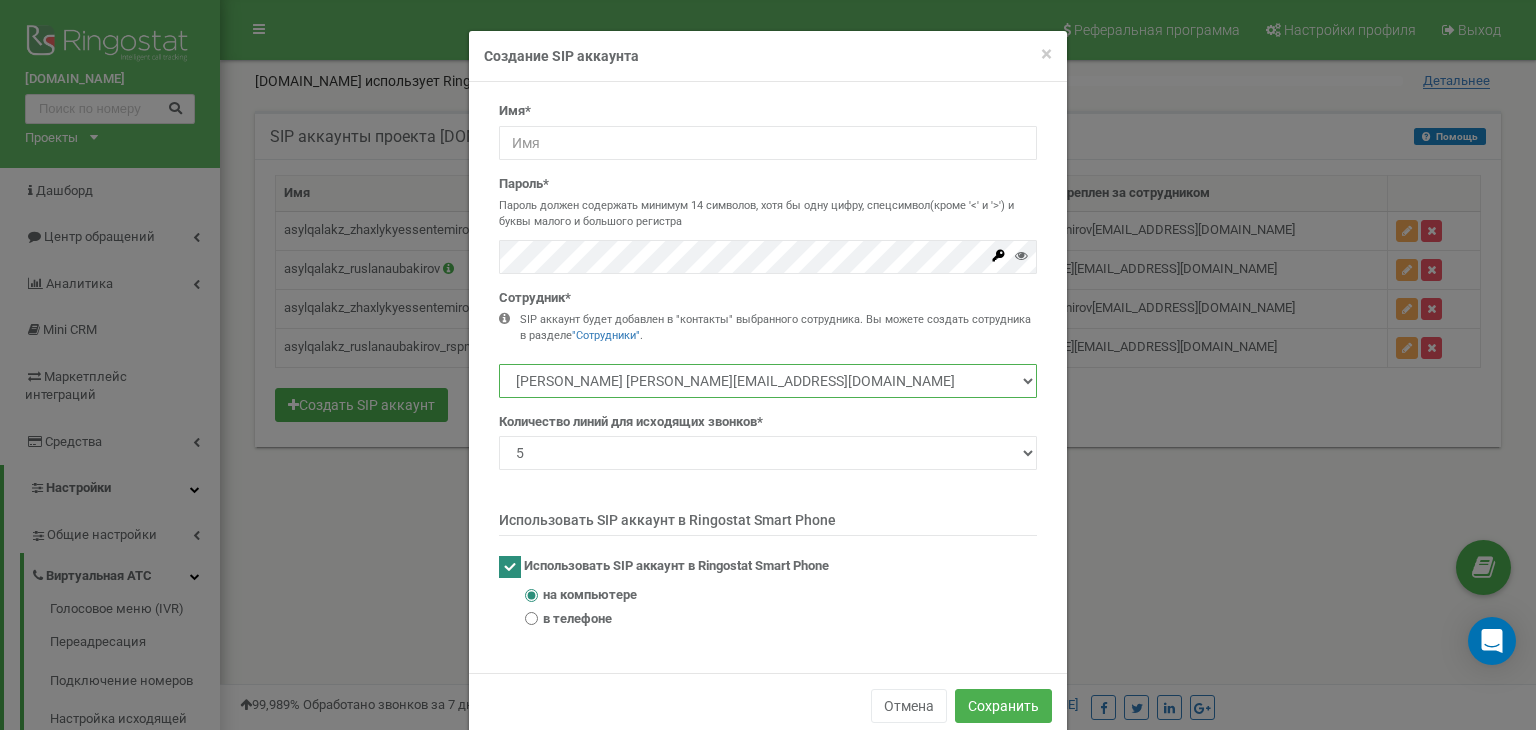 click on "Zhaxlyk Уessentemirov [EMAIL_ADDRESS][DOMAIN_NAME]
[PERSON_NAME] [EMAIL_ADDRESS][DOMAIN_NAME]
[PERSON_NAME] [PERSON_NAME][EMAIL_ADDRESS][DOMAIN_NAME]" at bounding box center (768, 381) 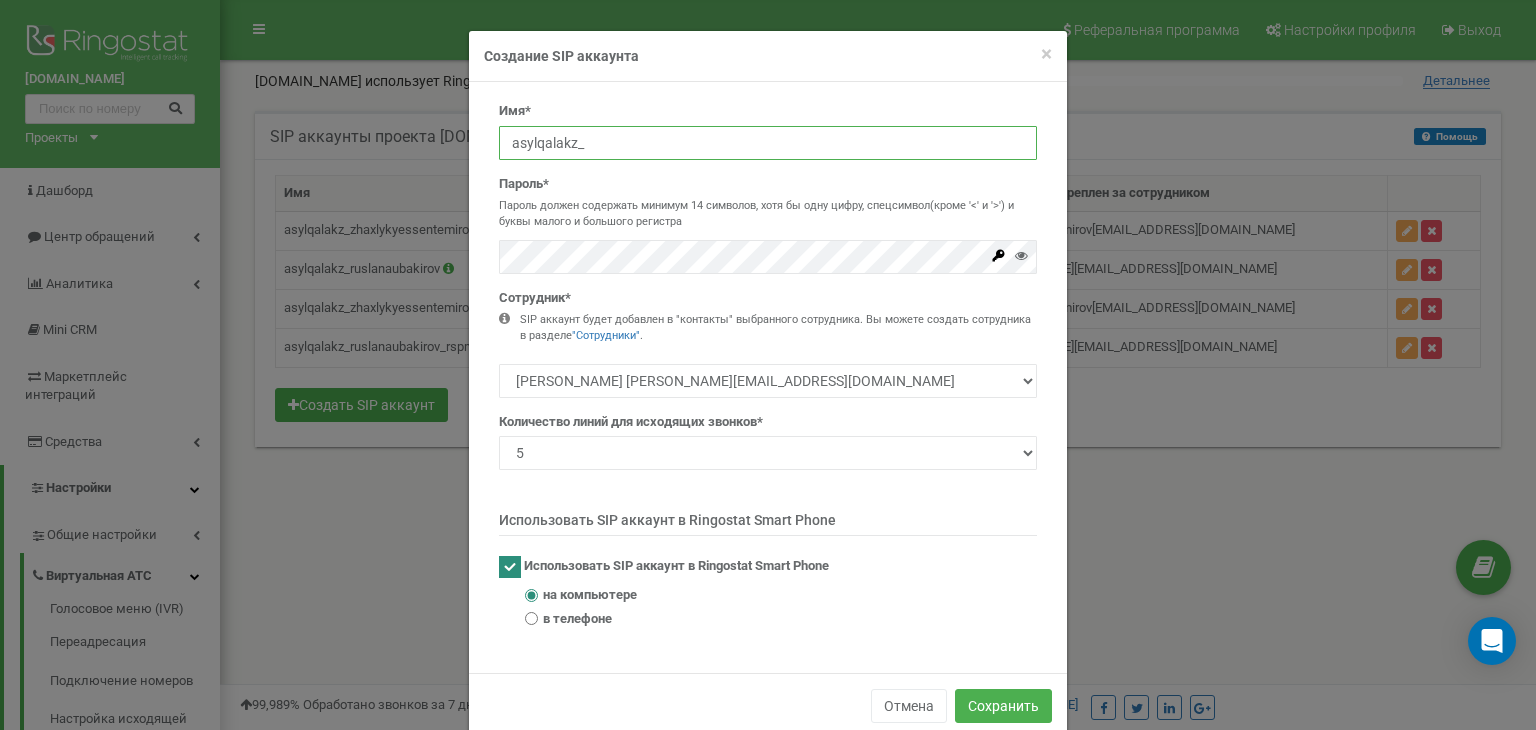 click on "asylqalakz_" at bounding box center (768, 143) 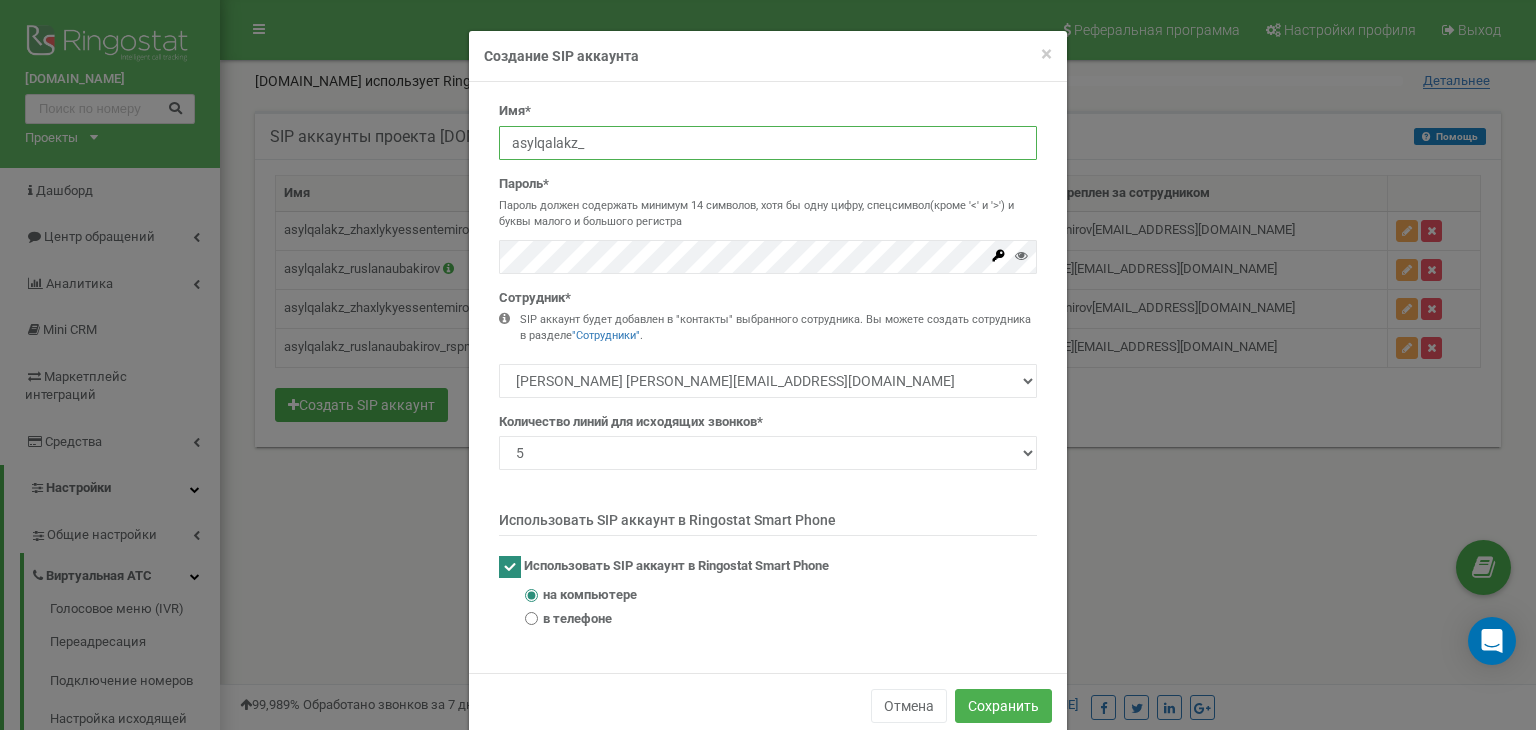 click on "asylqalakz_" at bounding box center [768, 143] 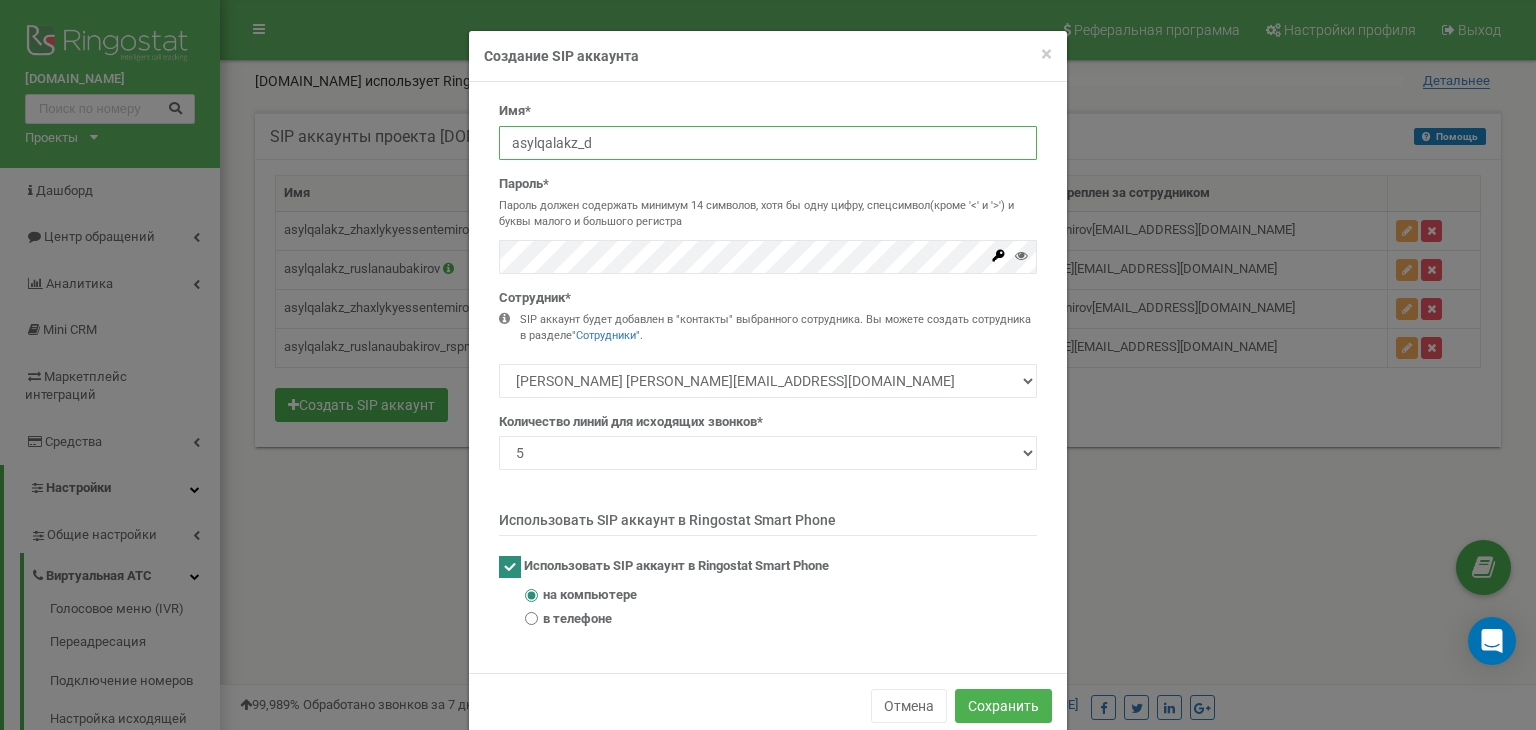 drag, startPoint x: 594, startPoint y: 131, endPoint x: 577, endPoint y: 132, distance: 17.029387 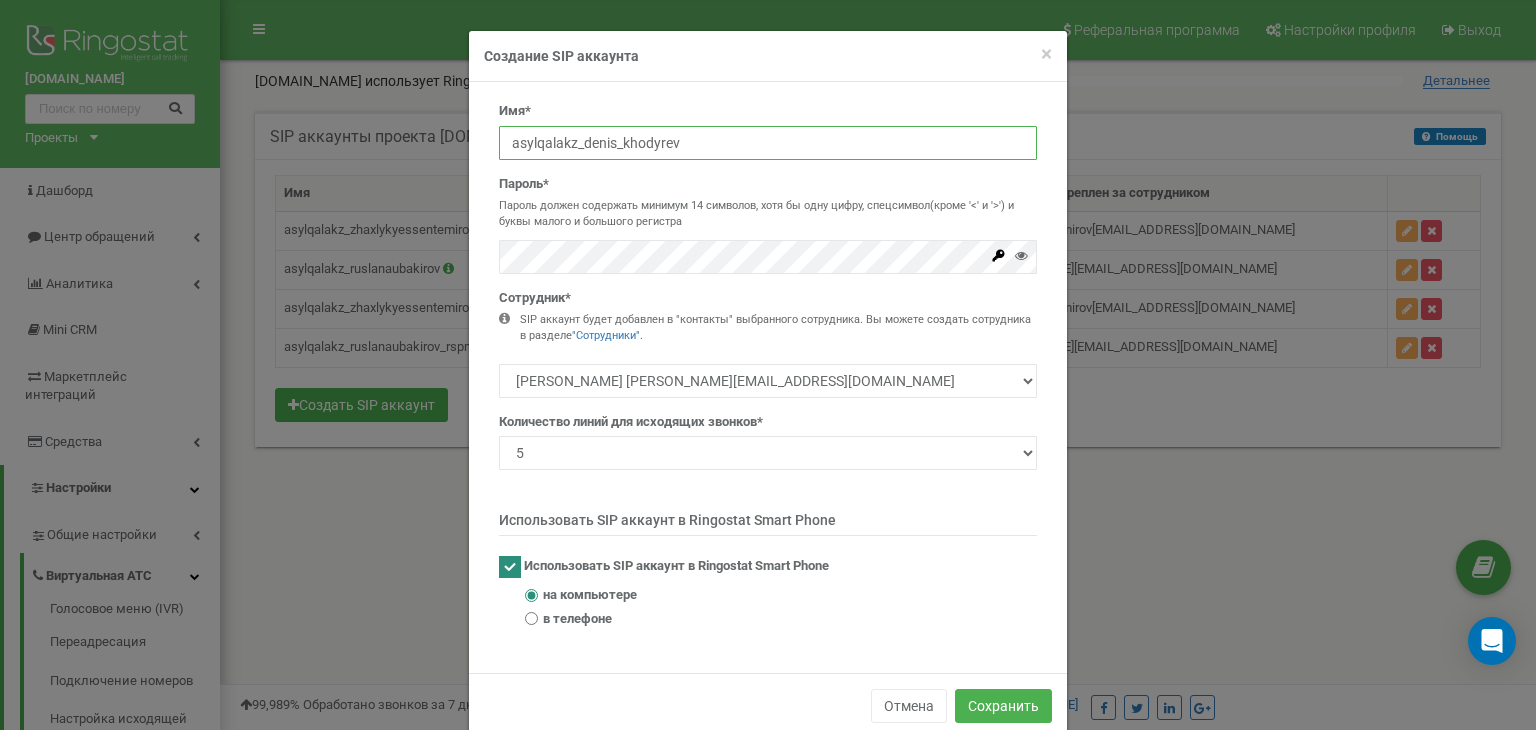 type on "asylqalakz_denis_khodyrev" 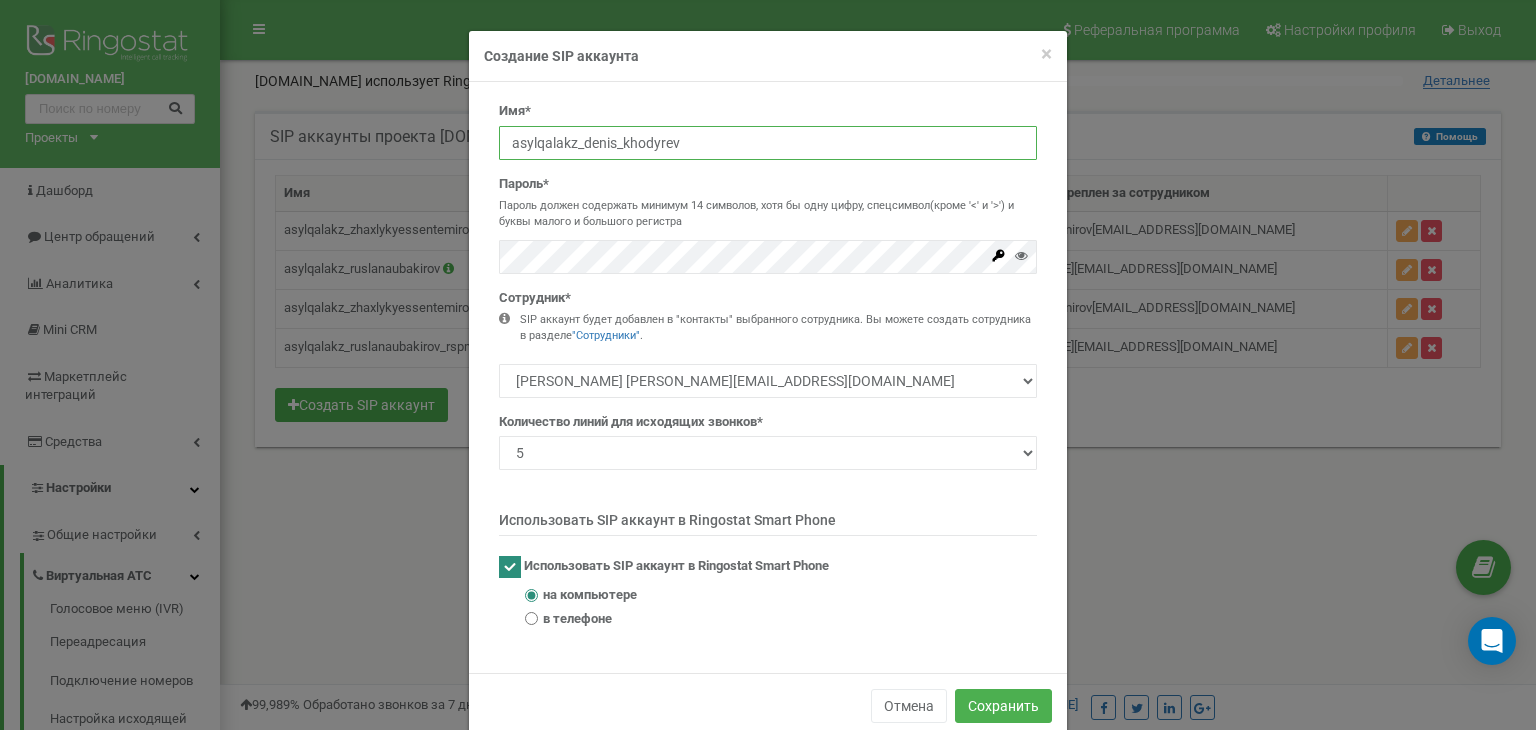 click at bounding box center (510, 567) 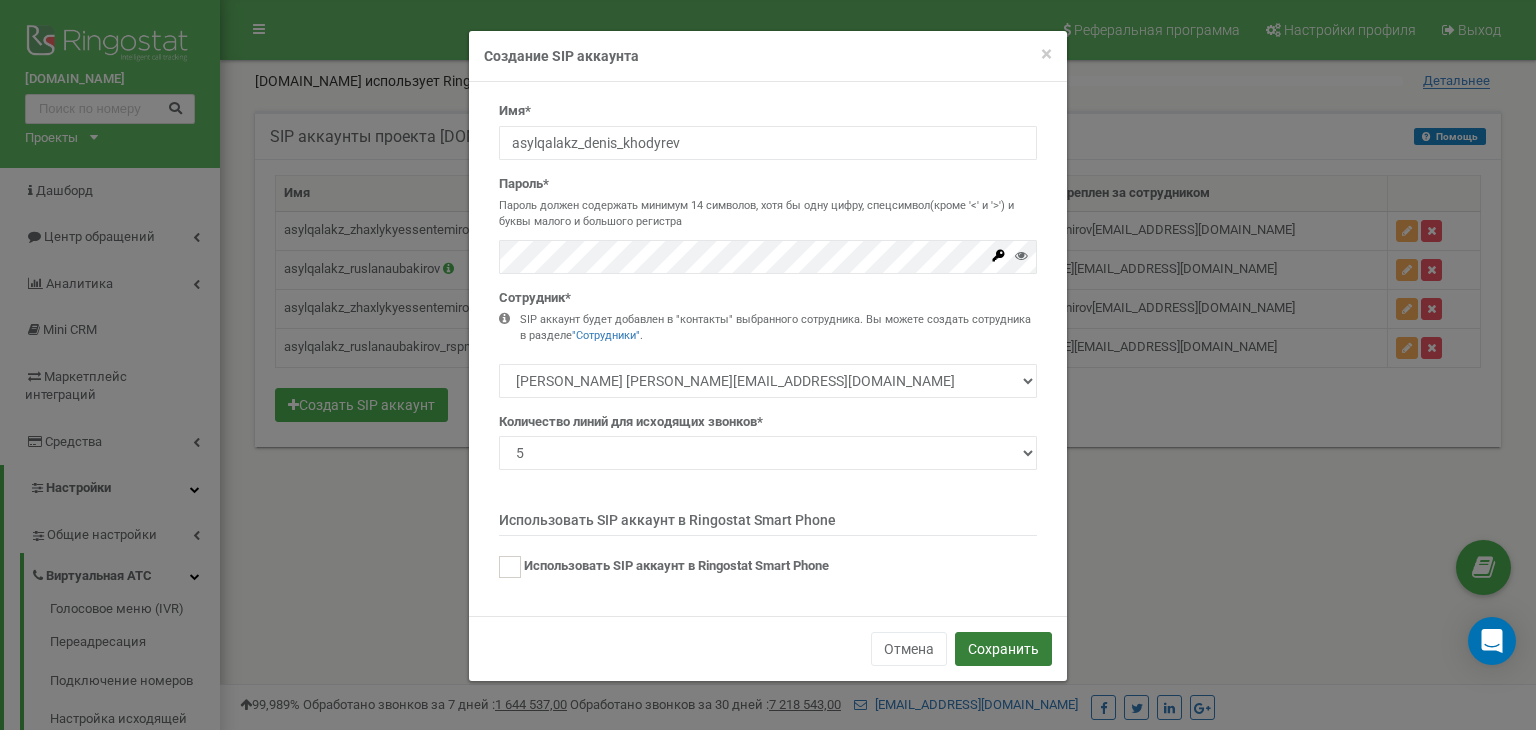 click on "Сохранить" at bounding box center [1003, 649] 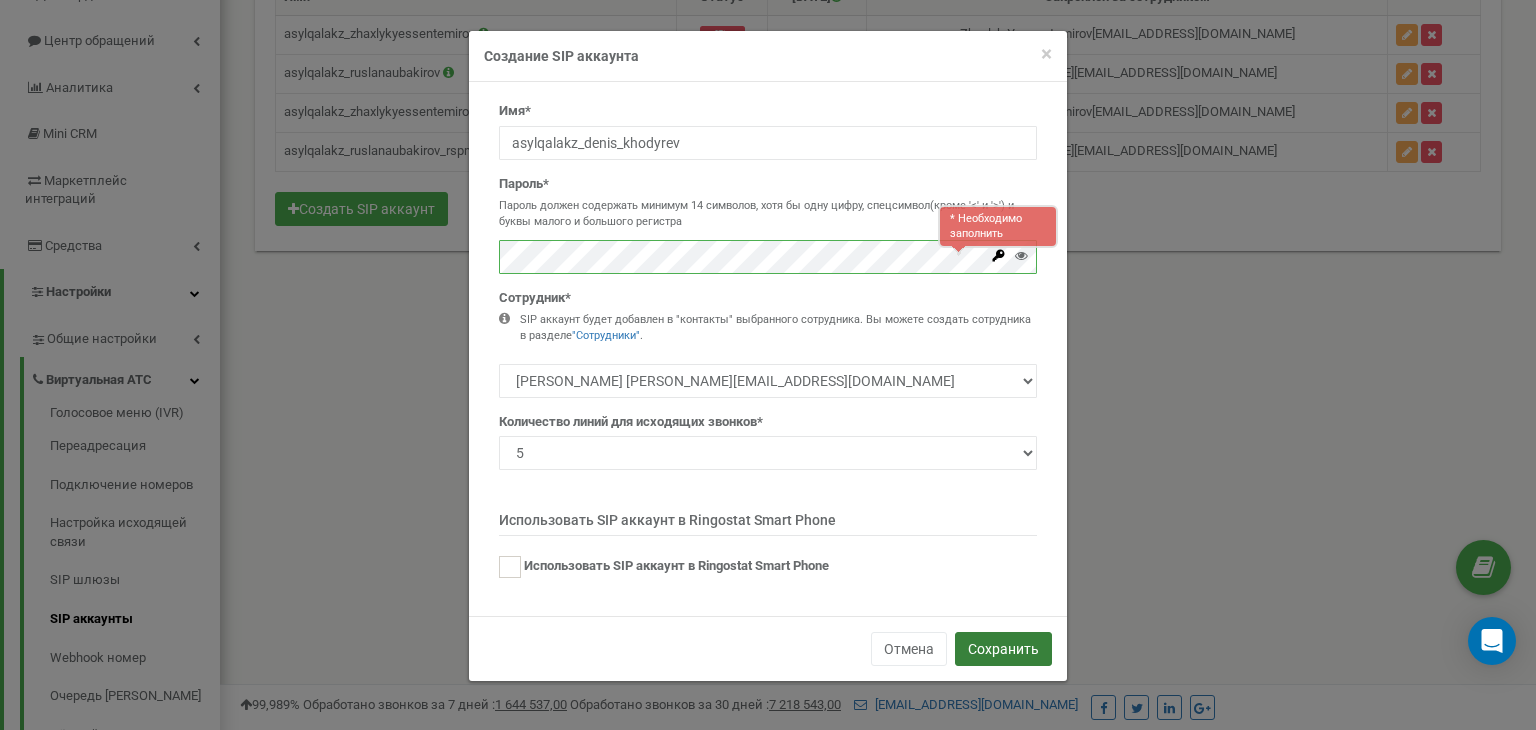 scroll, scrollTop: 204, scrollLeft: 0, axis: vertical 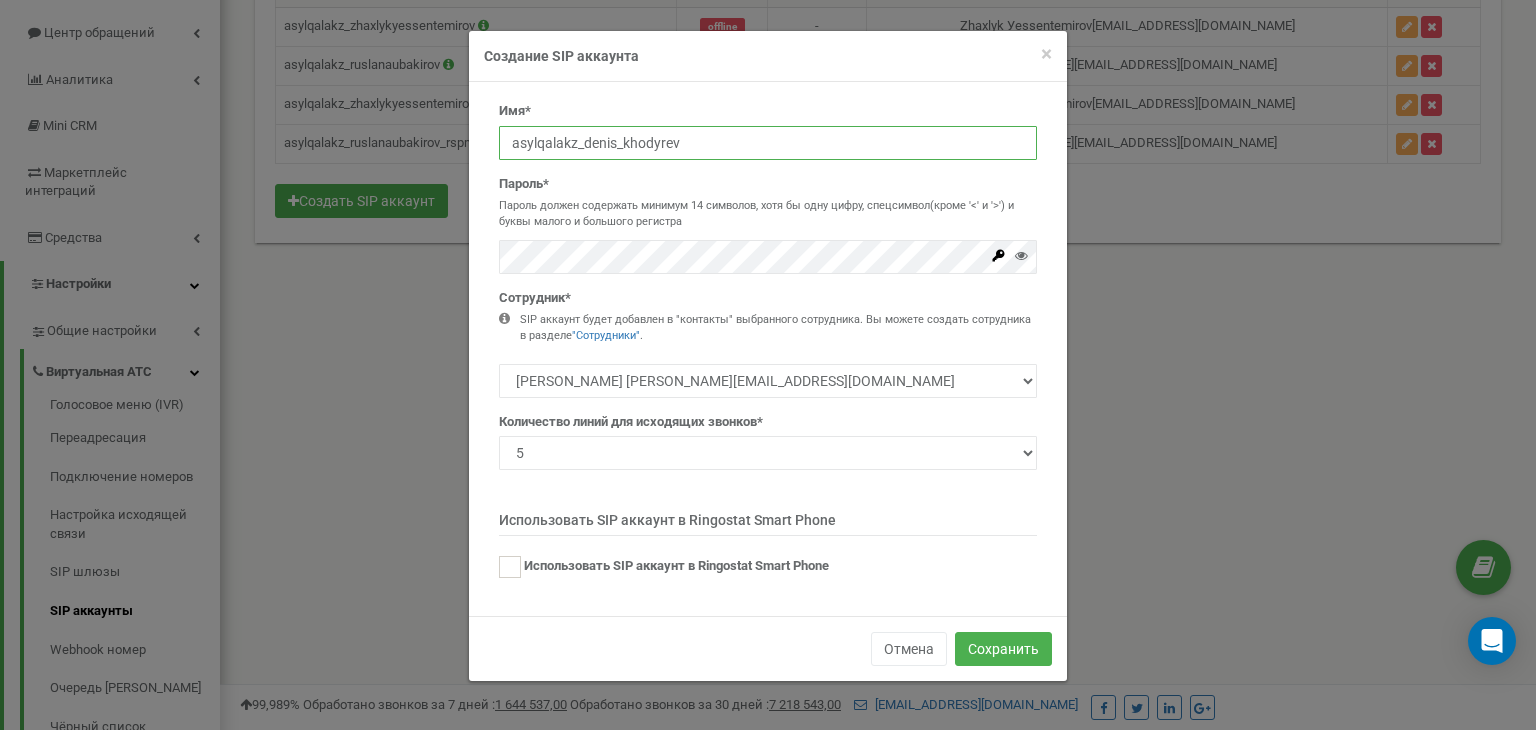 click on "asylqalakz_denis_khodyrev" at bounding box center [768, 143] 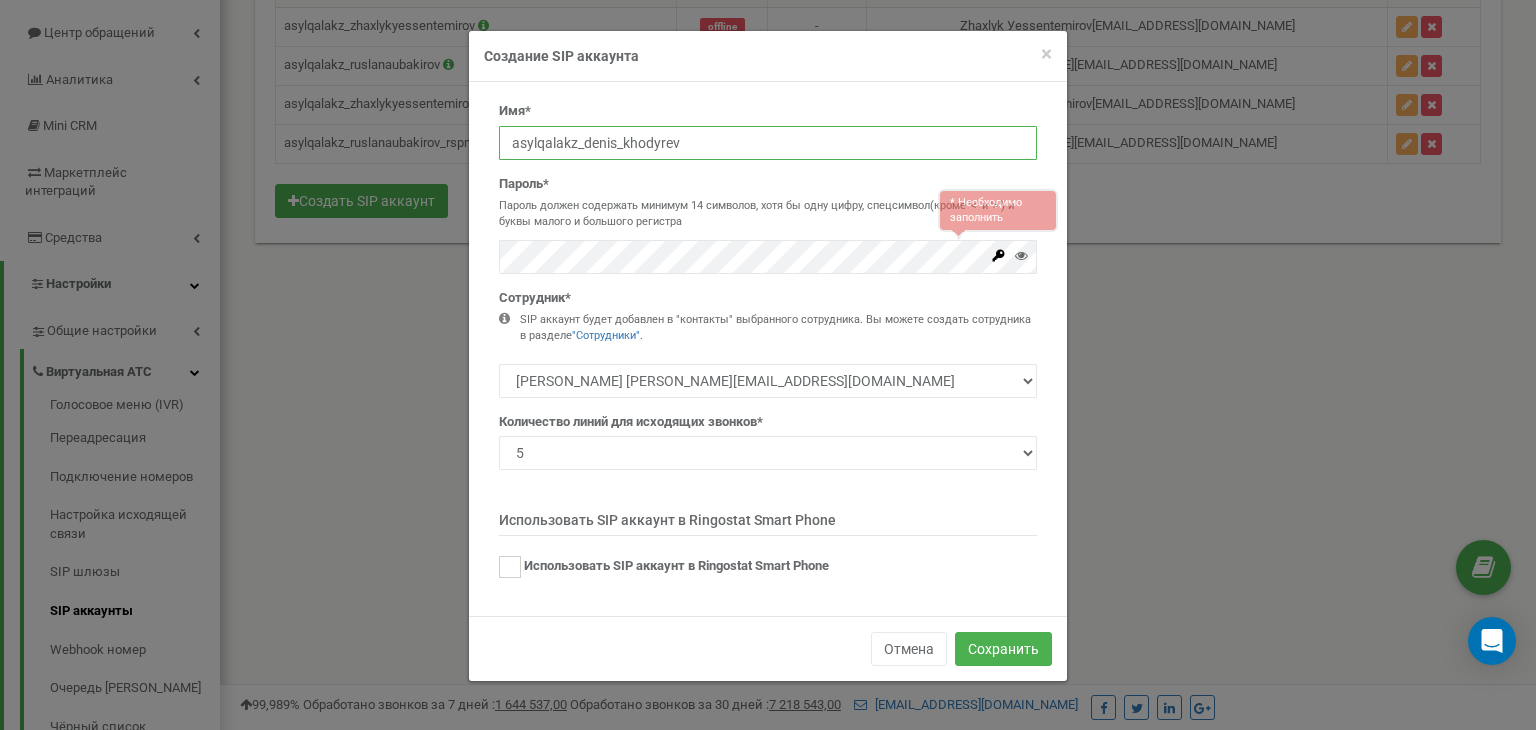 click on "asylqalakz_denis_khodyrev" at bounding box center (768, 143) 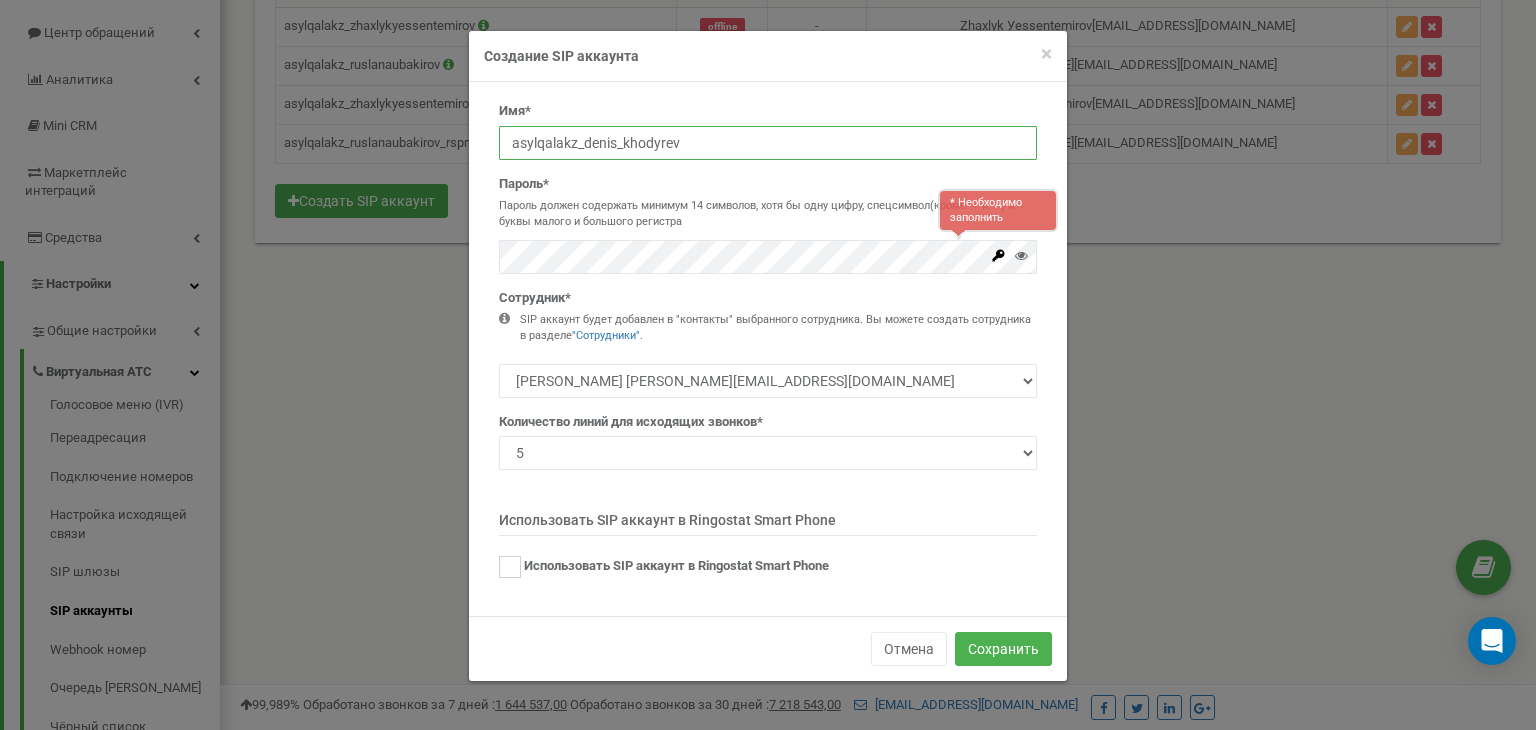 click on "asylqalakz_denis_khodyrev" at bounding box center (768, 143) 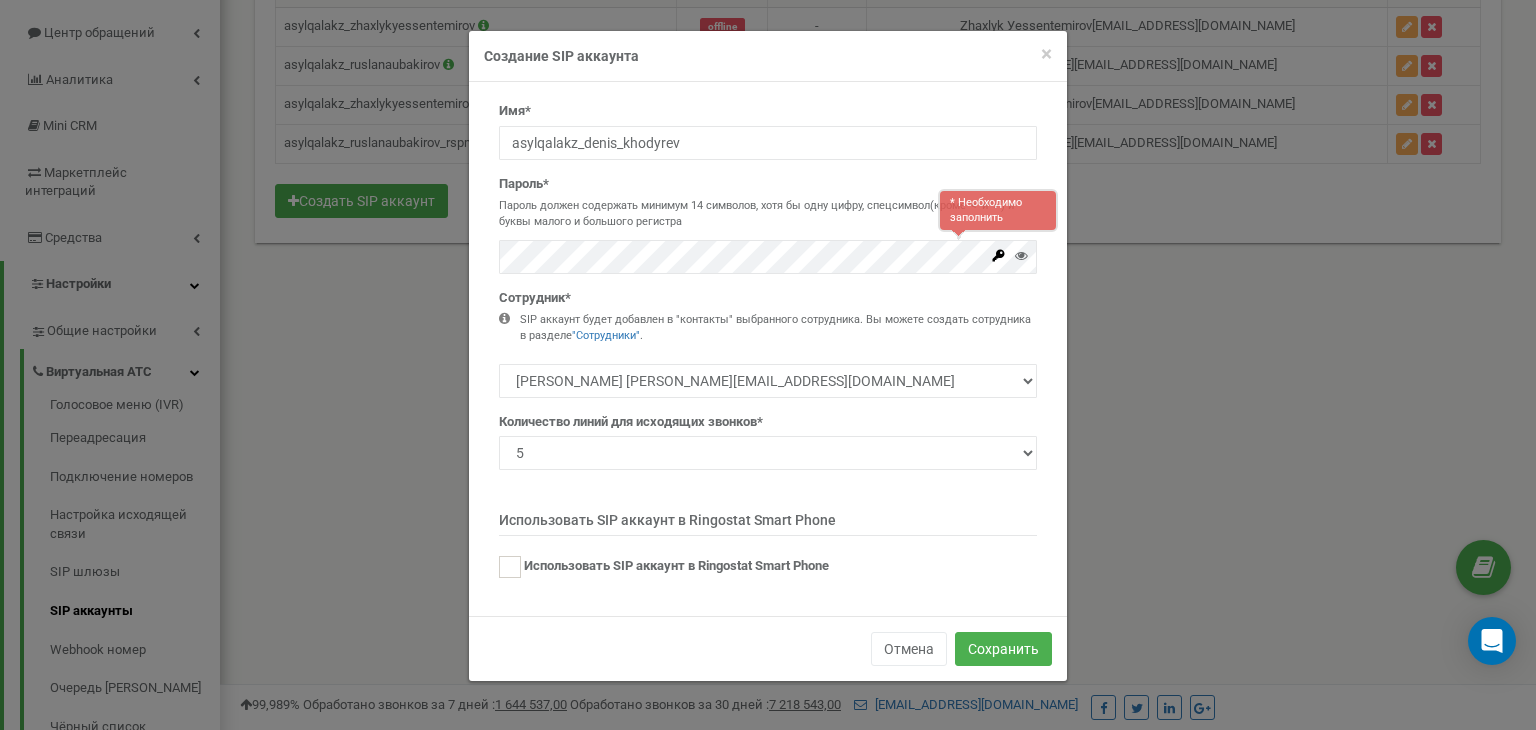 click on "Имя*
asylqalakz_denis_khodyrev
Пароль*
Пароль должен содержать минимум 14 символов, хотя бы одну цифру, спецсимвол(кроме '<' и '>') и буквы малого и большого регистра
* Необходимо заполнить
Сотрудник* 1 2 3 4 5" at bounding box center (768, 349) 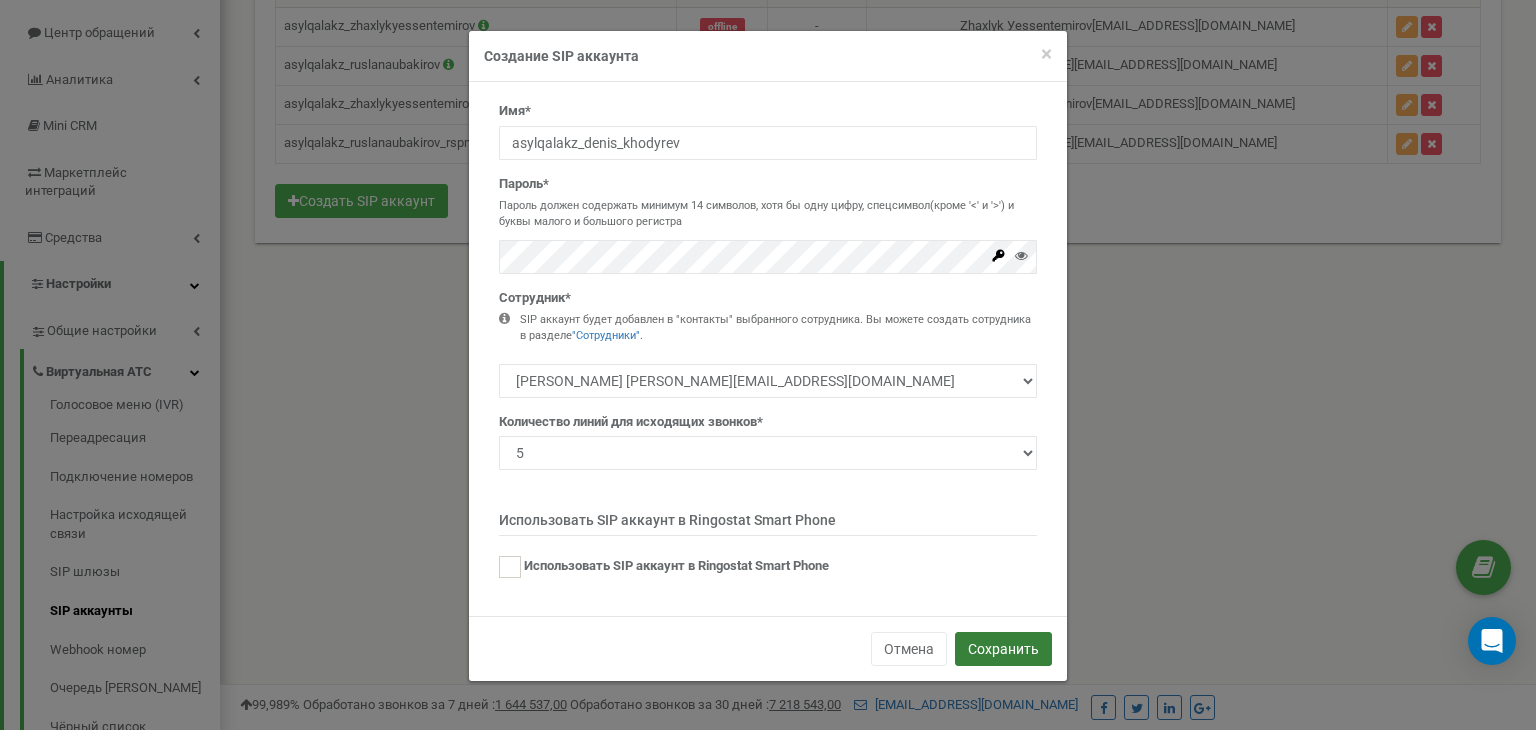 click on "Сохранить" at bounding box center (1003, 649) 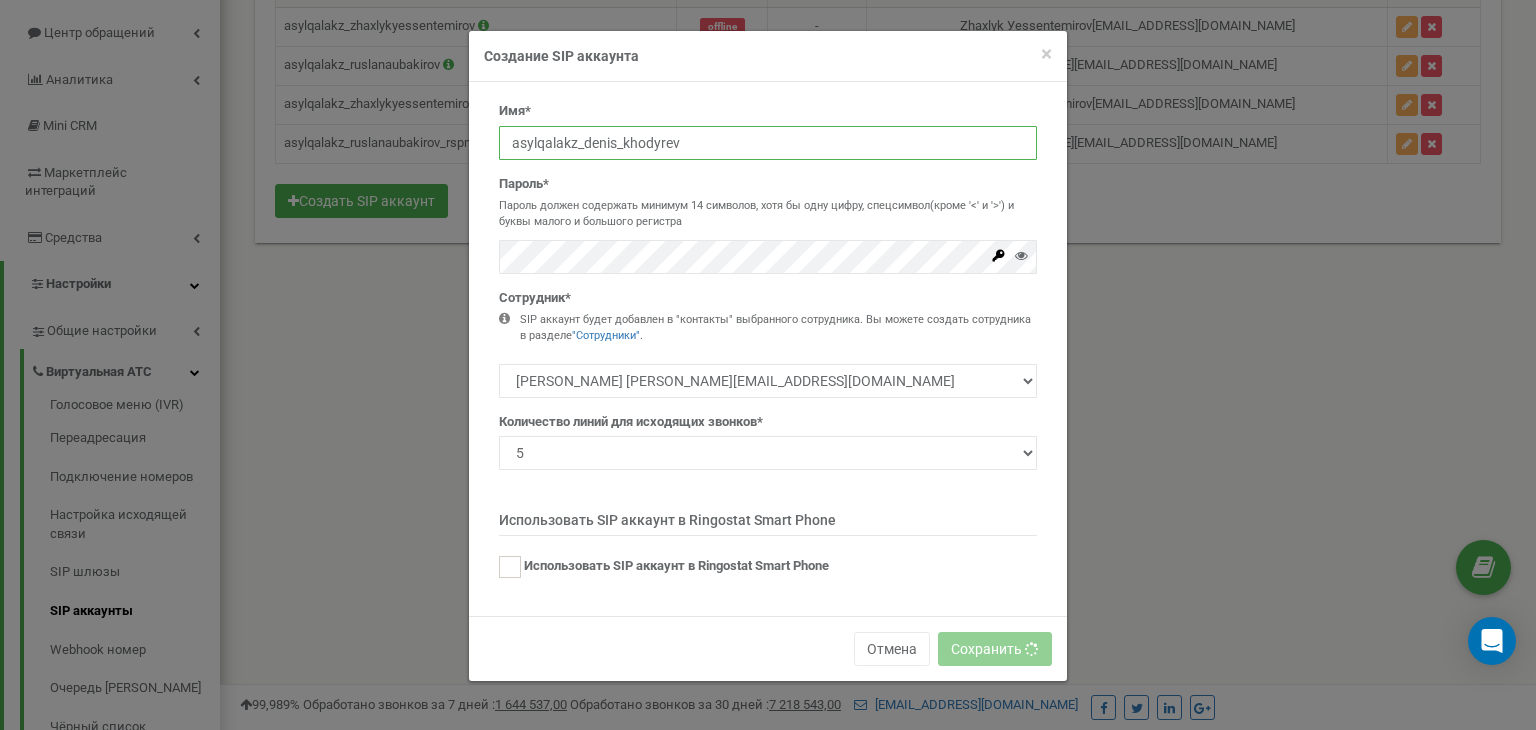 click on "asylqalakz_denis_khodyrev" at bounding box center [768, 143] 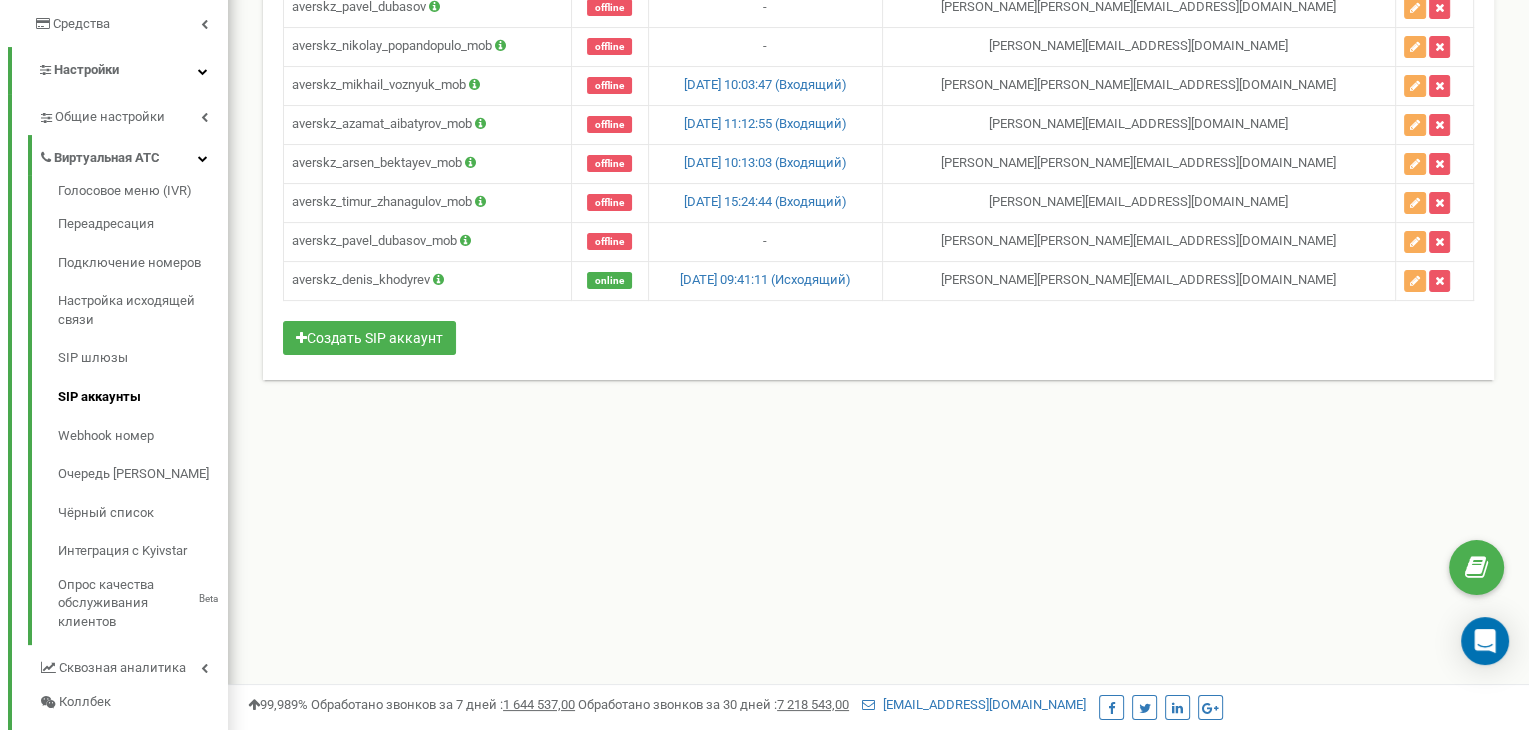 scroll, scrollTop: 0, scrollLeft: 0, axis: both 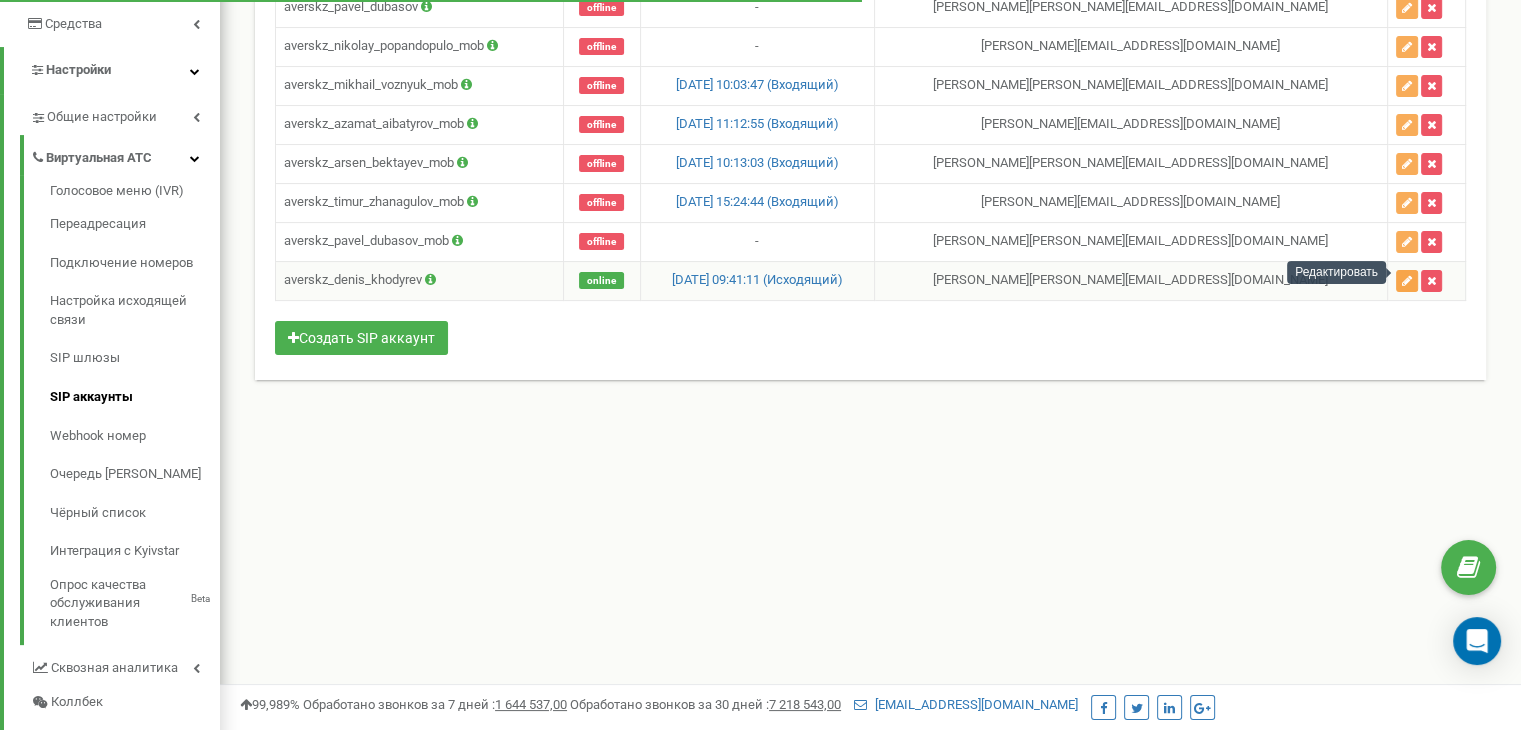 click at bounding box center [1407, 281] 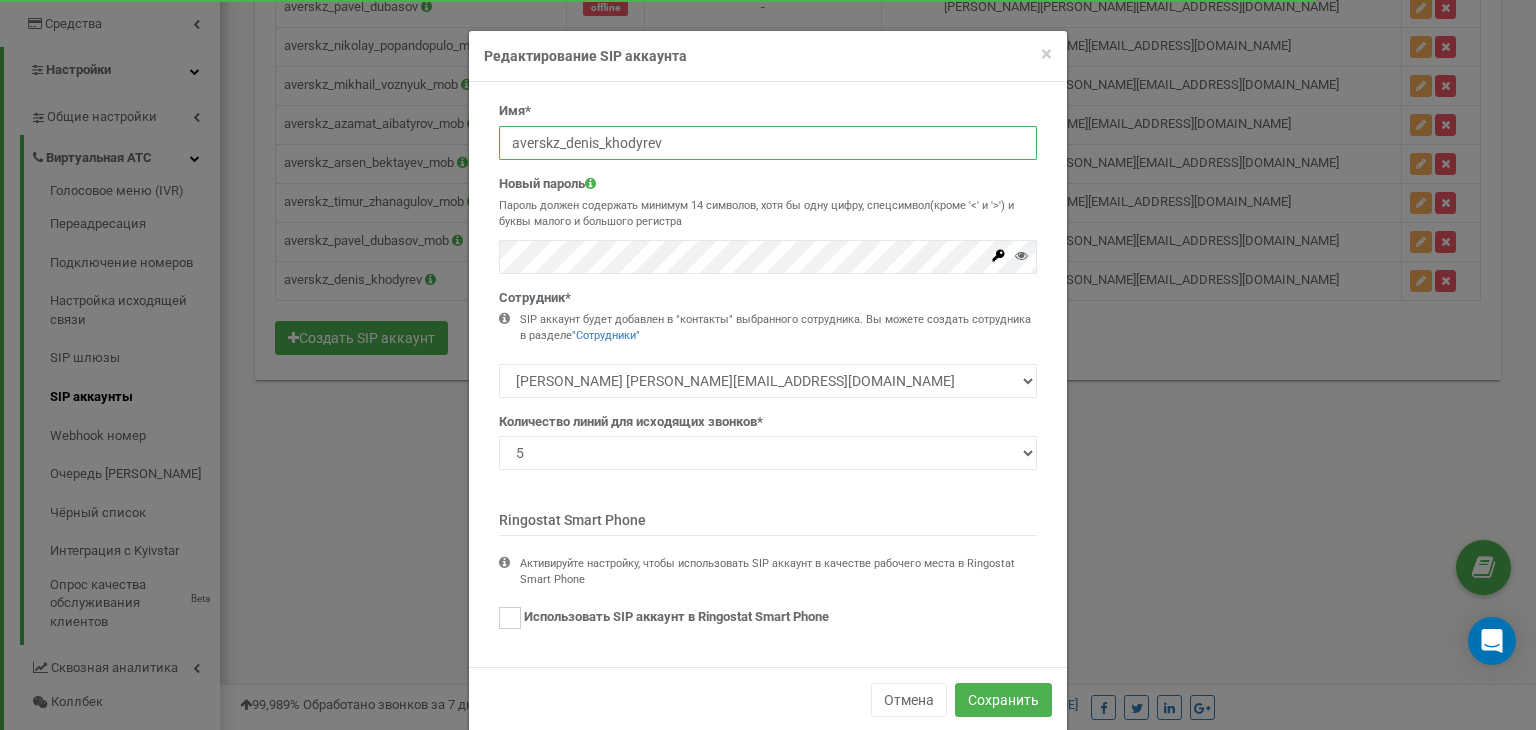 drag, startPoint x: 701, startPoint y: 142, endPoint x: 477, endPoint y: 130, distance: 224.3212 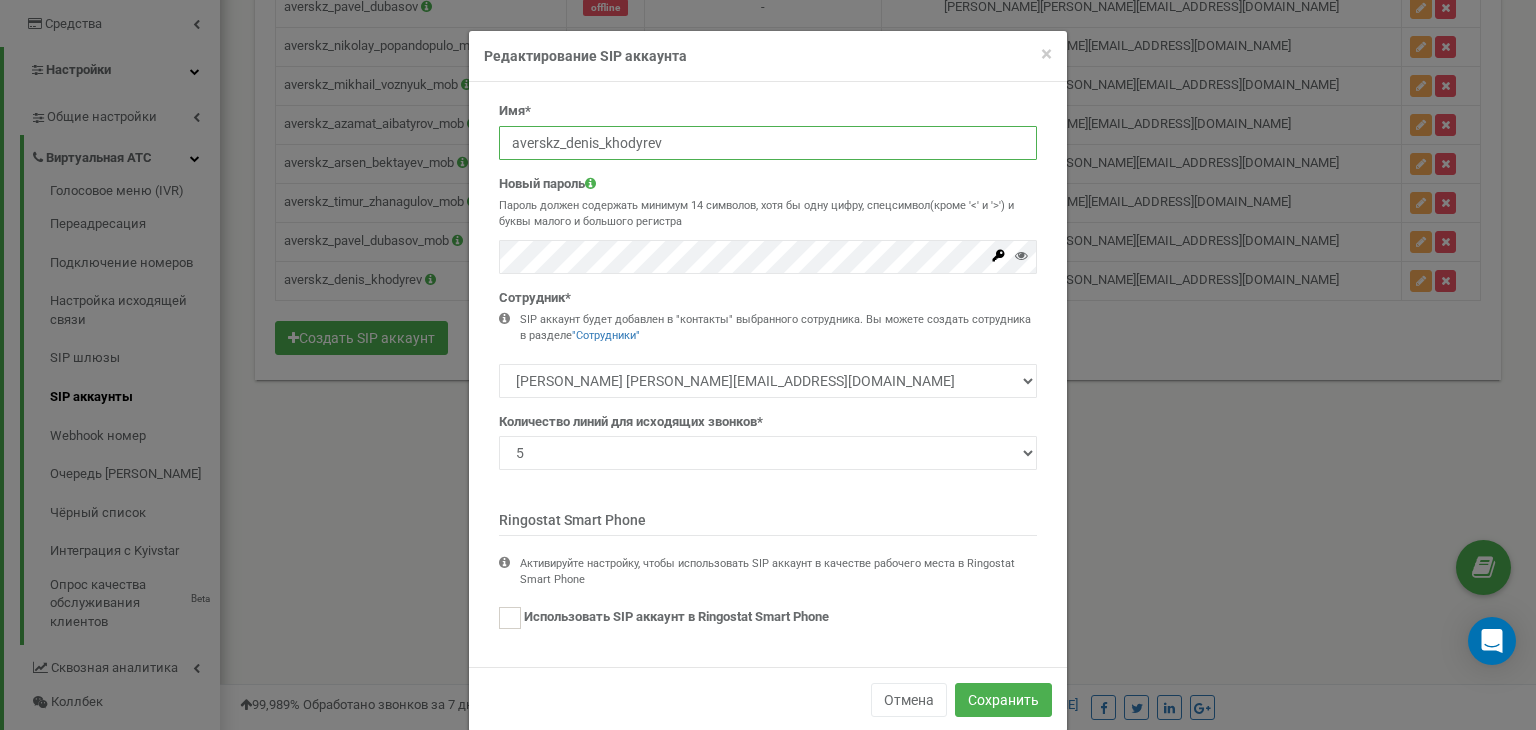 click on "averskz_denis_khodyrev" at bounding box center [768, 143] 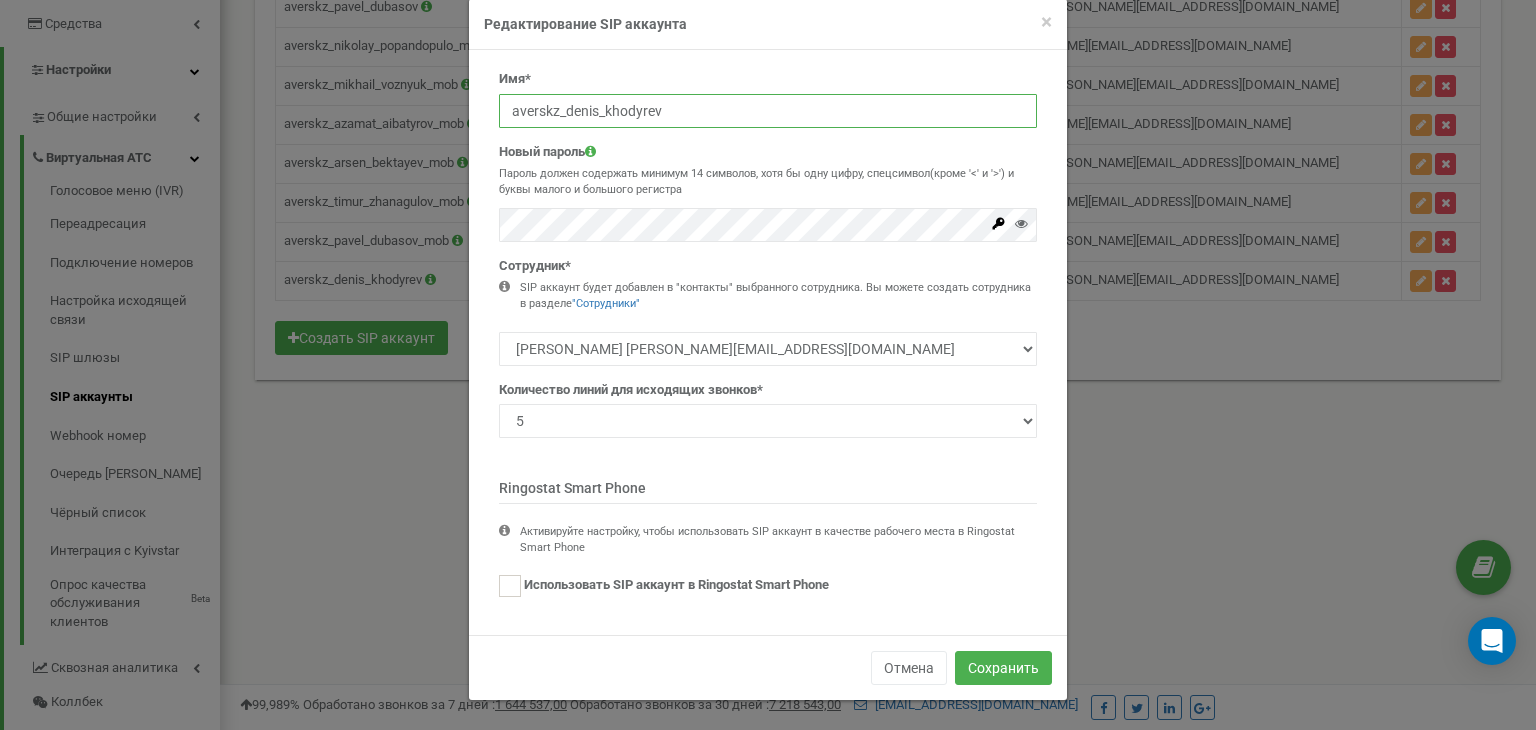 scroll, scrollTop: 0, scrollLeft: 0, axis: both 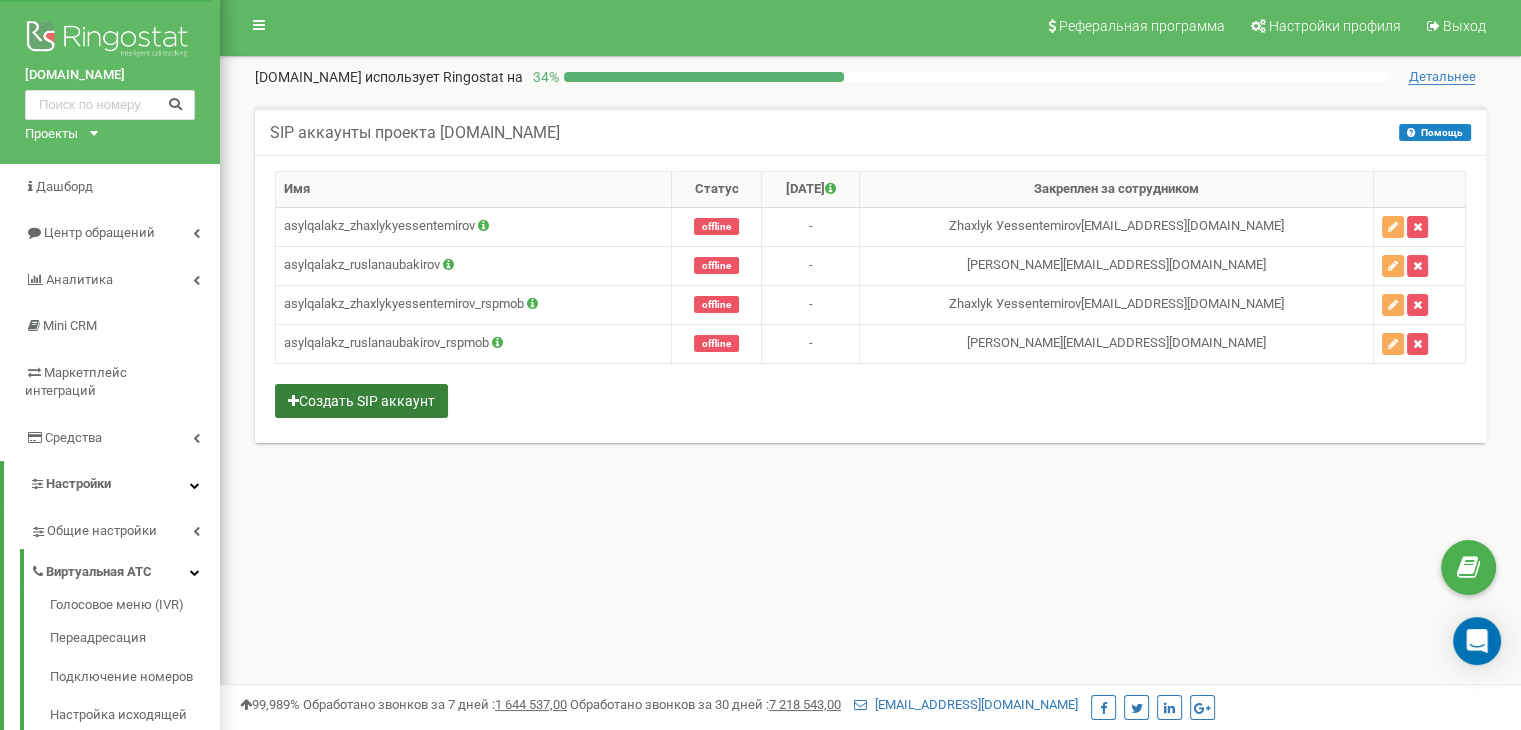 click on "Создать SIP аккаунт" at bounding box center [361, 401] 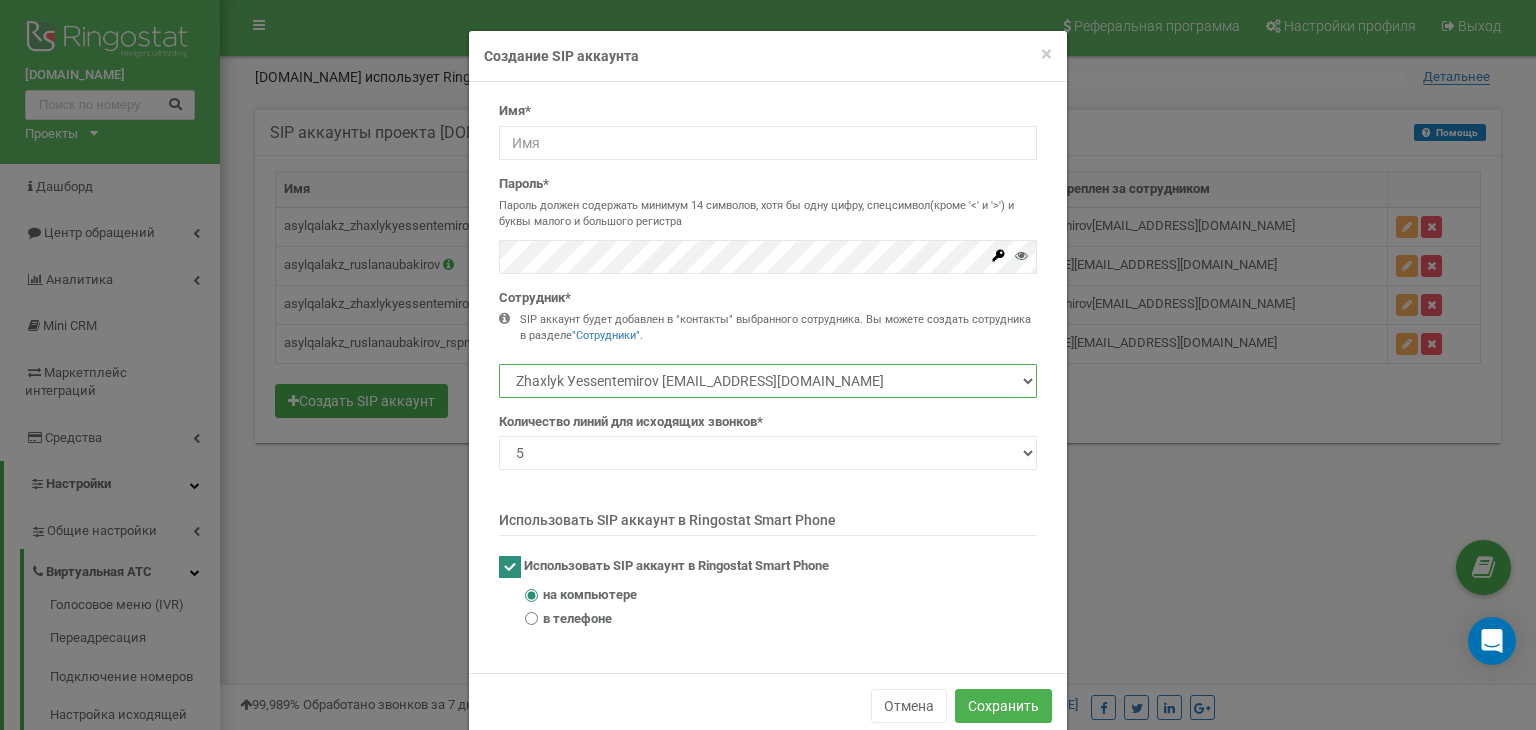click on "Zhaxlyk Уessentemirov [EMAIL_ADDRESS][DOMAIN_NAME]
[PERSON_NAME] [EMAIL_ADDRESS][DOMAIN_NAME]
[PERSON_NAME] [PERSON_NAME][EMAIL_ADDRESS][DOMAIN_NAME]" at bounding box center (768, 381) 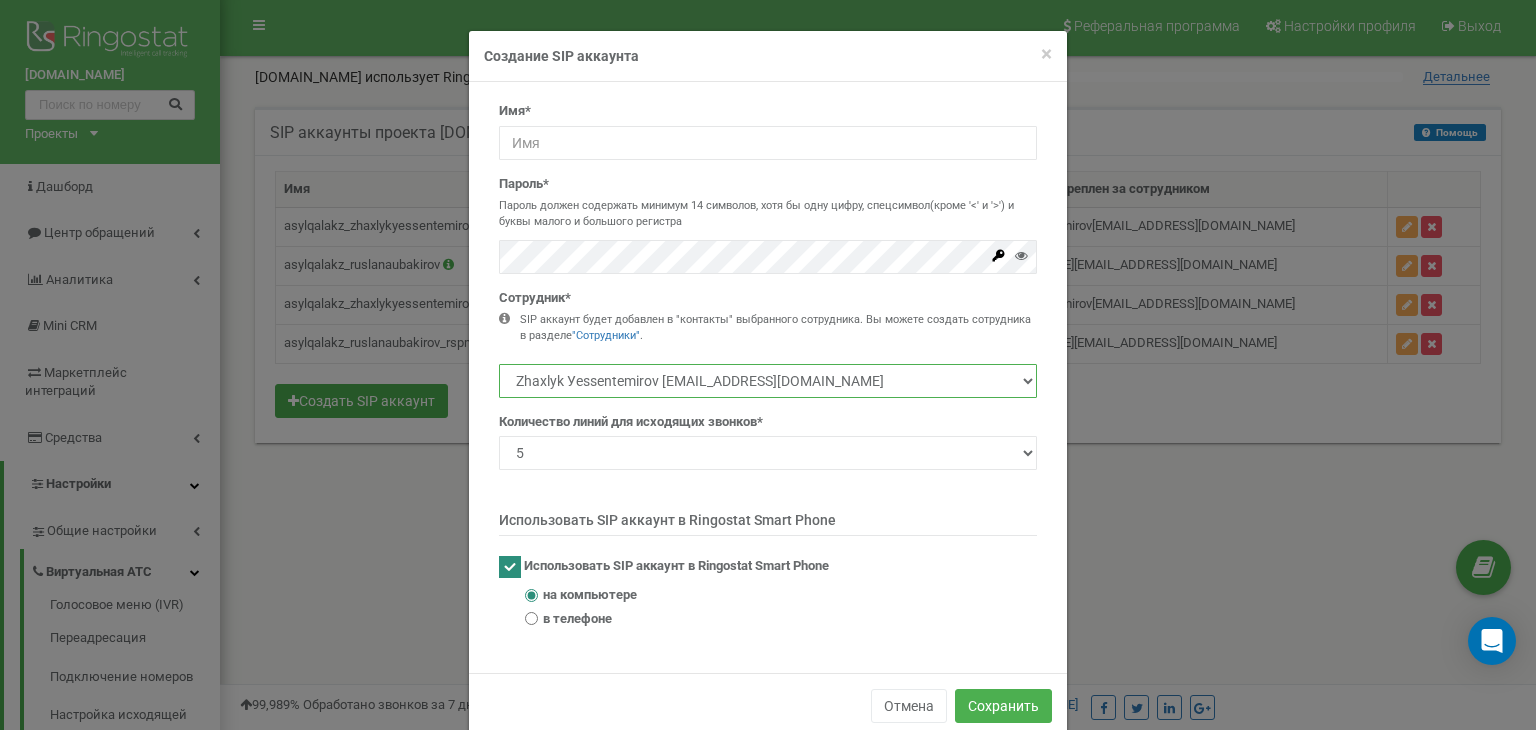 select on "470441" 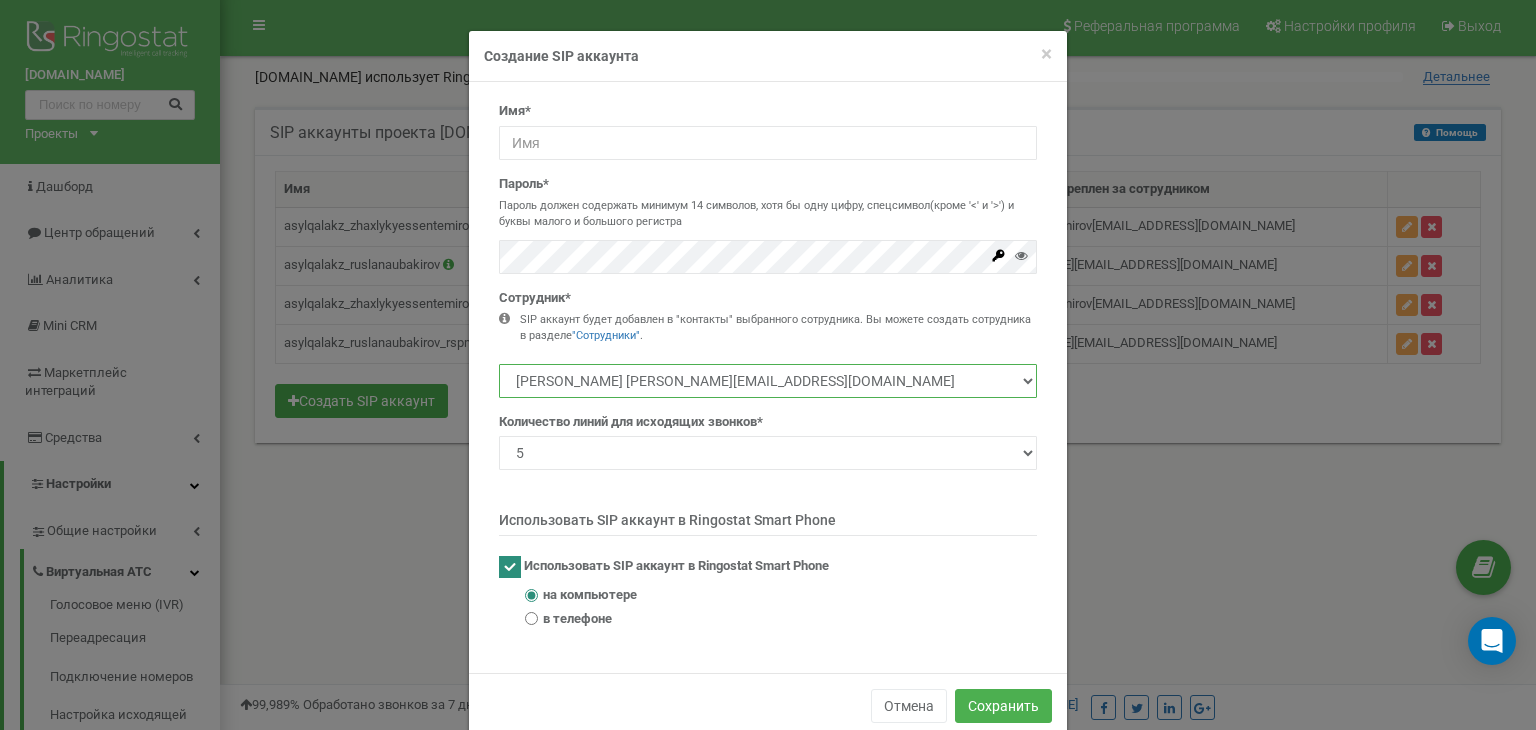 click on "Zhaxlyk Уessentemirov [EMAIL_ADDRESS][DOMAIN_NAME]
[PERSON_NAME] [EMAIL_ADDRESS][DOMAIN_NAME]
[PERSON_NAME] [PERSON_NAME][EMAIL_ADDRESS][DOMAIN_NAME]" at bounding box center (768, 381) 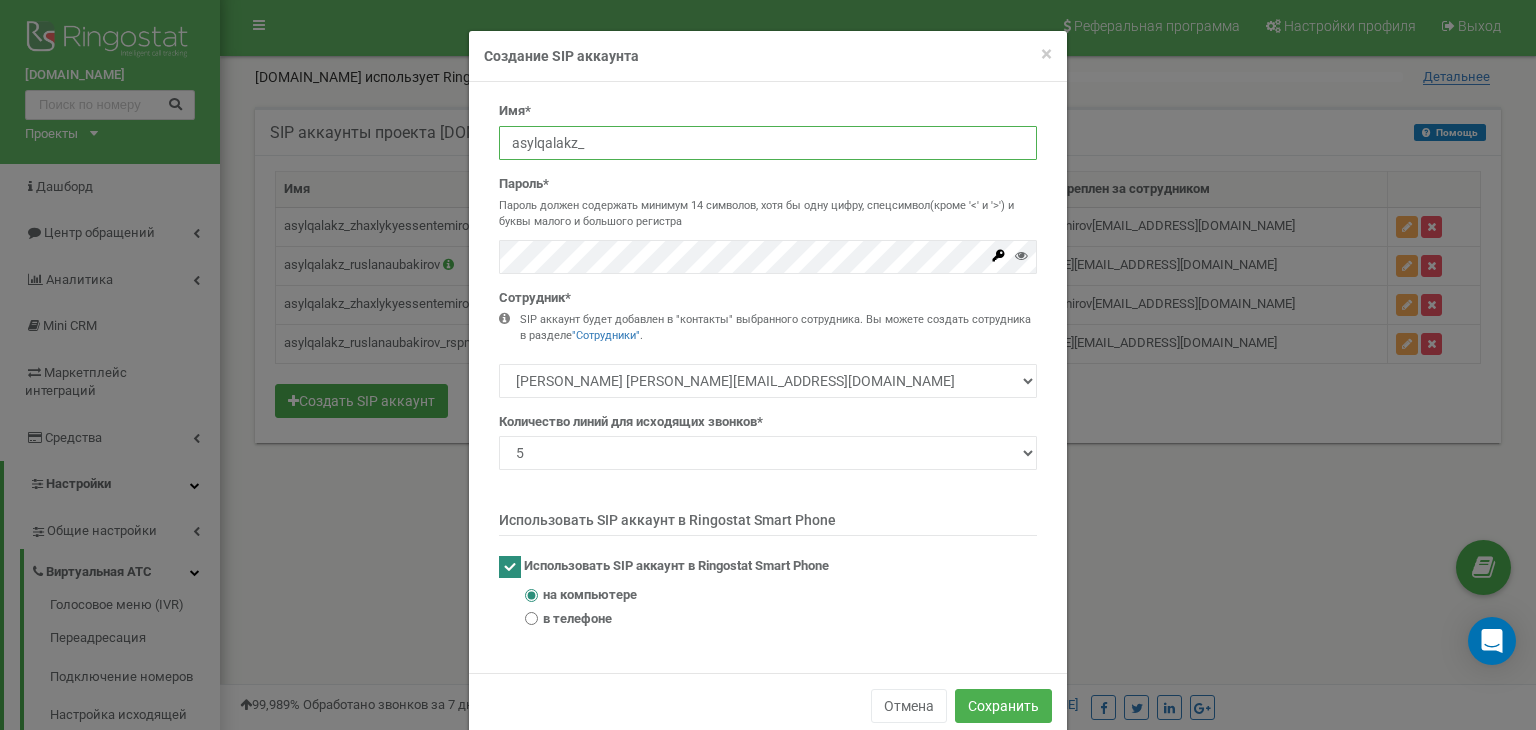 click on "asylqalakz_" at bounding box center [768, 143] 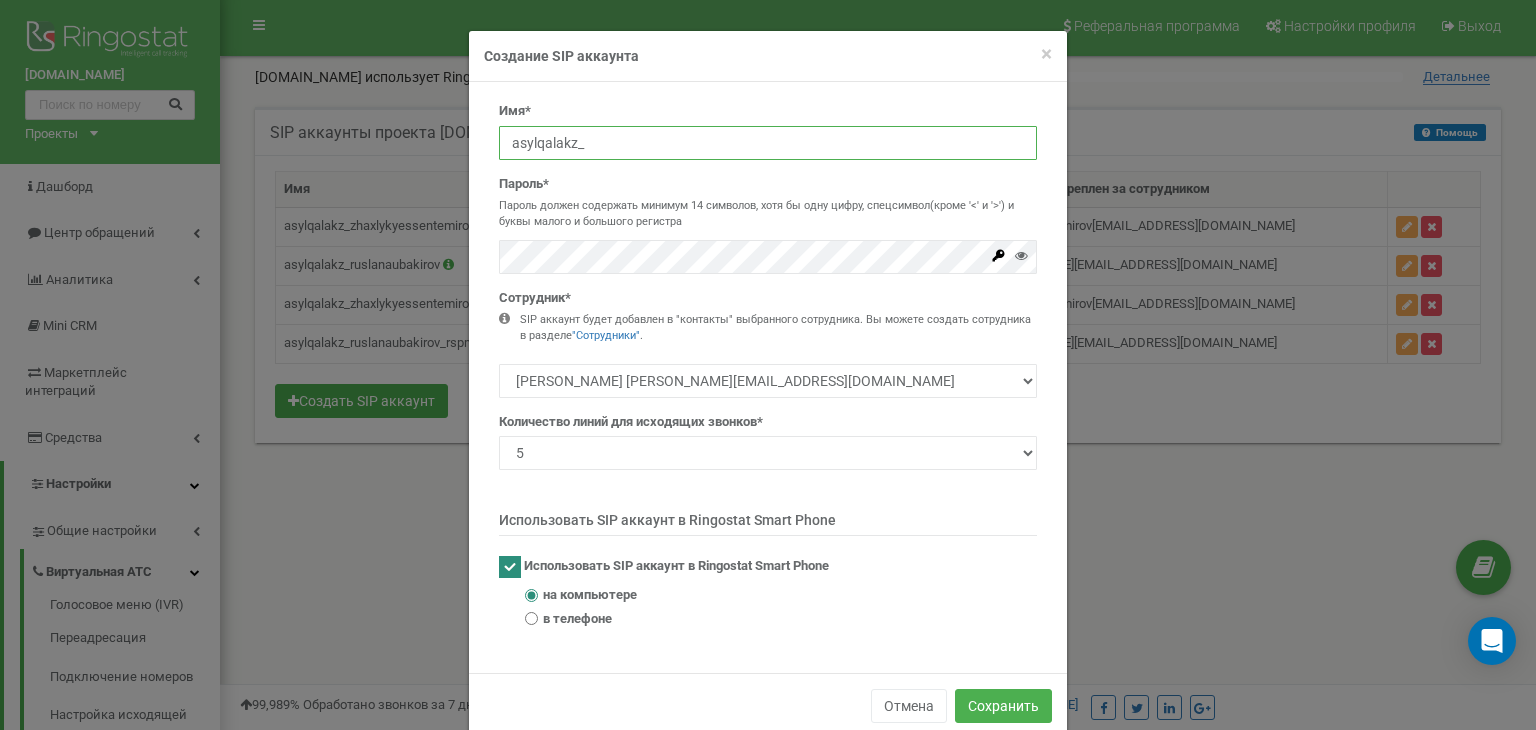 click on "asylqalakz_" at bounding box center (768, 143) 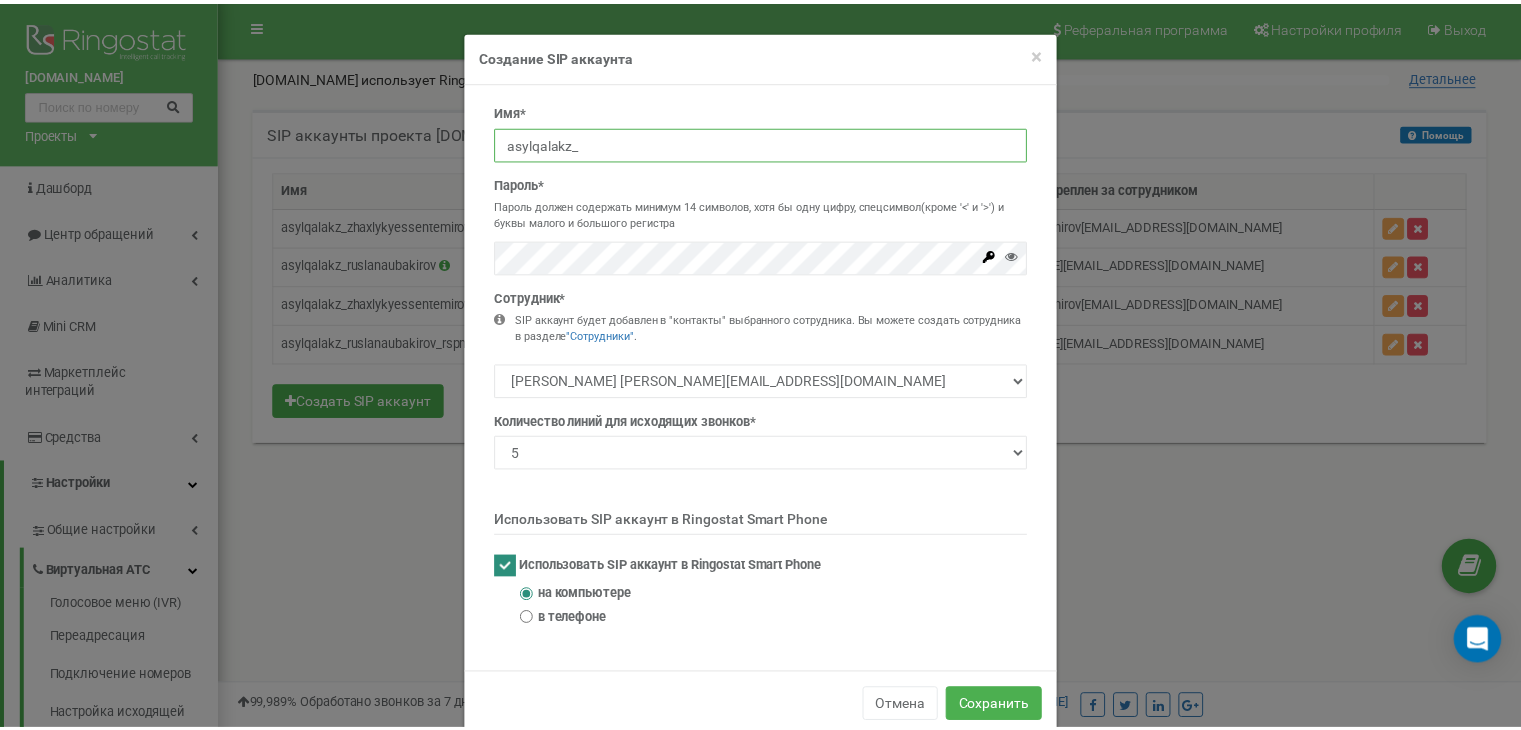 scroll, scrollTop: 0, scrollLeft: 0, axis: both 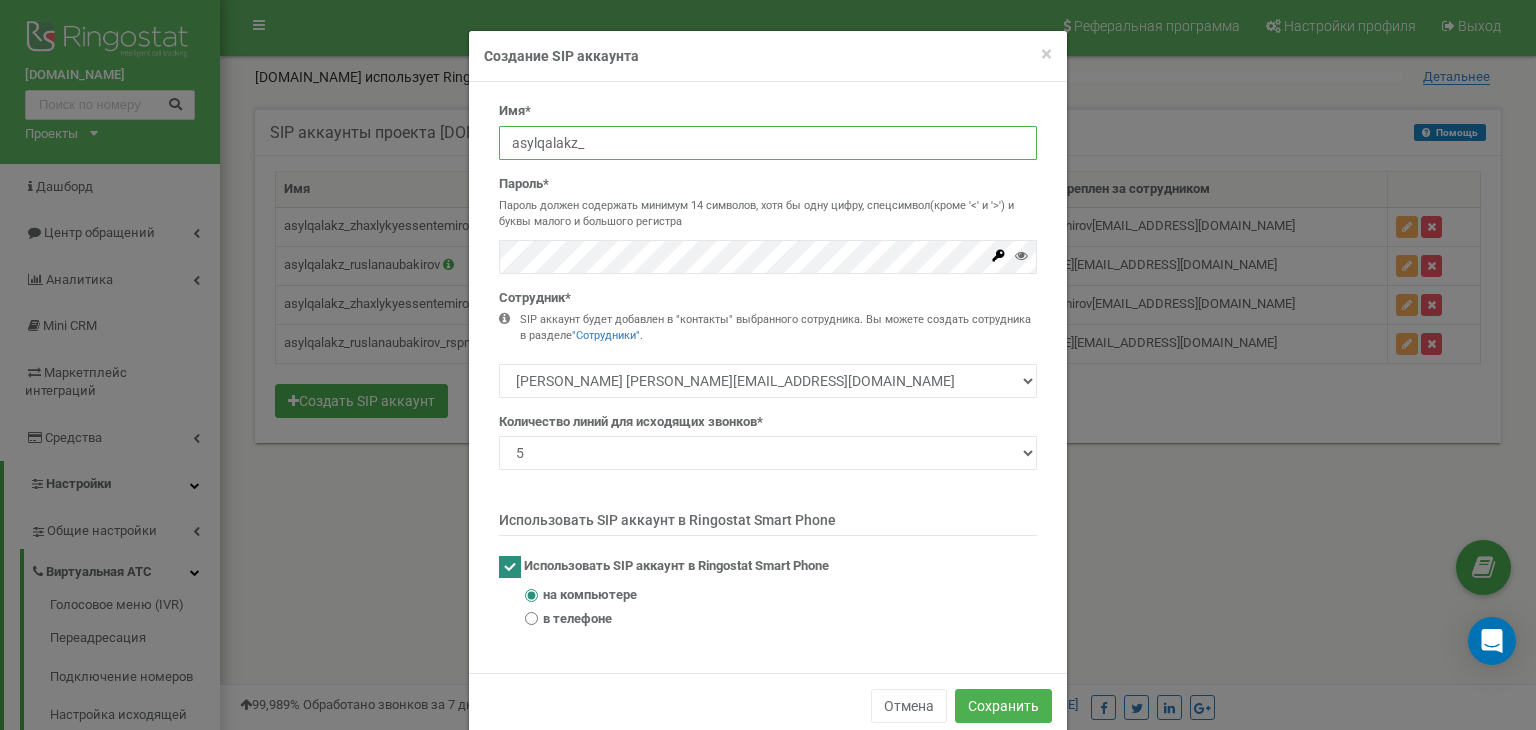 click on "asylqalakz_" at bounding box center [768, 143] 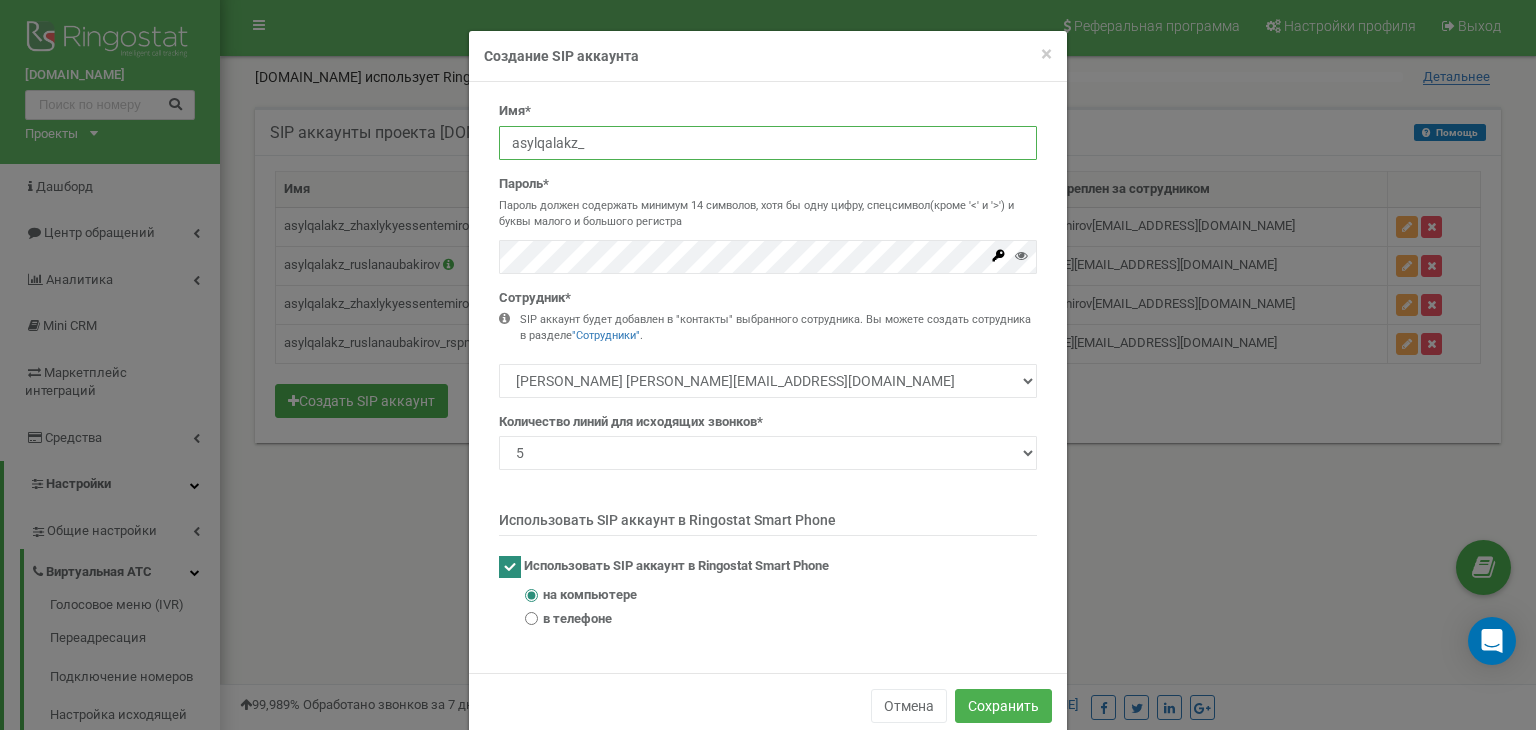 click on "asylqalakz_" at bounding box center [768, 143] 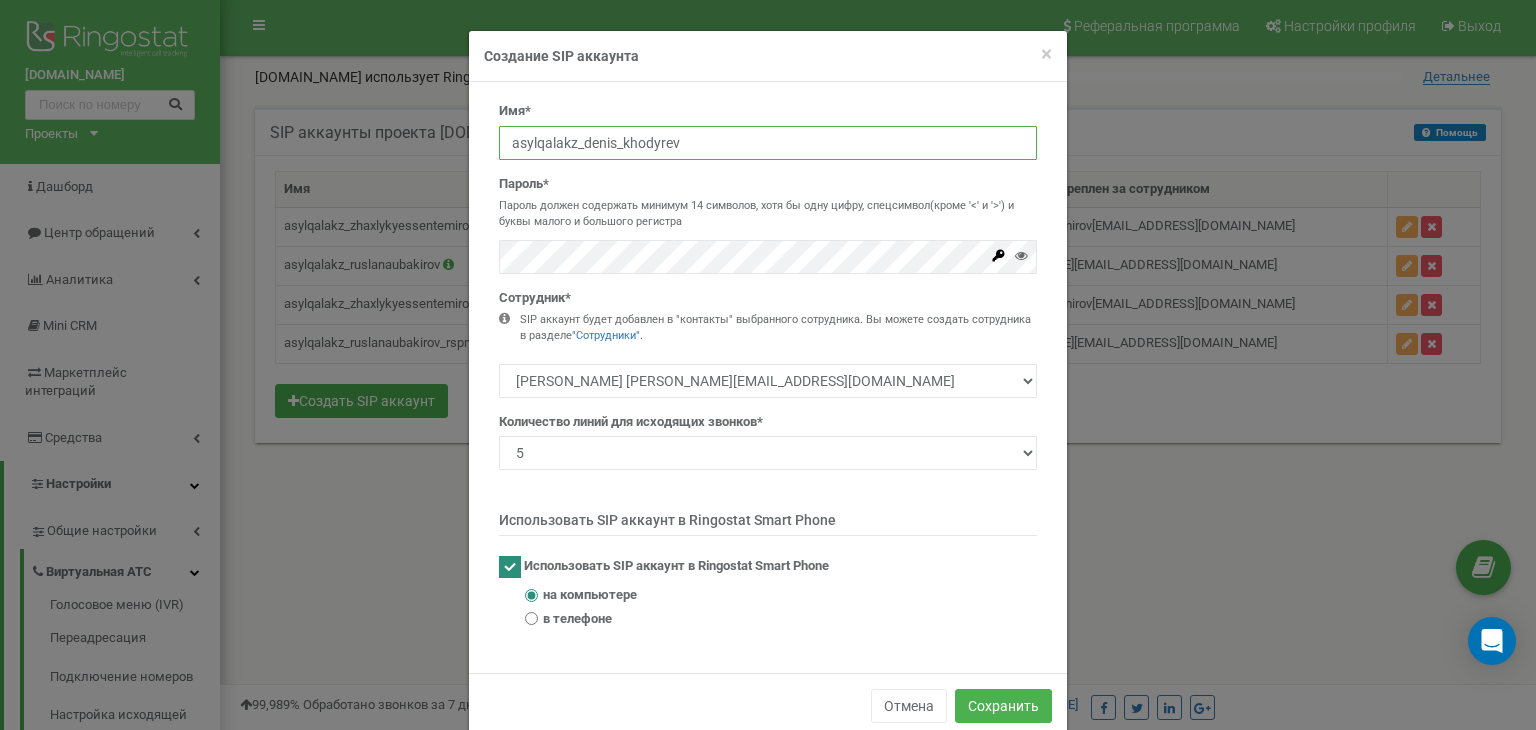 type on "asylqalakz_denis_khodyrev" 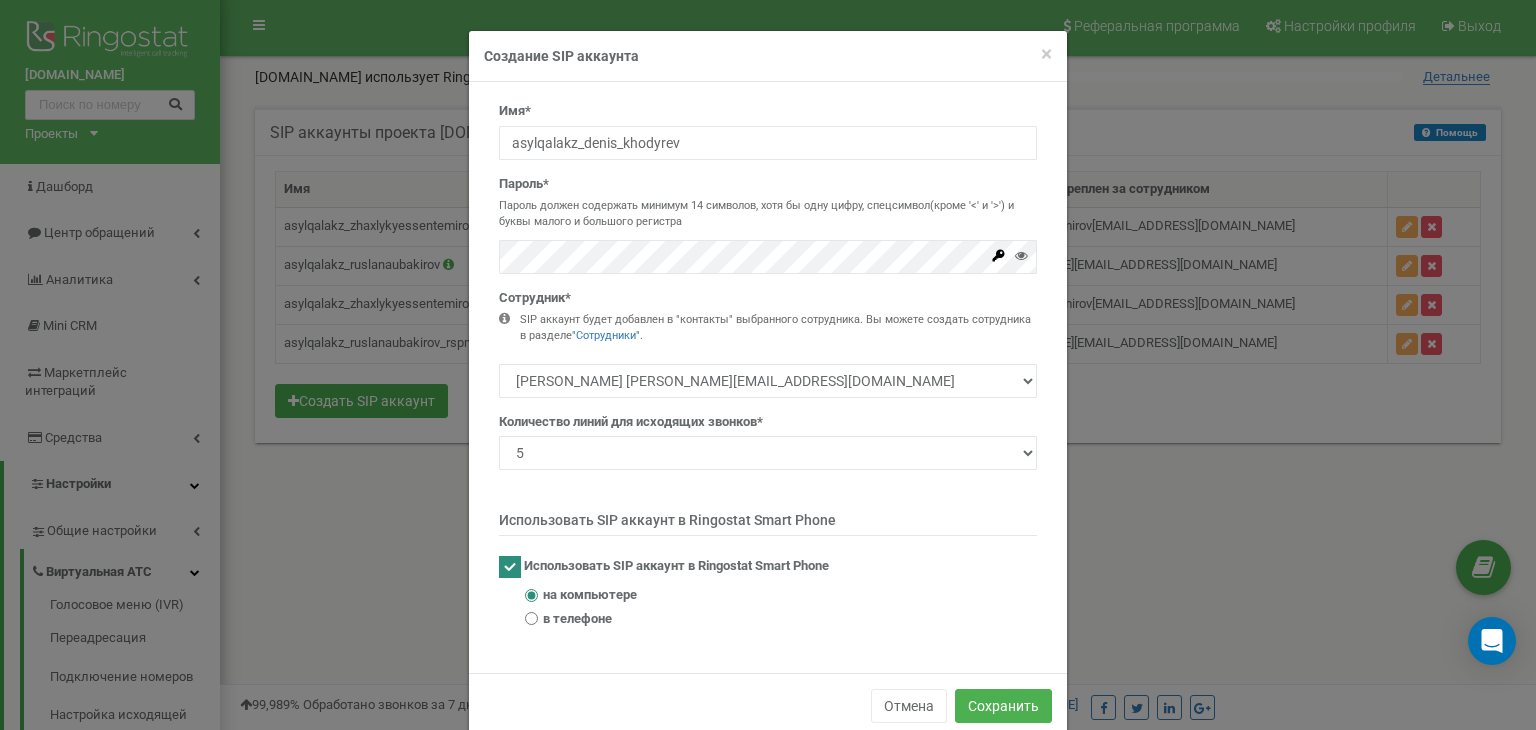 click on "Имя*
asylqalakz_denis_khodyrev
Пароль*
Пароль должен содержать минимум 14 символов, хотя бы одну цифру, спецсимвол(кроме '<' и '>') и буквы малого и большого регистра
Сотрудник*
"Сотрудники" 1 2 3 4 5 10" at bounding box center [768, 372] 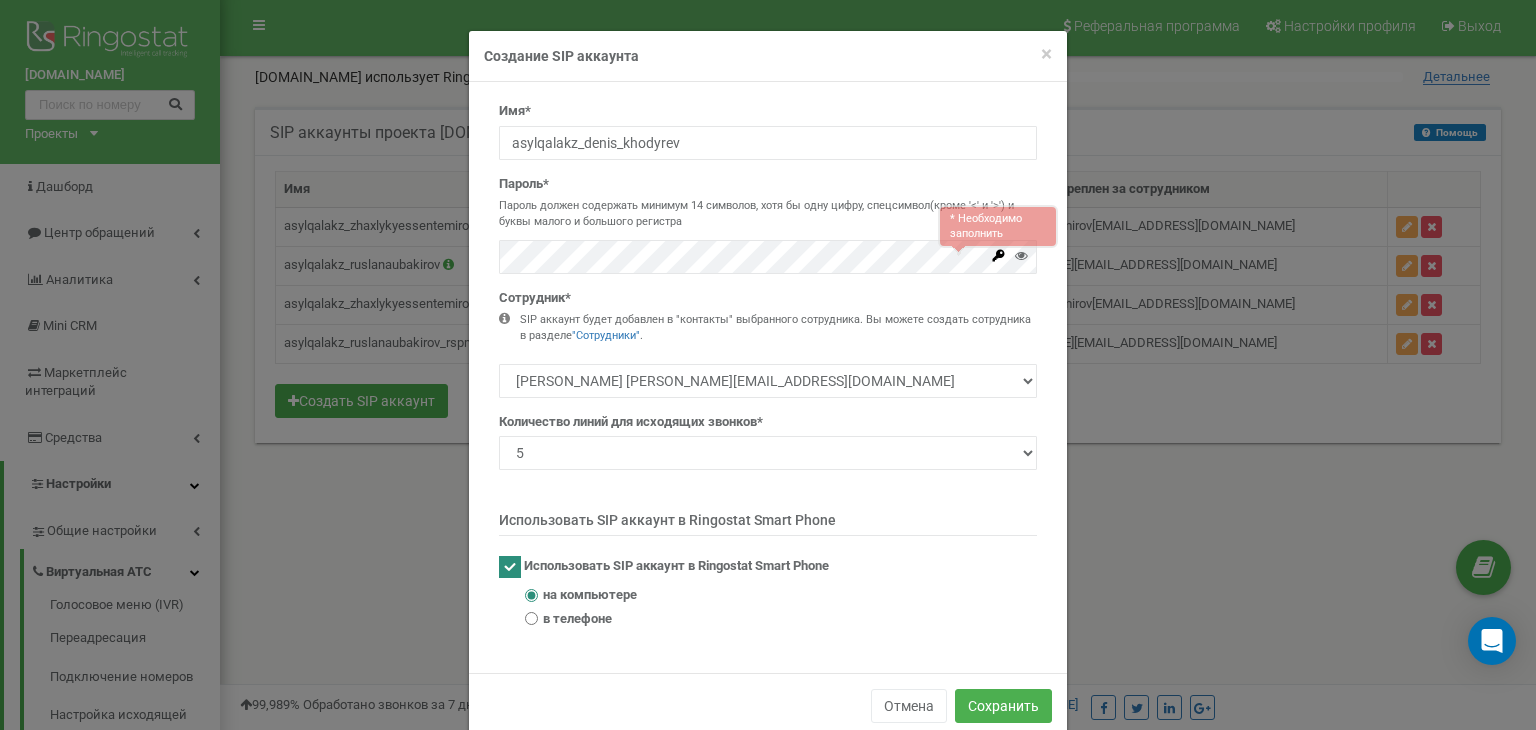 click on "Использовать SIP аккаунт в Ringostat Smart Phone" at bounding box center (768, 567) 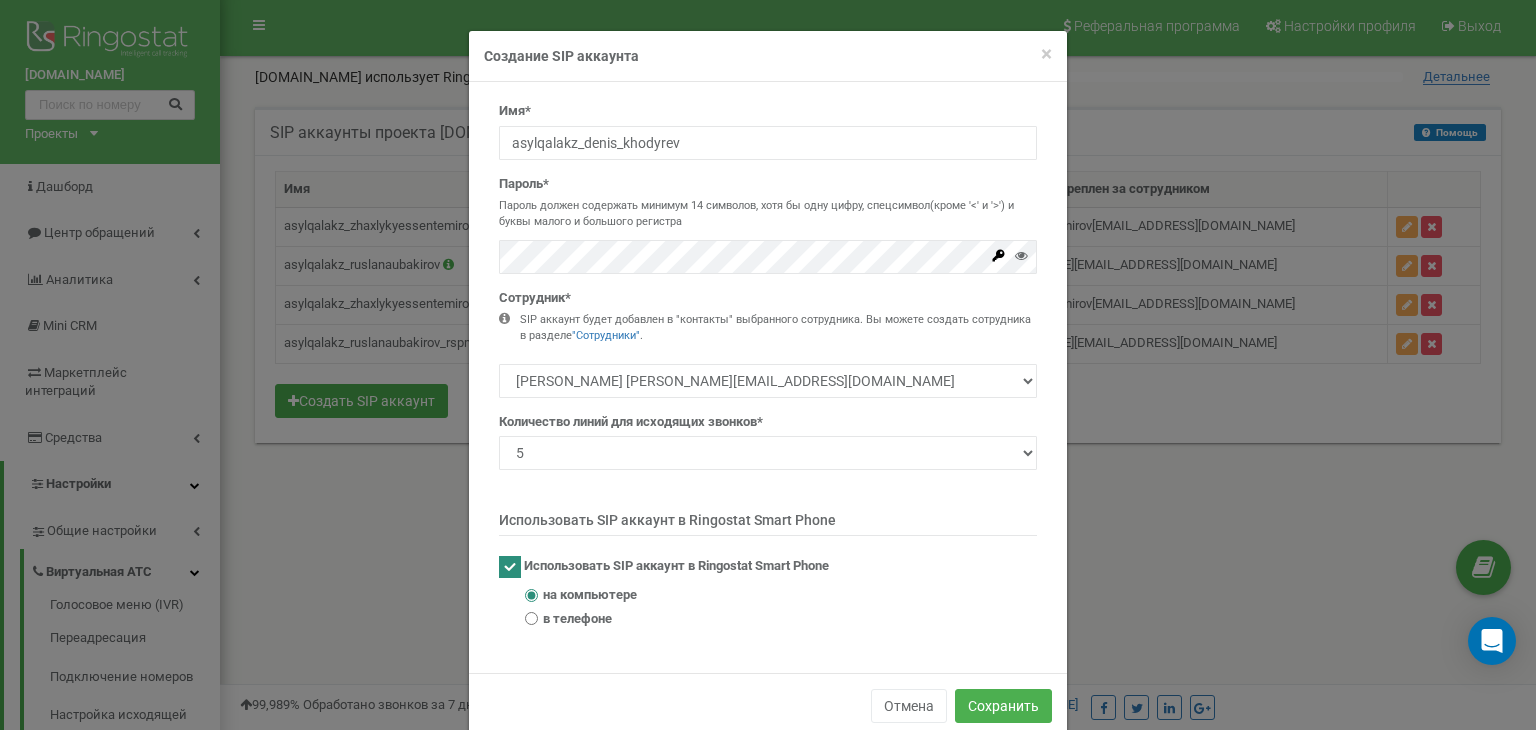 click at bounding box center (510, 567) 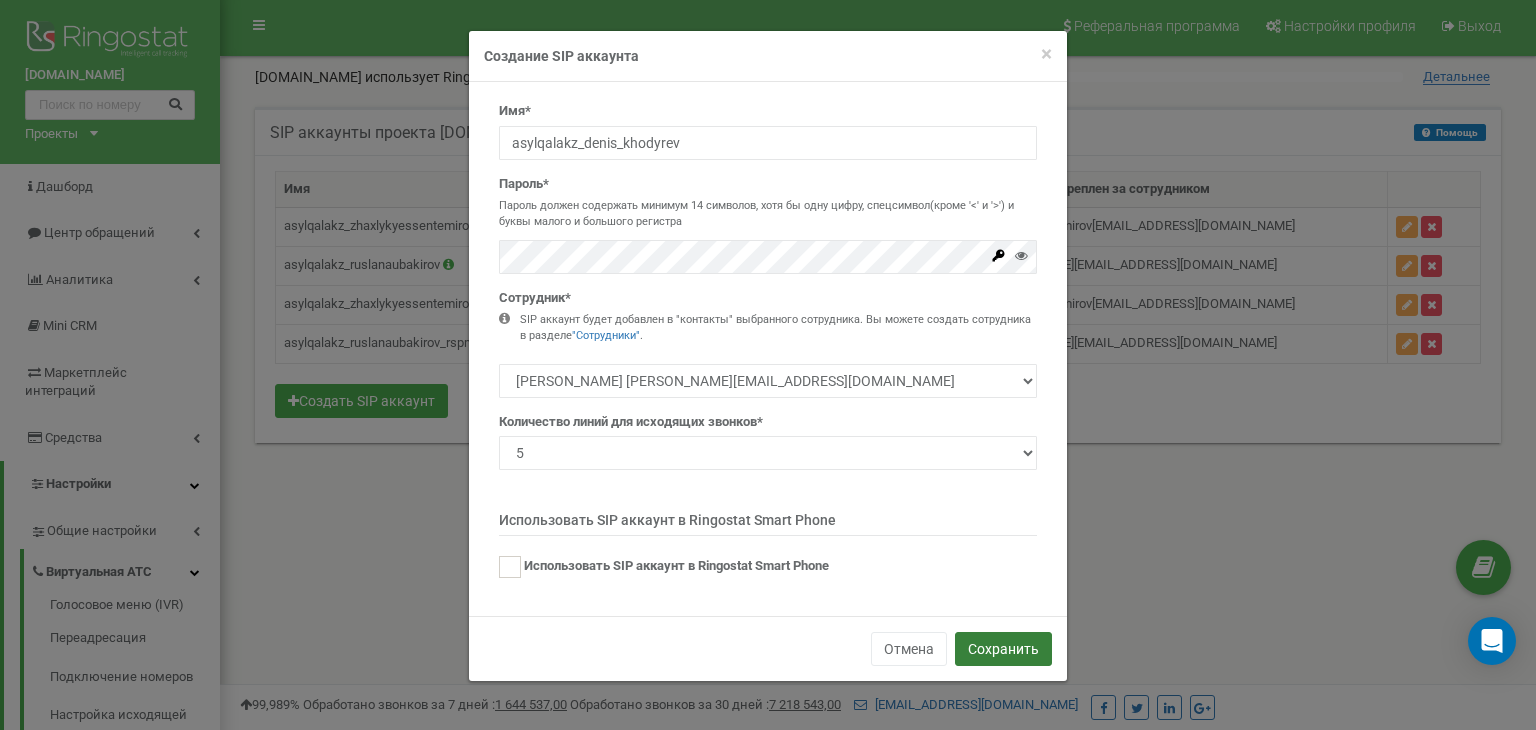 click on "Сохранить" at bounding box center (1003, 649) 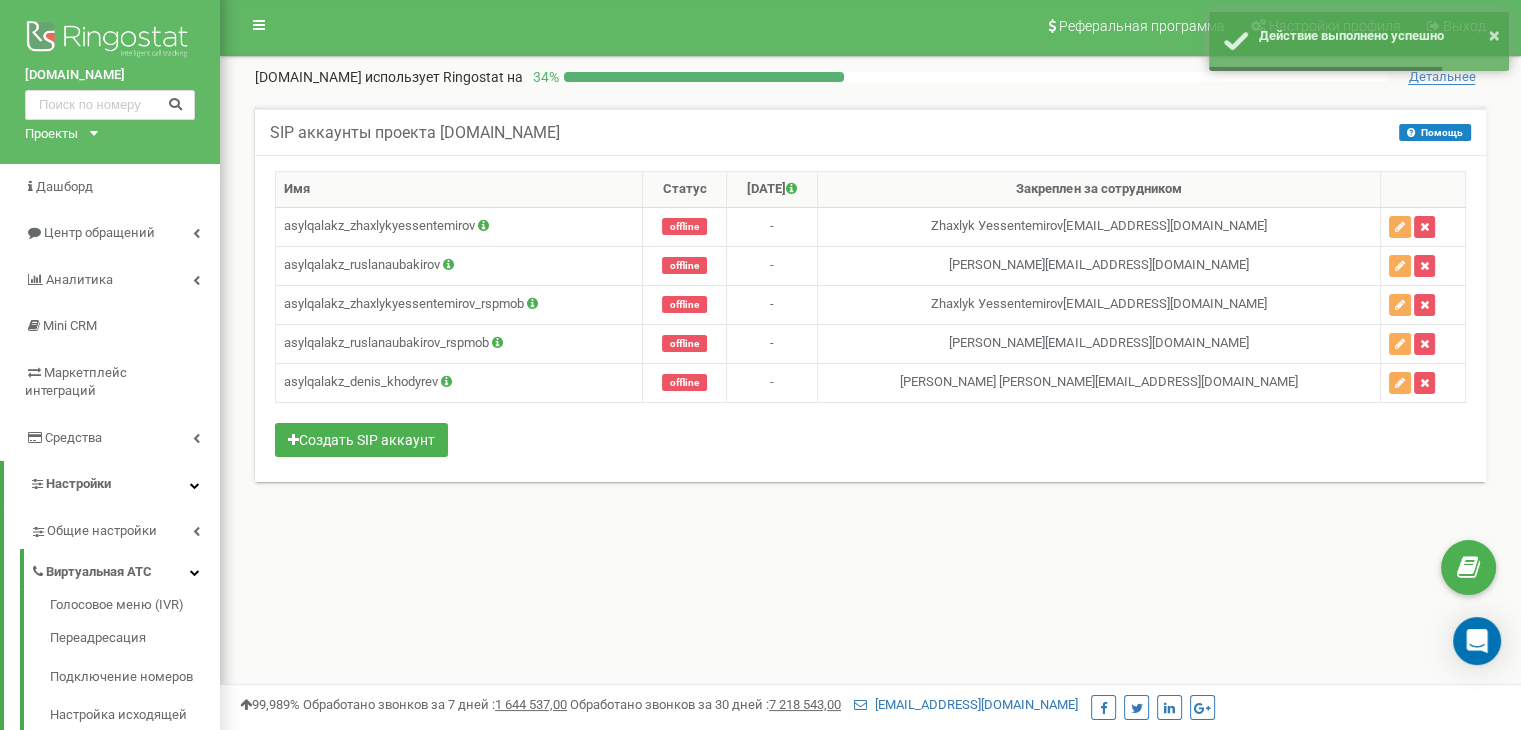 click on "SIP аккаунты проекта asylqala.kz
Помощь
Помощь
В данном разделе вы можете создавать и настраивать sip-аккаунты, с помощью которых совершать исходящие звонки. Для приёма входящих звонков, необходимо указать sip-аккаунт в настройках используемой схемы переадресации.
Имя
Статус
Последний звонок
offline -" at bounding box center (870, 317) 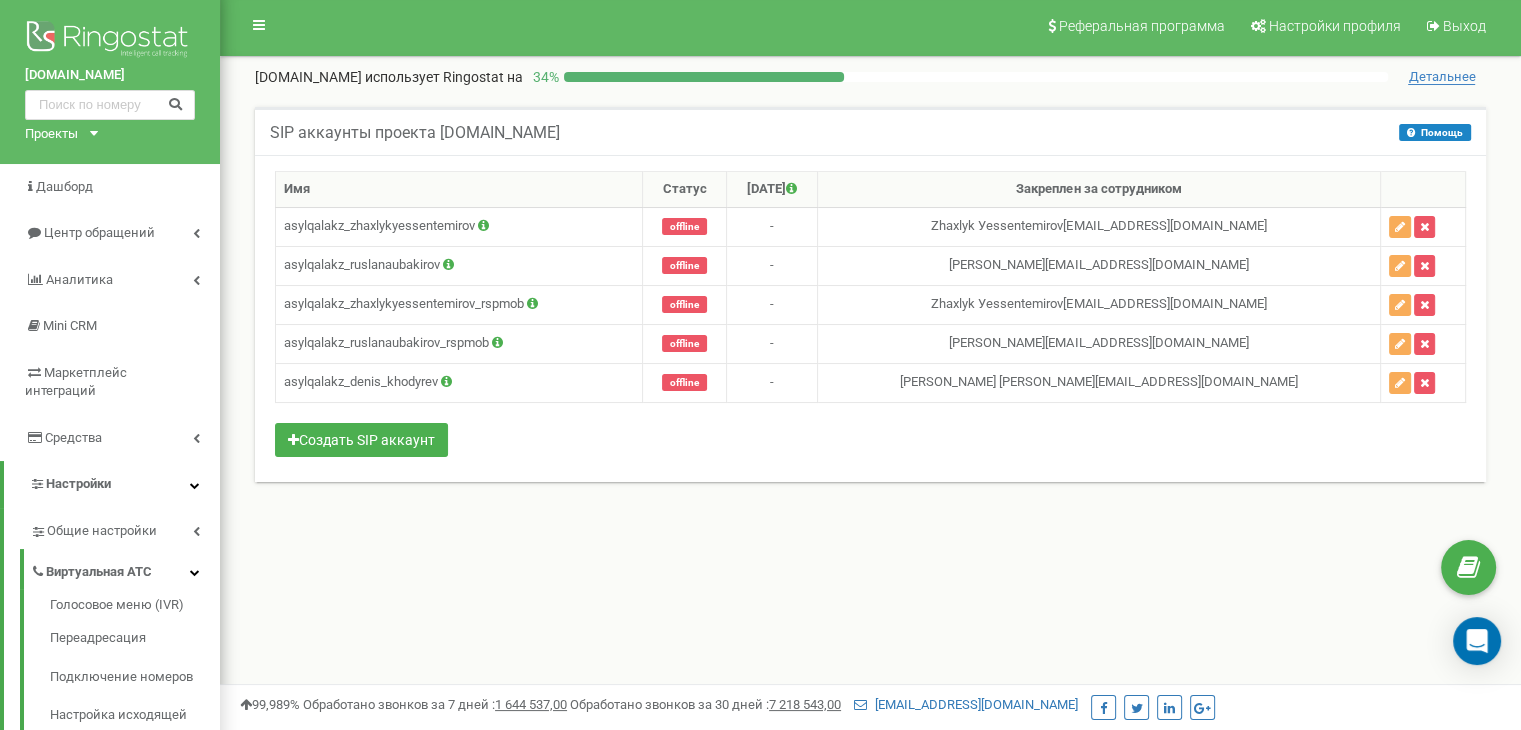 click on "SIP аккаунты проекта asylqala.kz
Помощь
Помощь
В данном разделе вы можете создавать и настраивать sip-аккаунты, с помощью которых совершать исходящие звонки. Для приёма входящих звонков, необходимо указать sip-аккаунт в настройках используемой схемы переадресации.
Имя
Статус
Последний звонок" at bounding box center [870, 307] 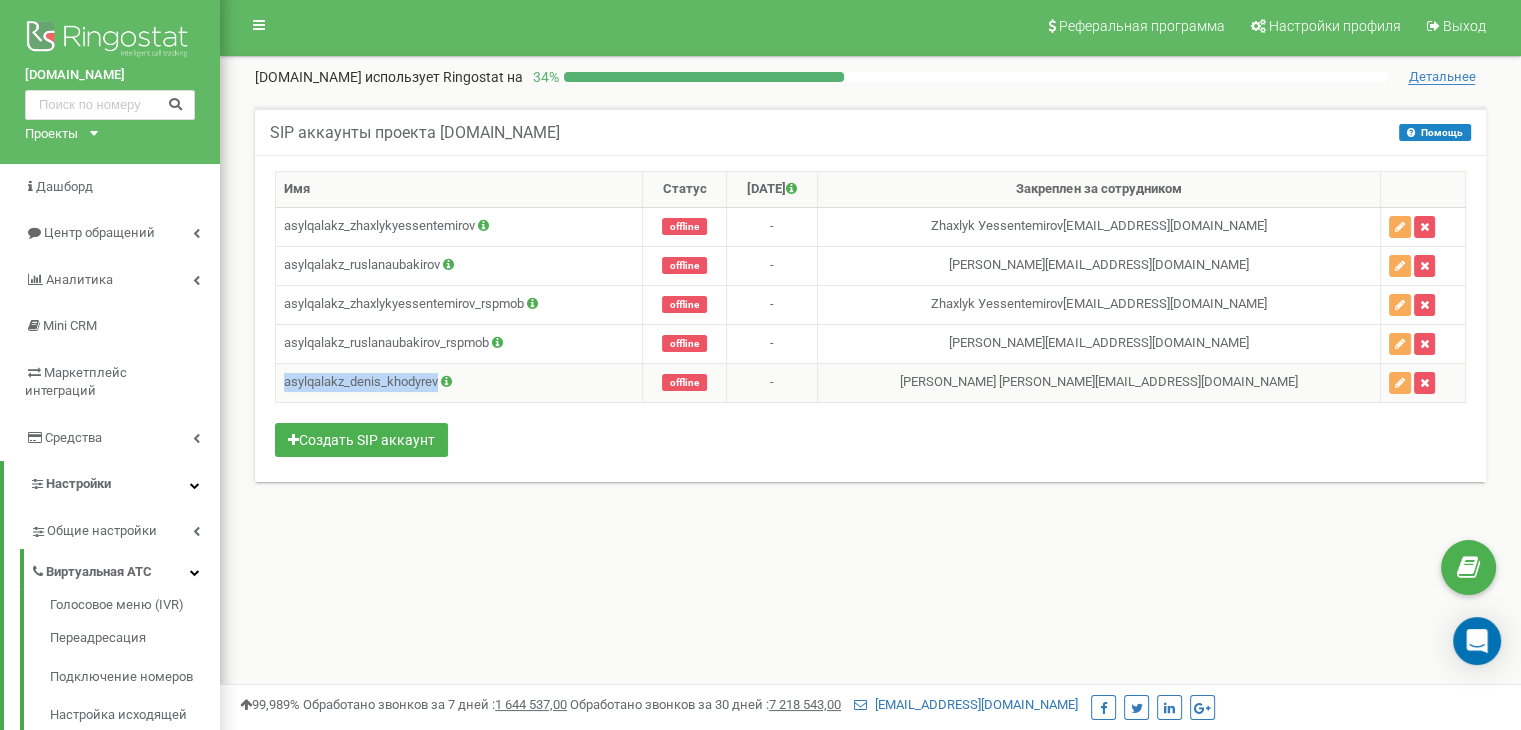 drag, startPoint x: 278, startPoint y: 379, endPoint x: 438, endPoint y: 374, distance: 160.07811 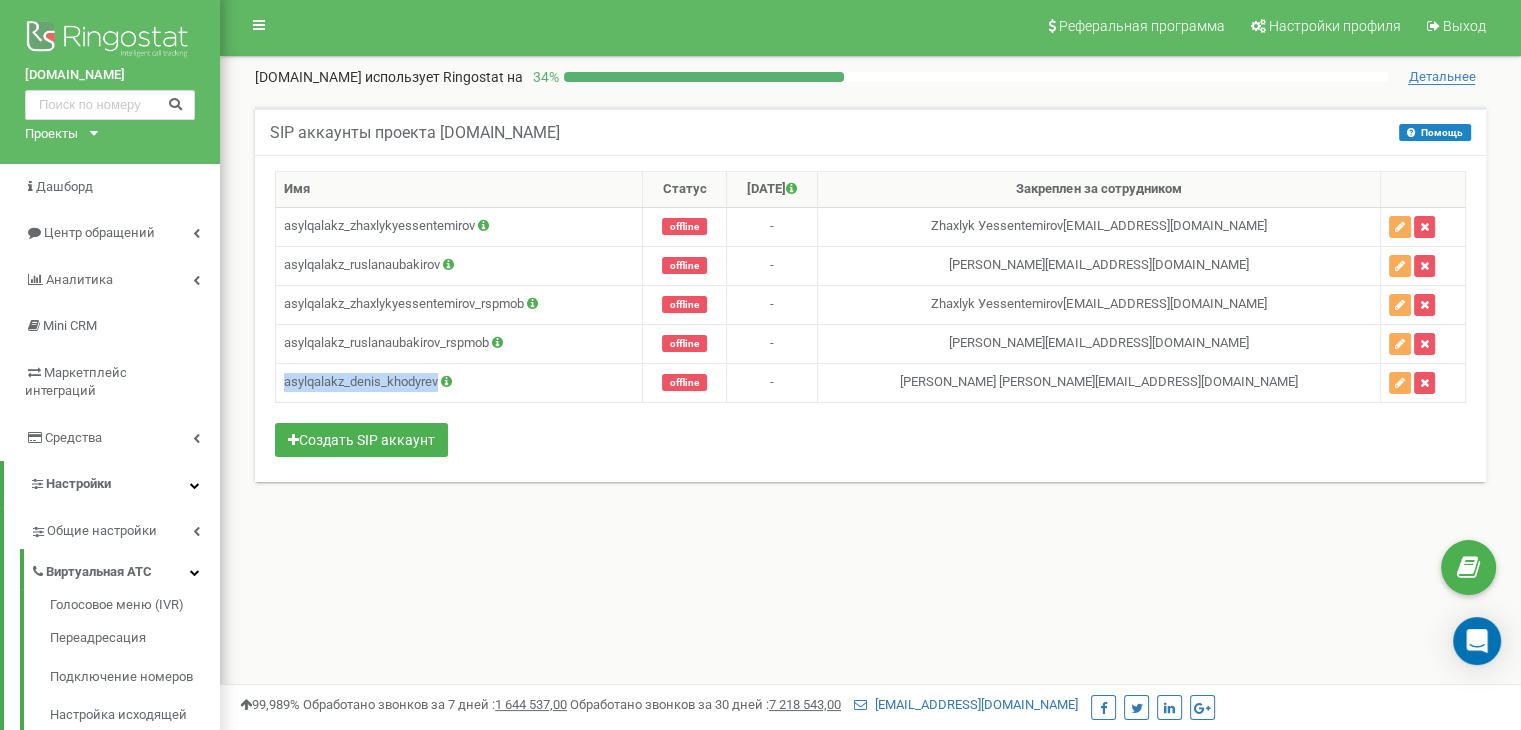 copy on "asylqalakz_denis_khodyrev" 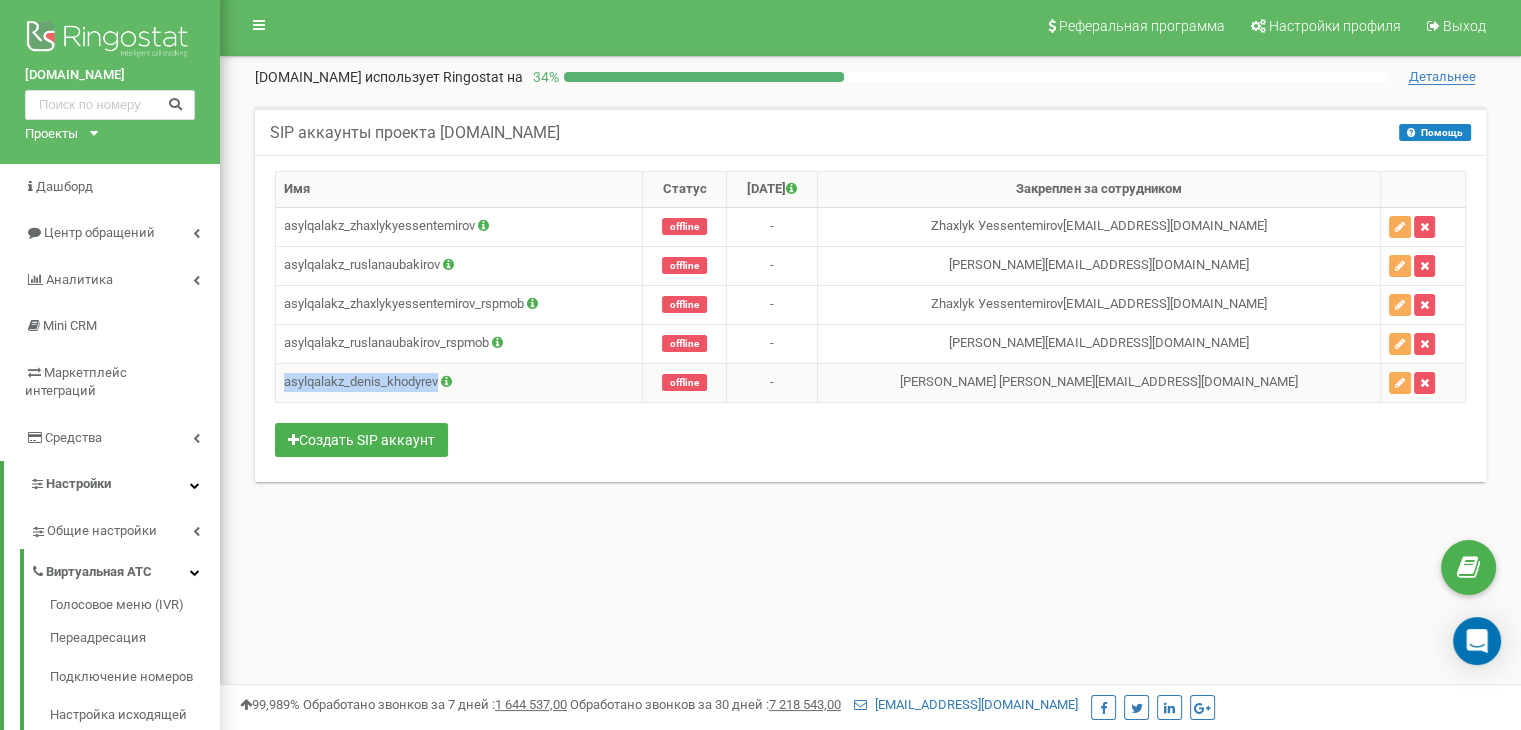copy on "asylqalakz_denis_khodyrev" 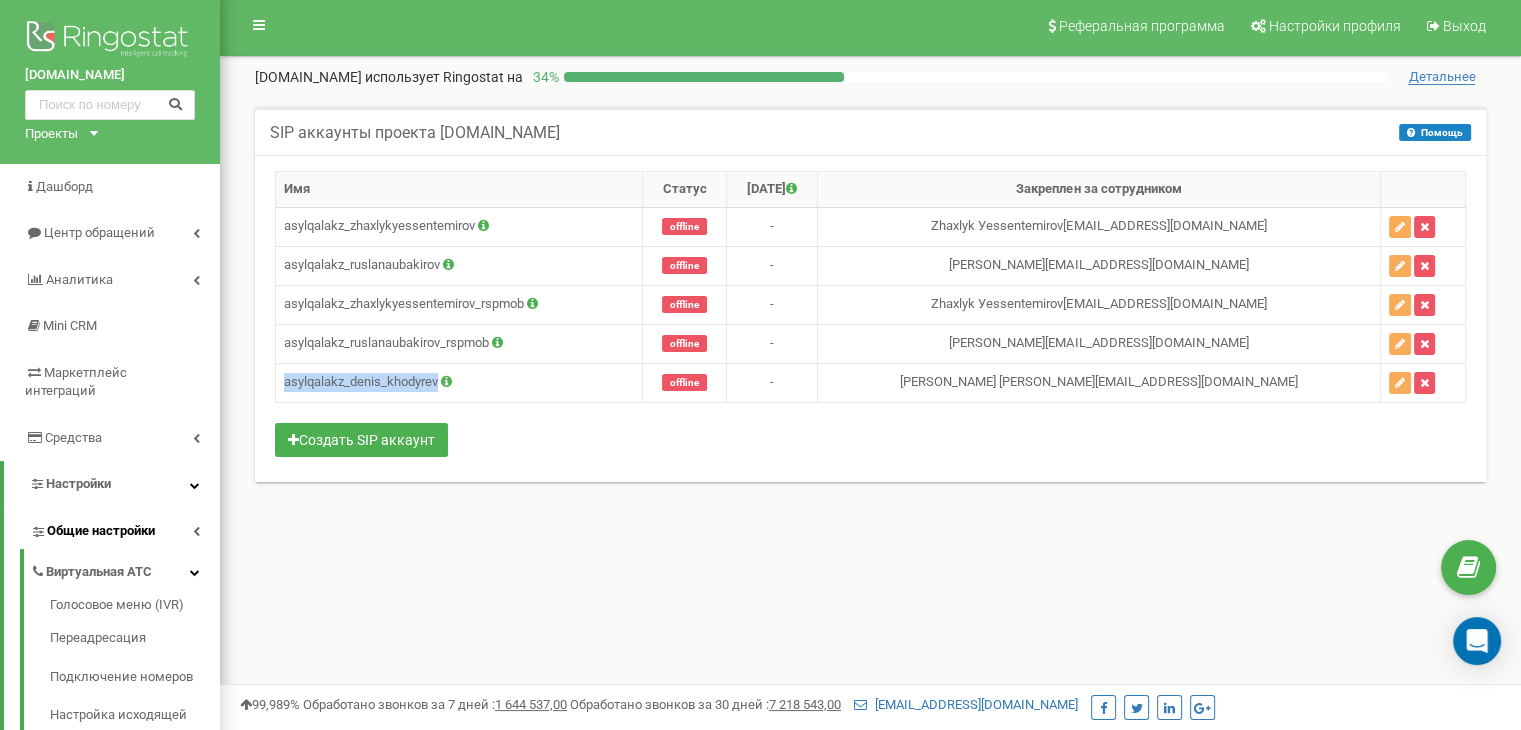 scroll, scrollTop: 104, scrollLeft: 0, axis: vertical 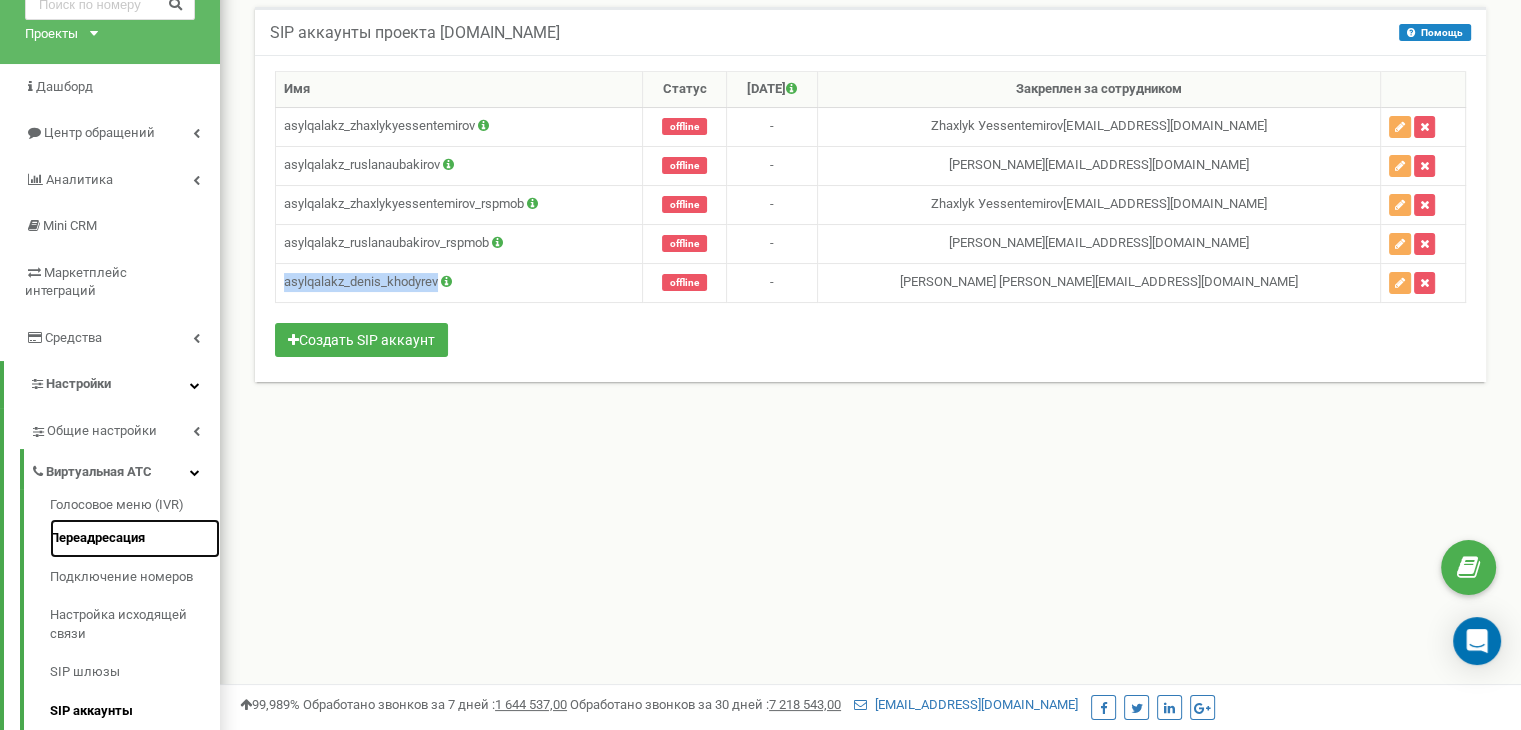 click on "Переадресация" at bounding box center (135, 538) 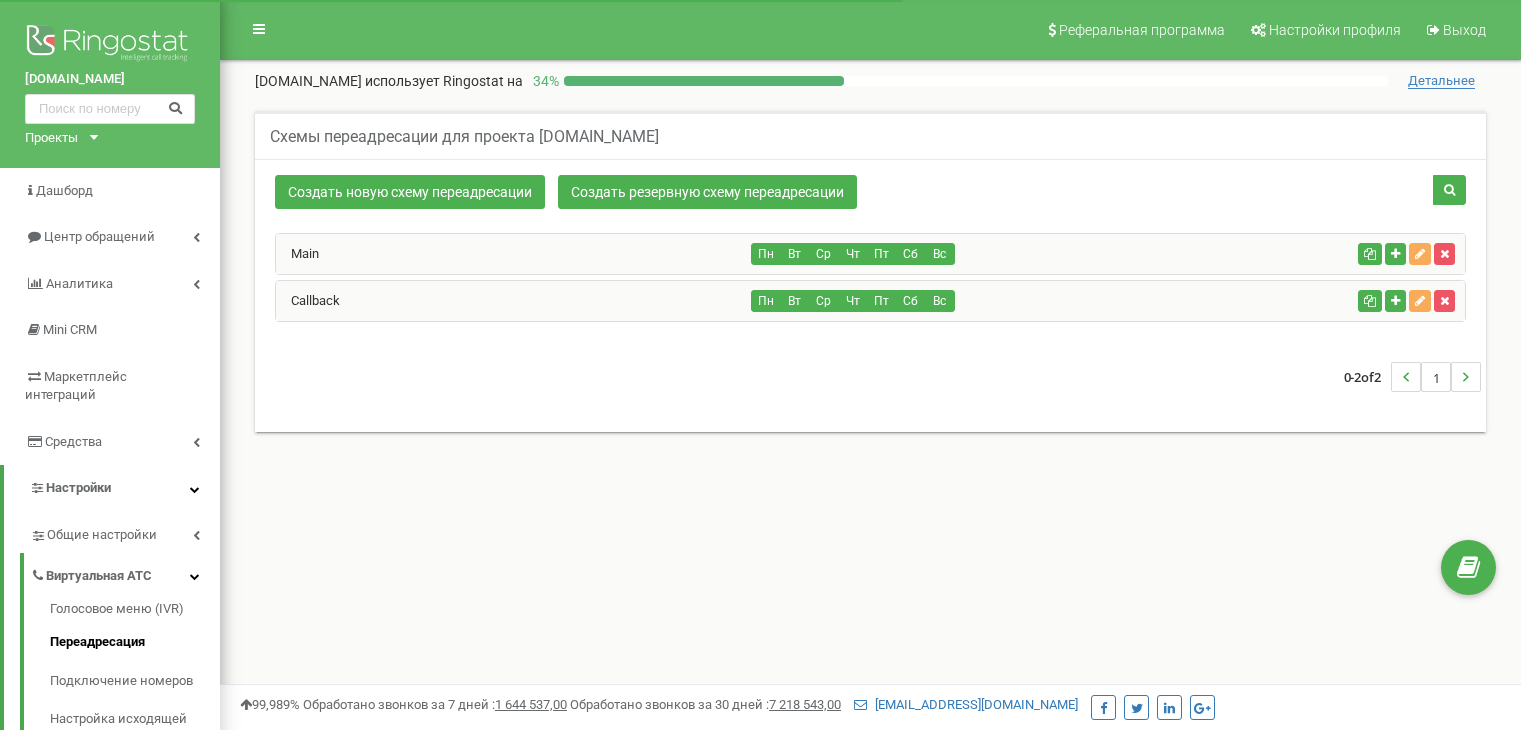 scroll, scrollTop: 0, scrollLeft: 0, axis: both 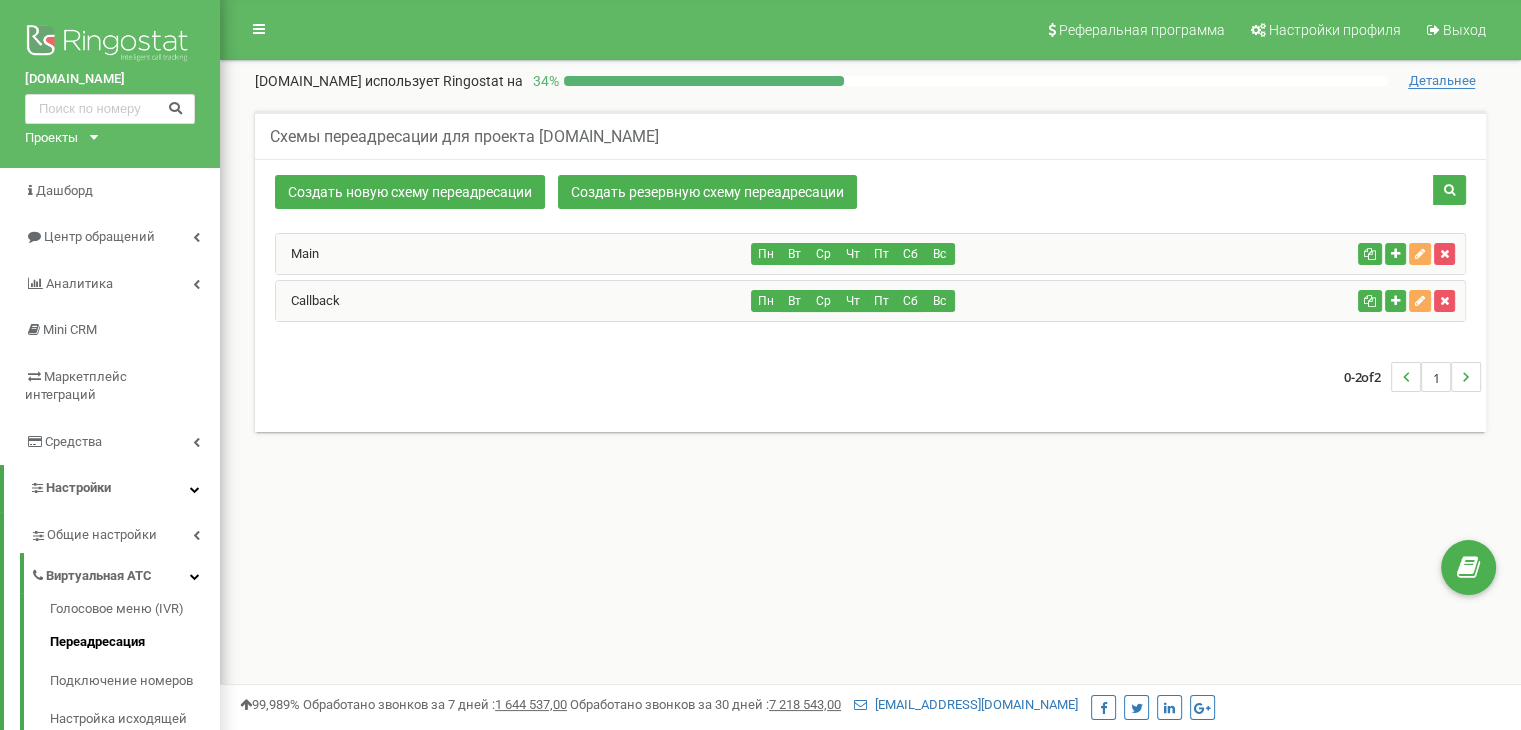 click on "Main" at bounding box center (514, 254) 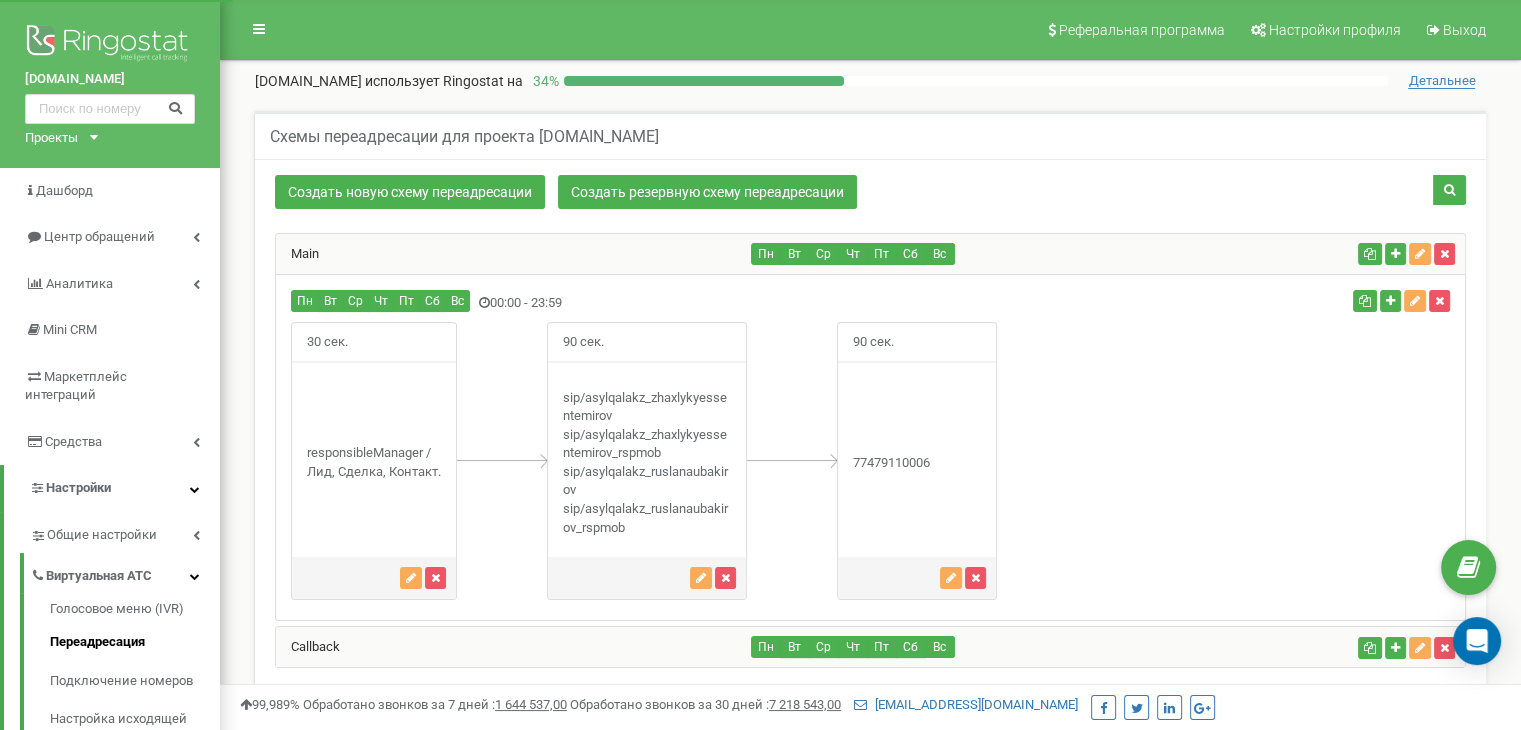scroll, scrollTop: 0, scrollLeft: 0, axis: both 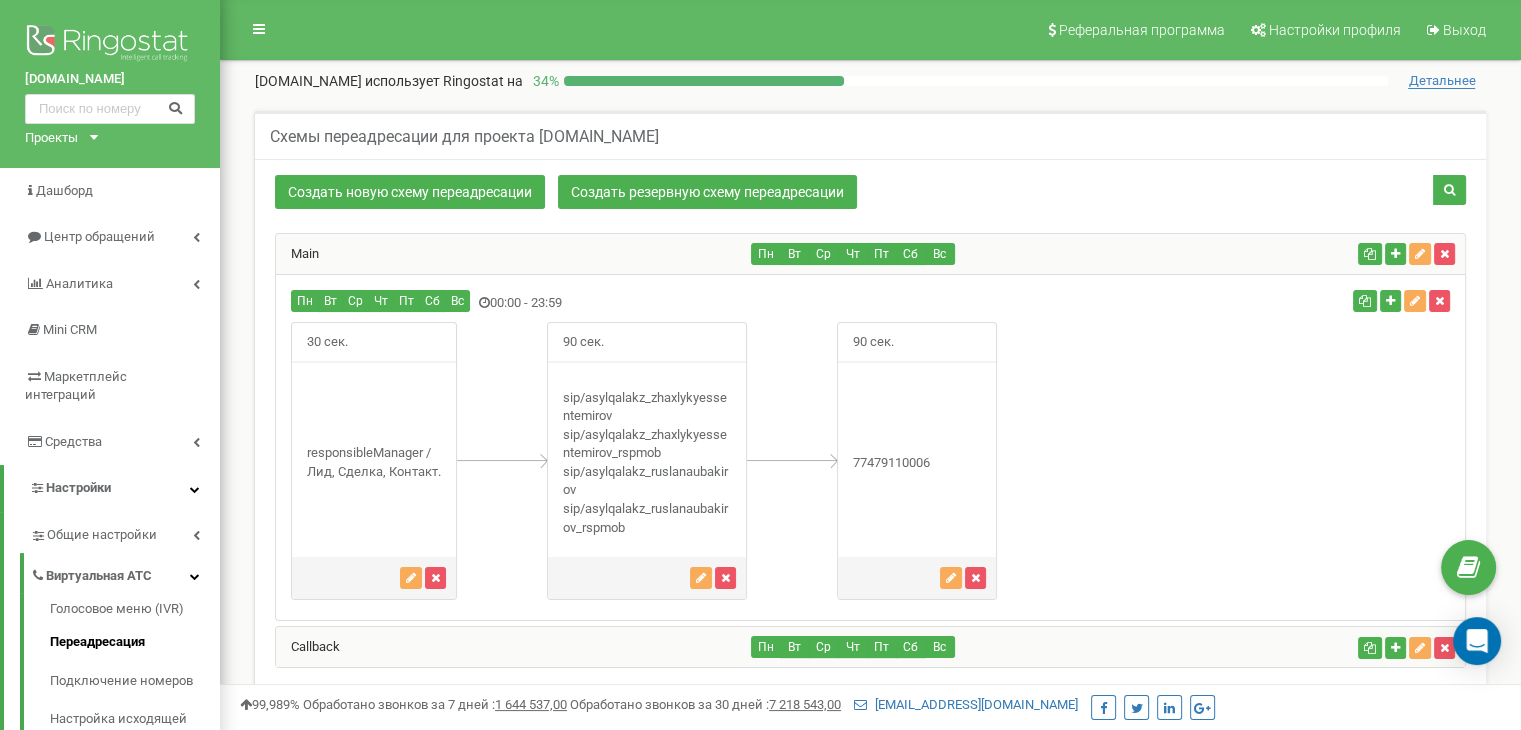 click on "30                                                                                    сек." at bounding box center (870, 461) 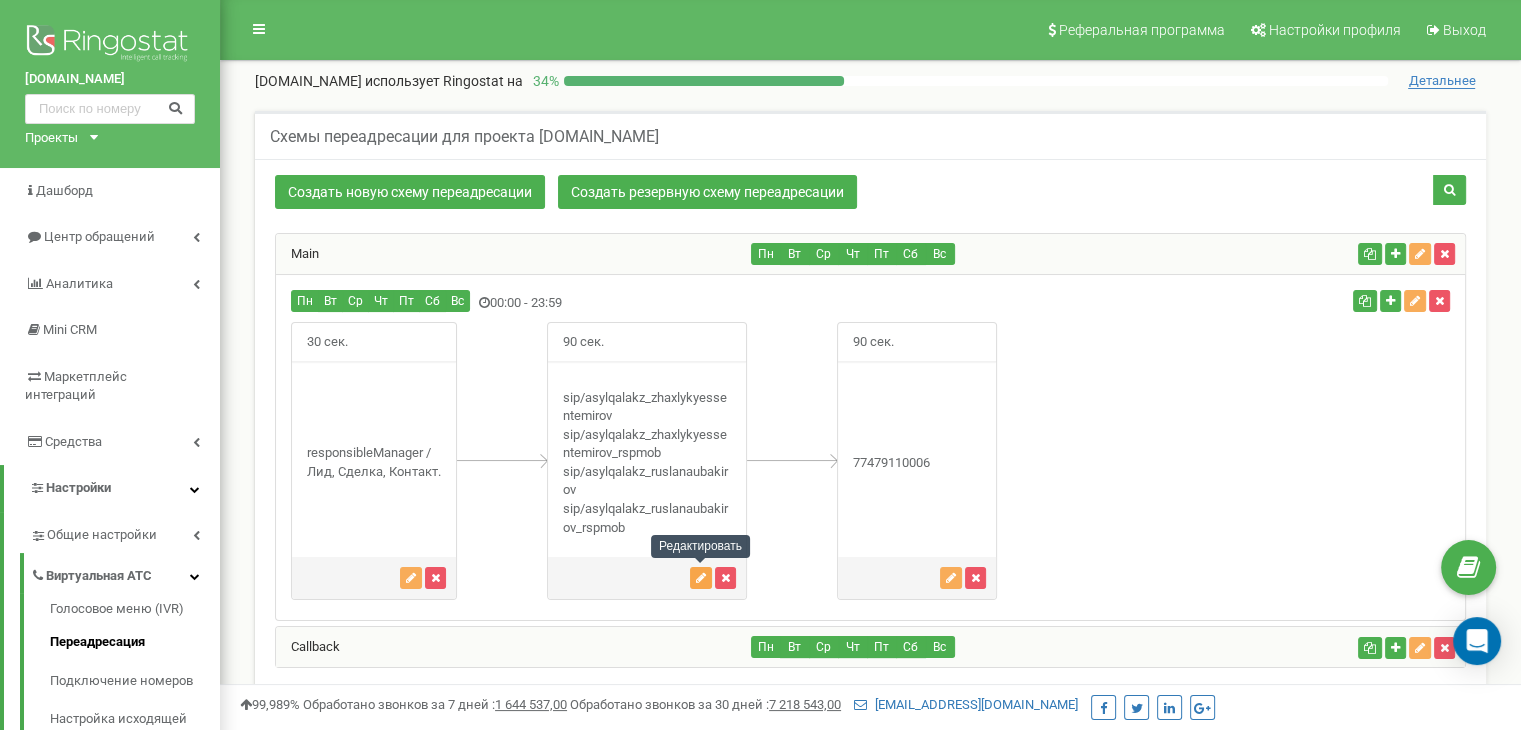click at bounding box center (701, 578) 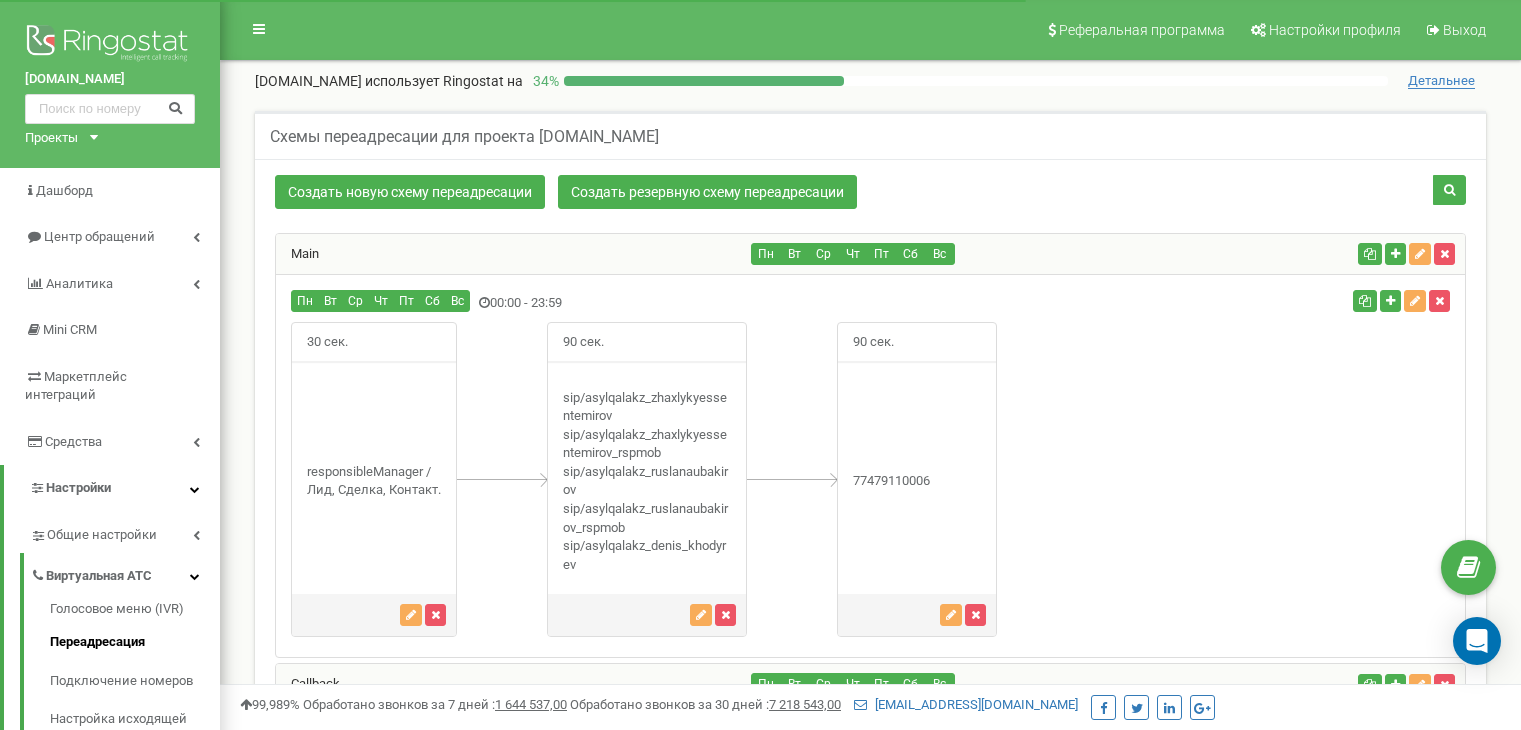 scroll, scrollTop: 272, scrollLeft: 0, axis: vertical 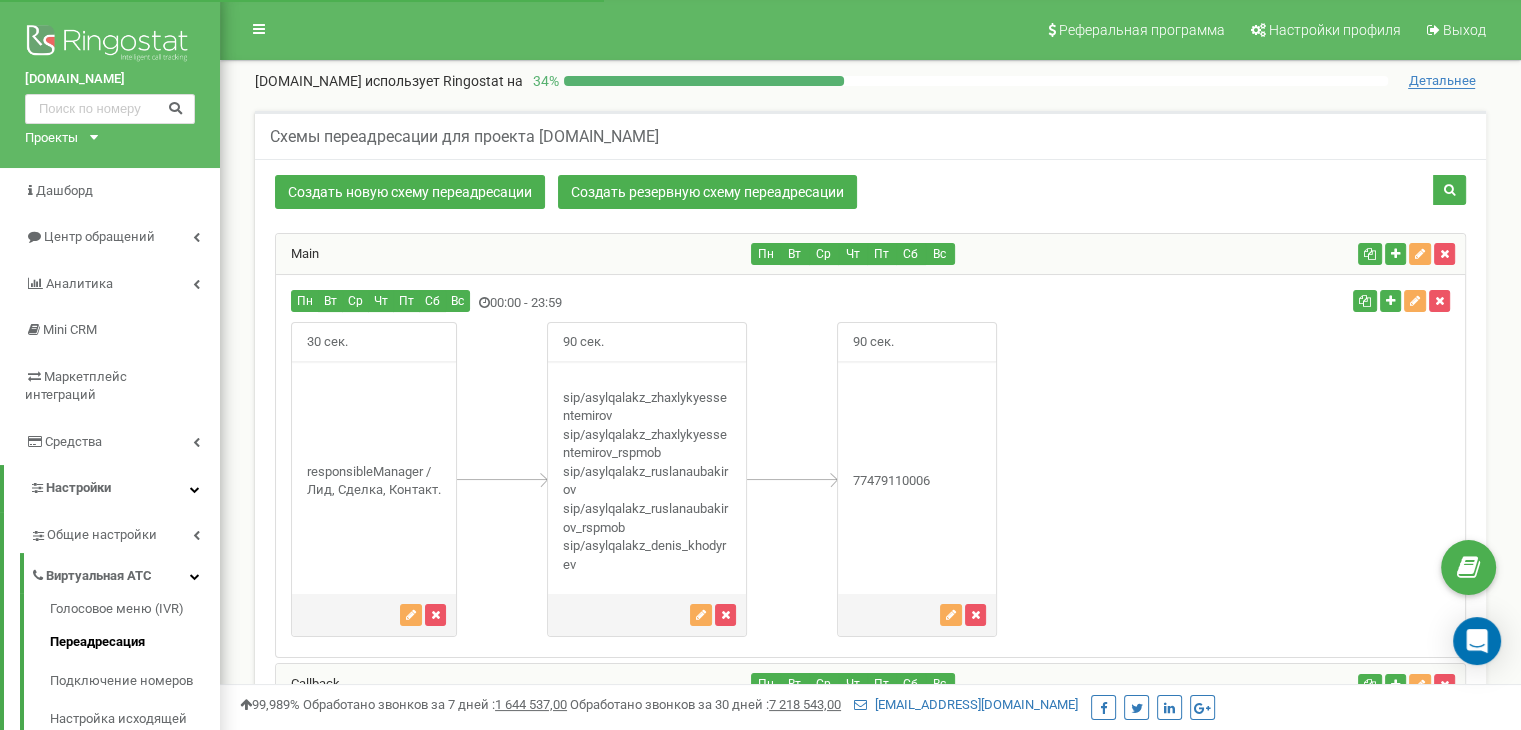 click on "Main" at bounding box center [514, 254] 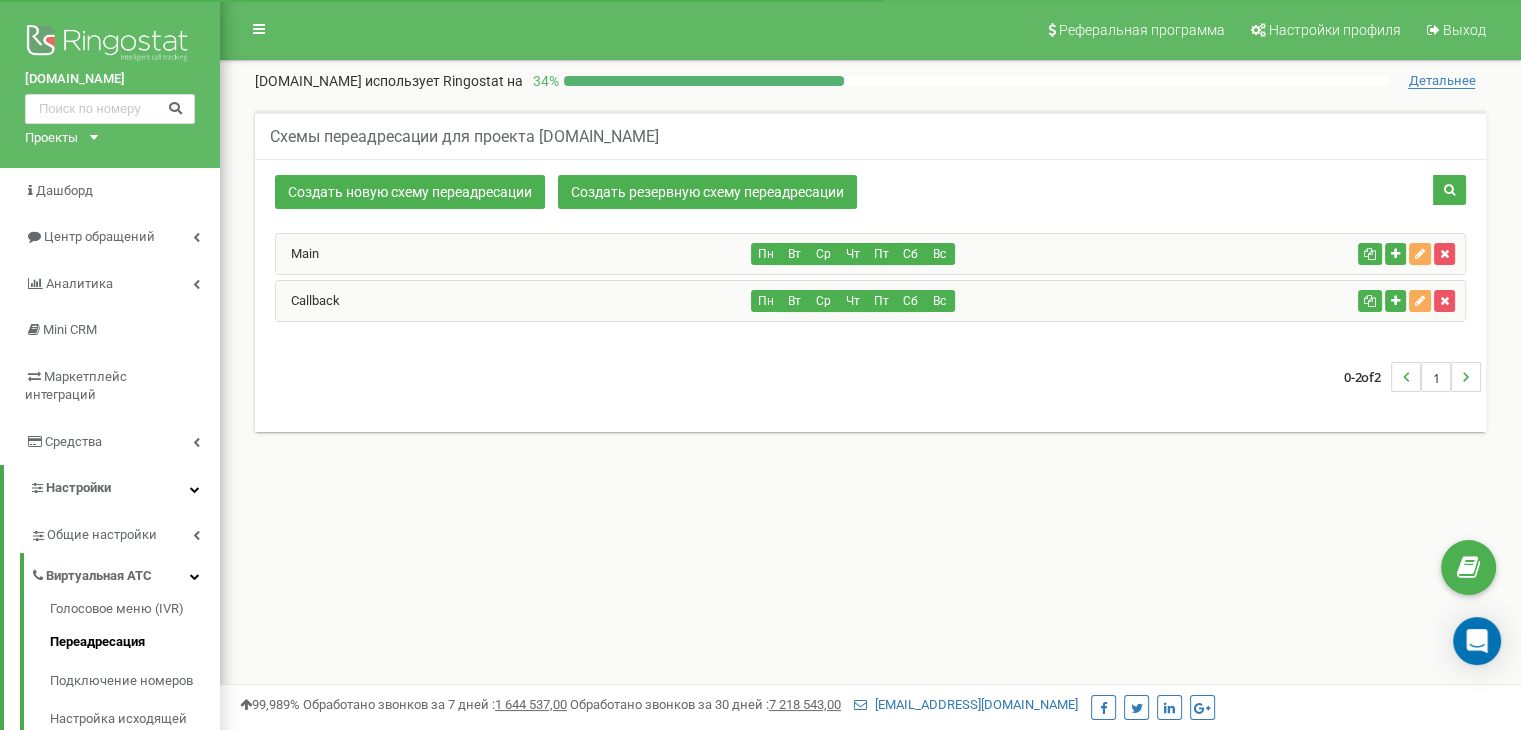 click on "Callback" at bounding box center (514, 301) 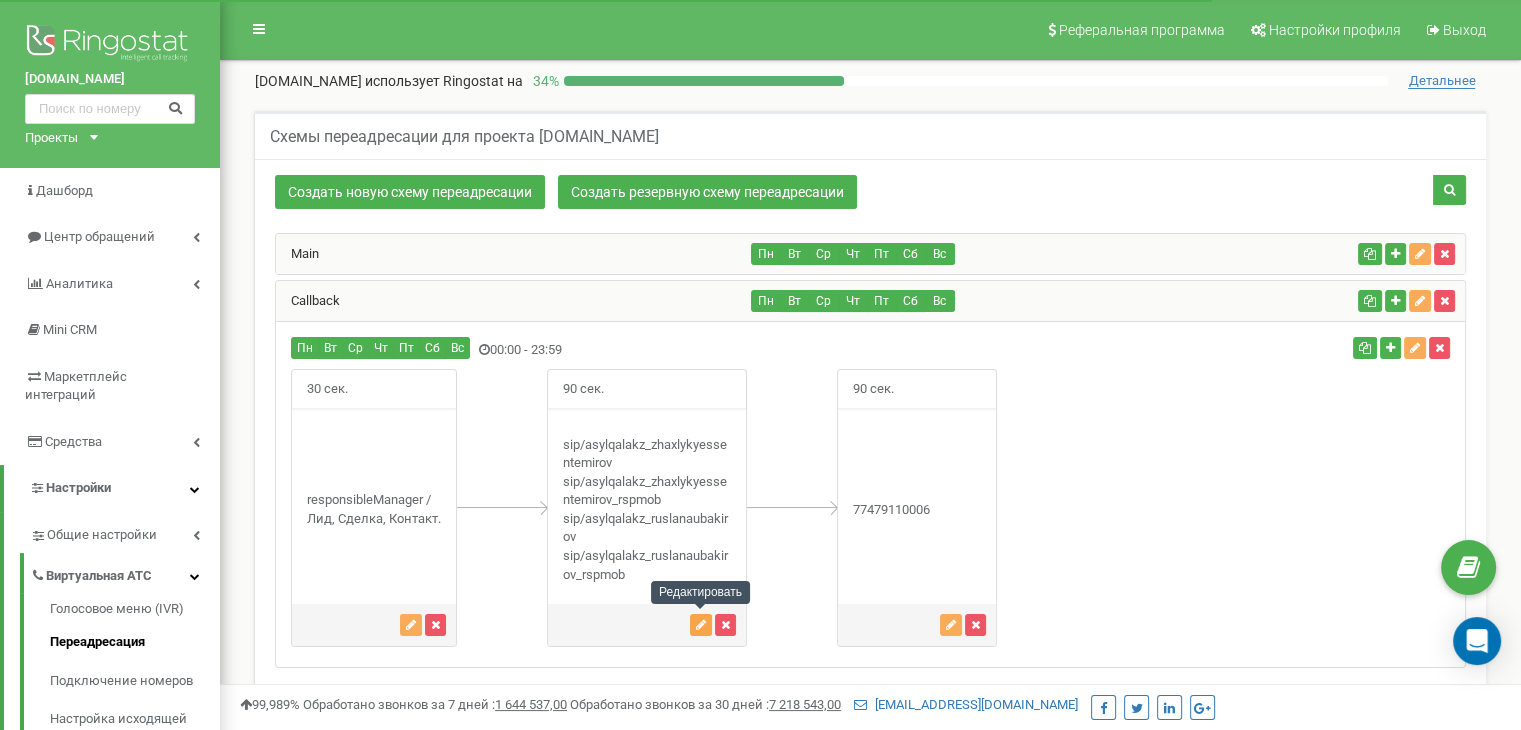 click at bounding box center (701, 625) 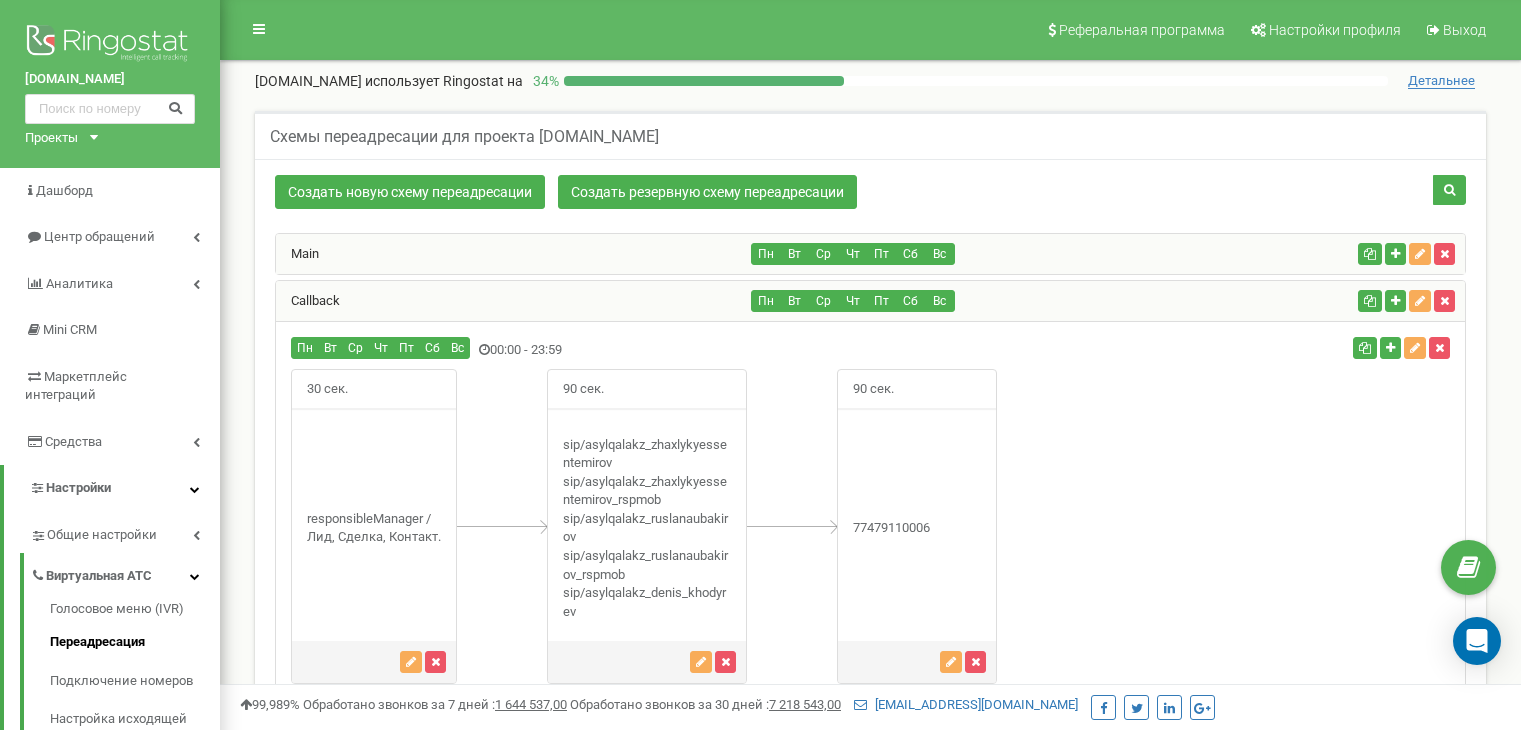 scroll, scrollTop: 319, scrollLeft: 0, axis: vertical 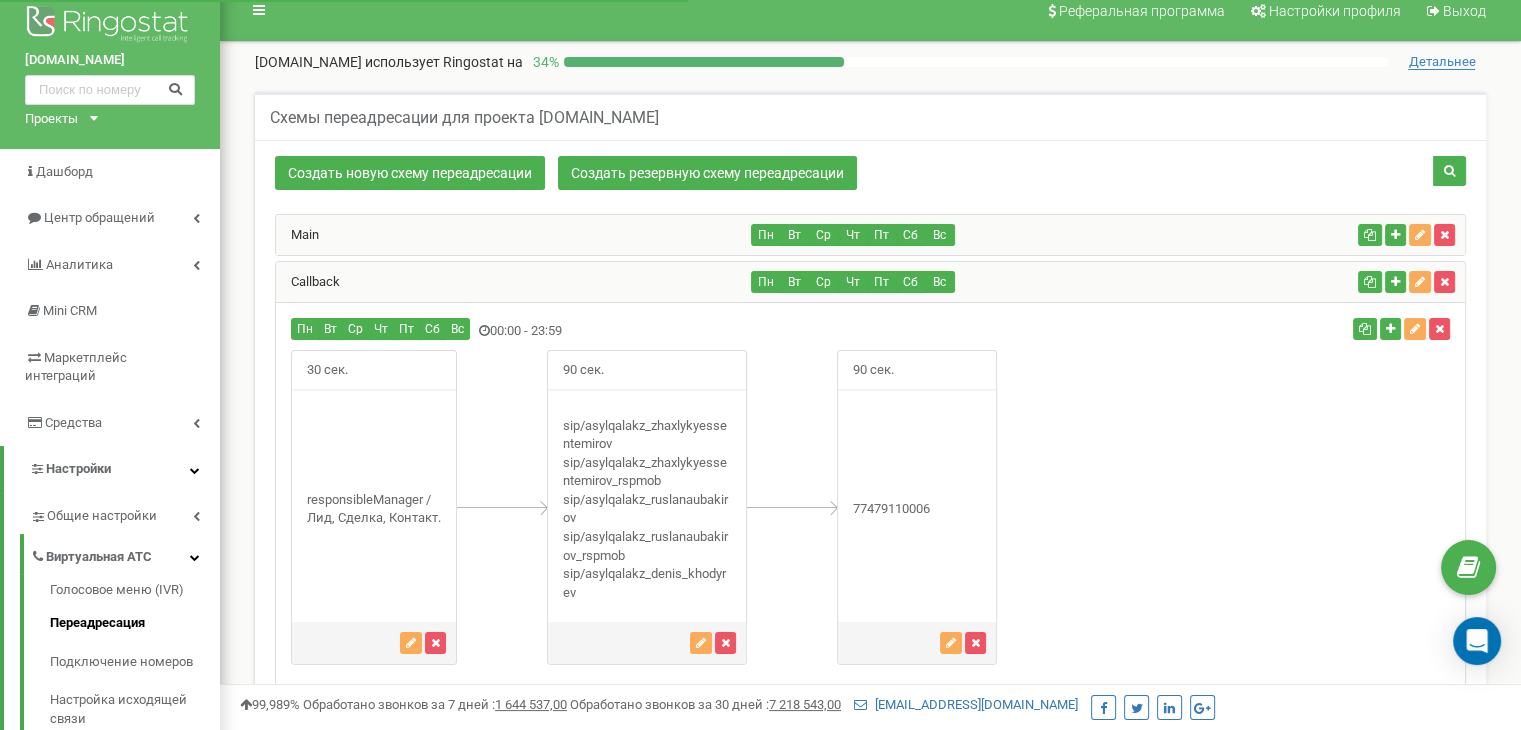 click on "Main" at bounding box center (514, 235) 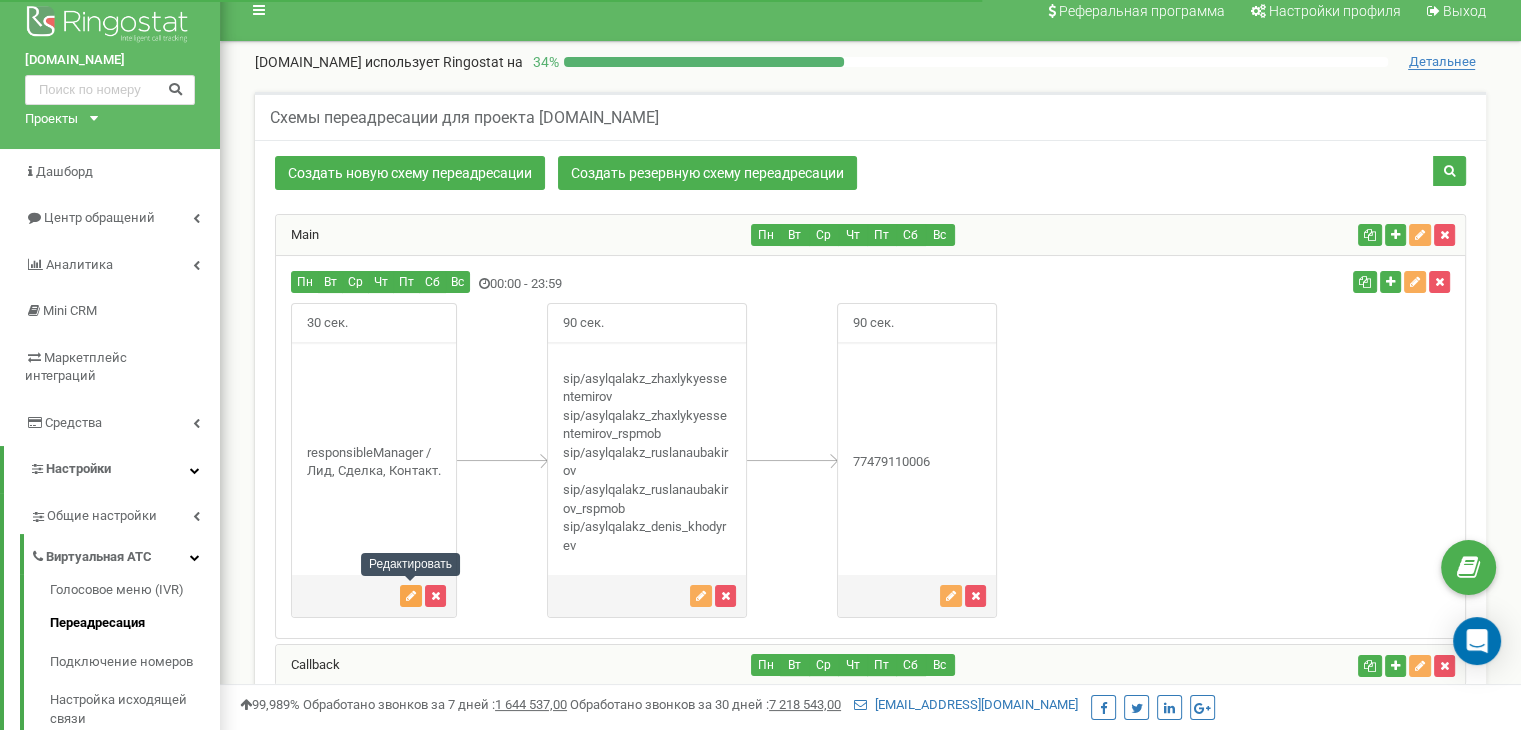 click at bounding box center [411, 596] 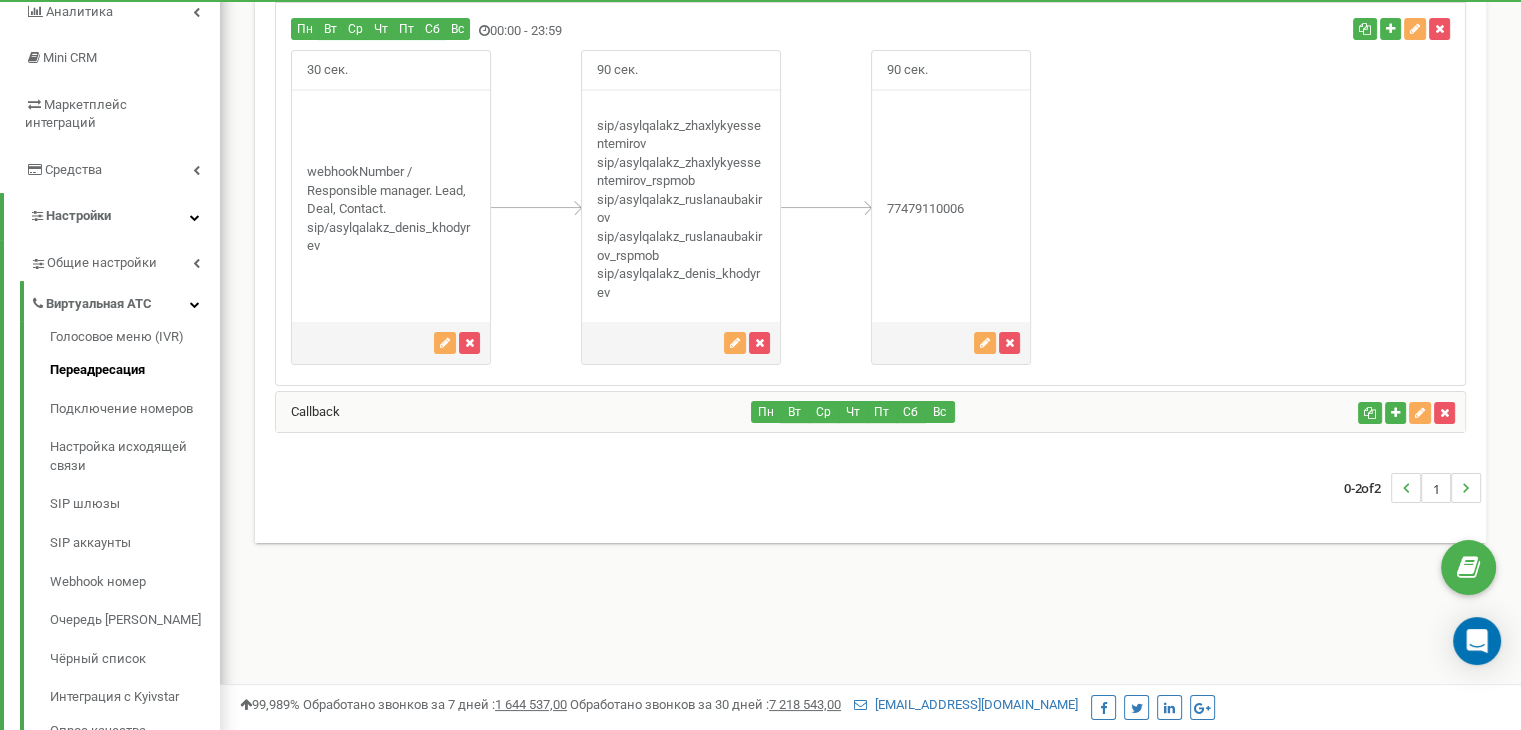 scroll, scrollTop: 272, scrollLeft: 0, axis: vertical 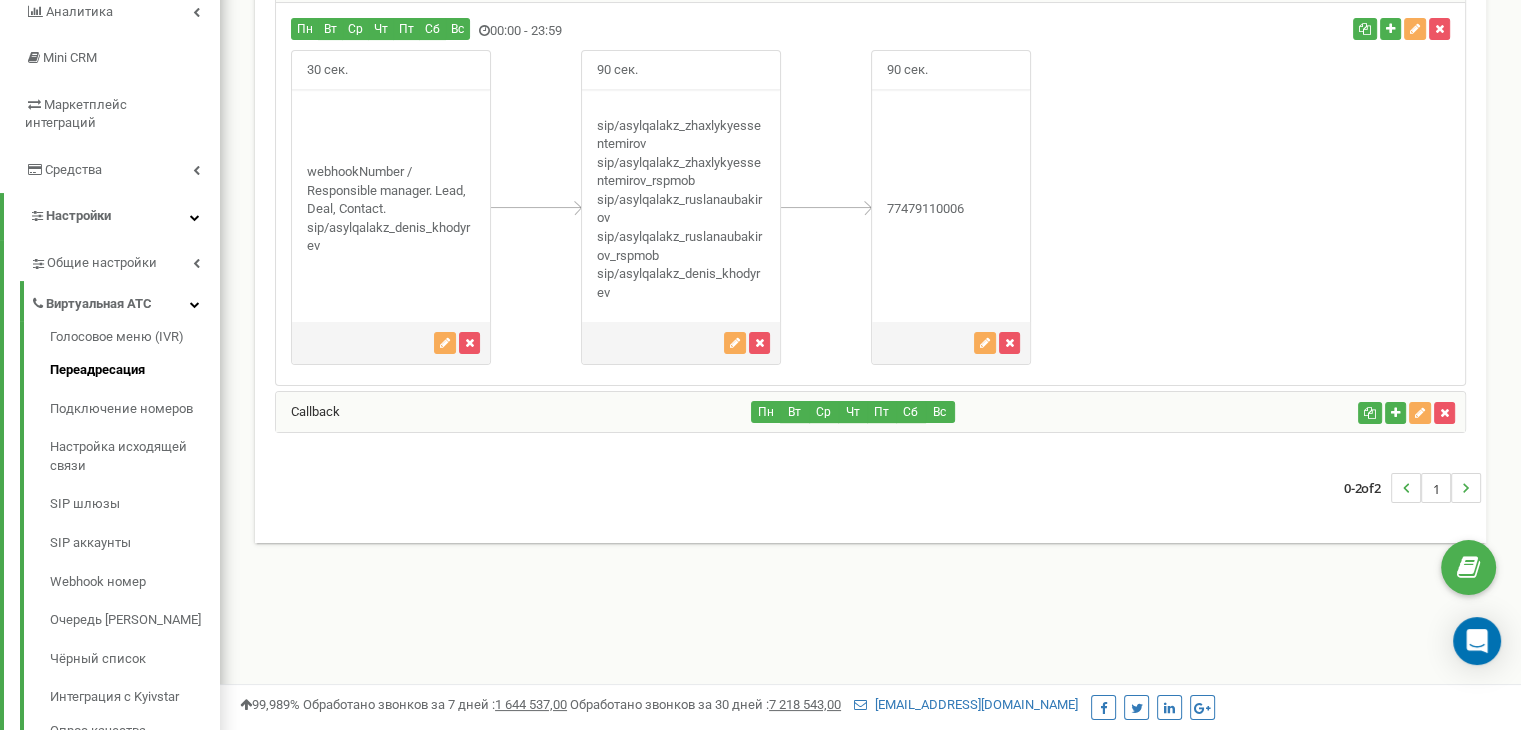 click on "0-2  of  2
1" at bounding box center [870, 488] 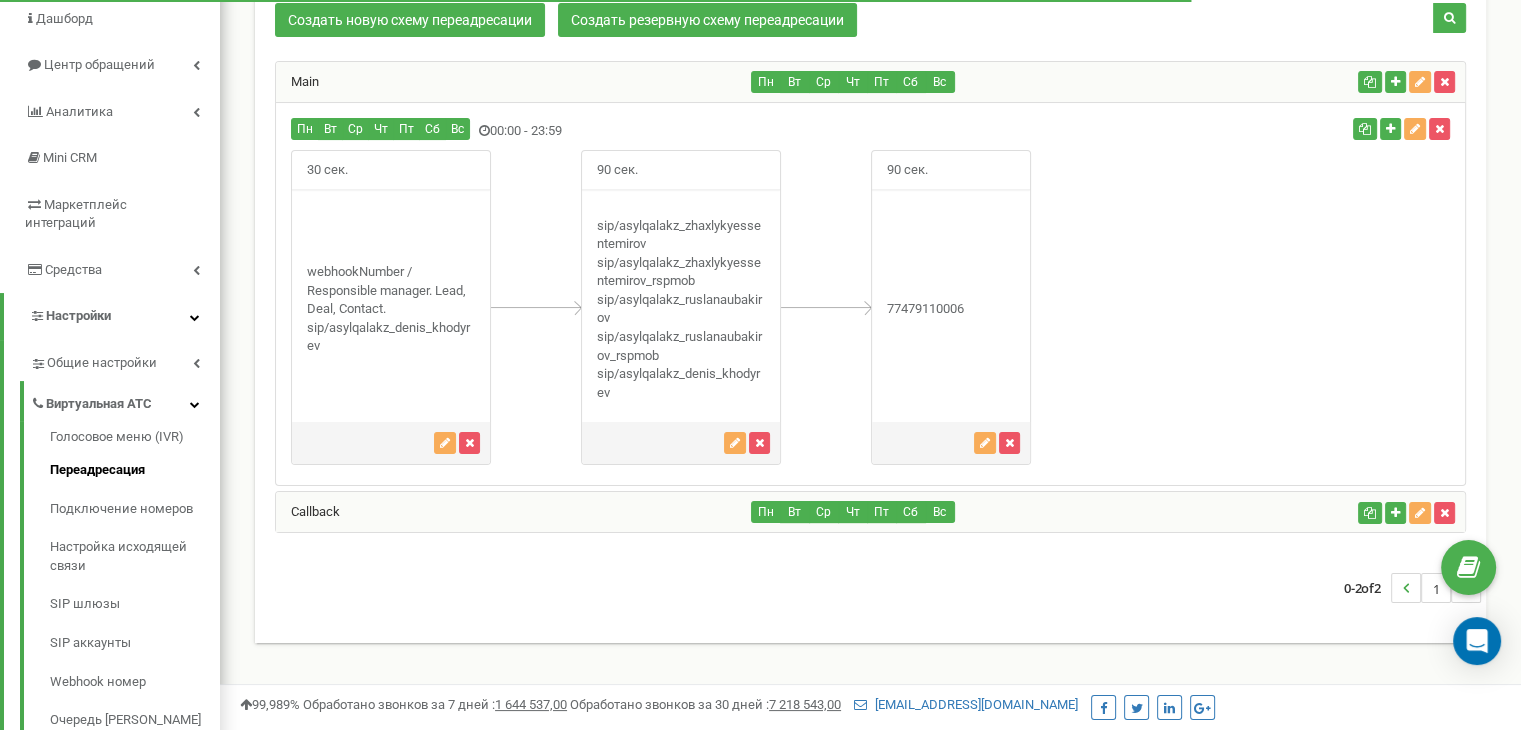 scroll, scrollTop: 72, scrollLeft: 0, axis: vertical 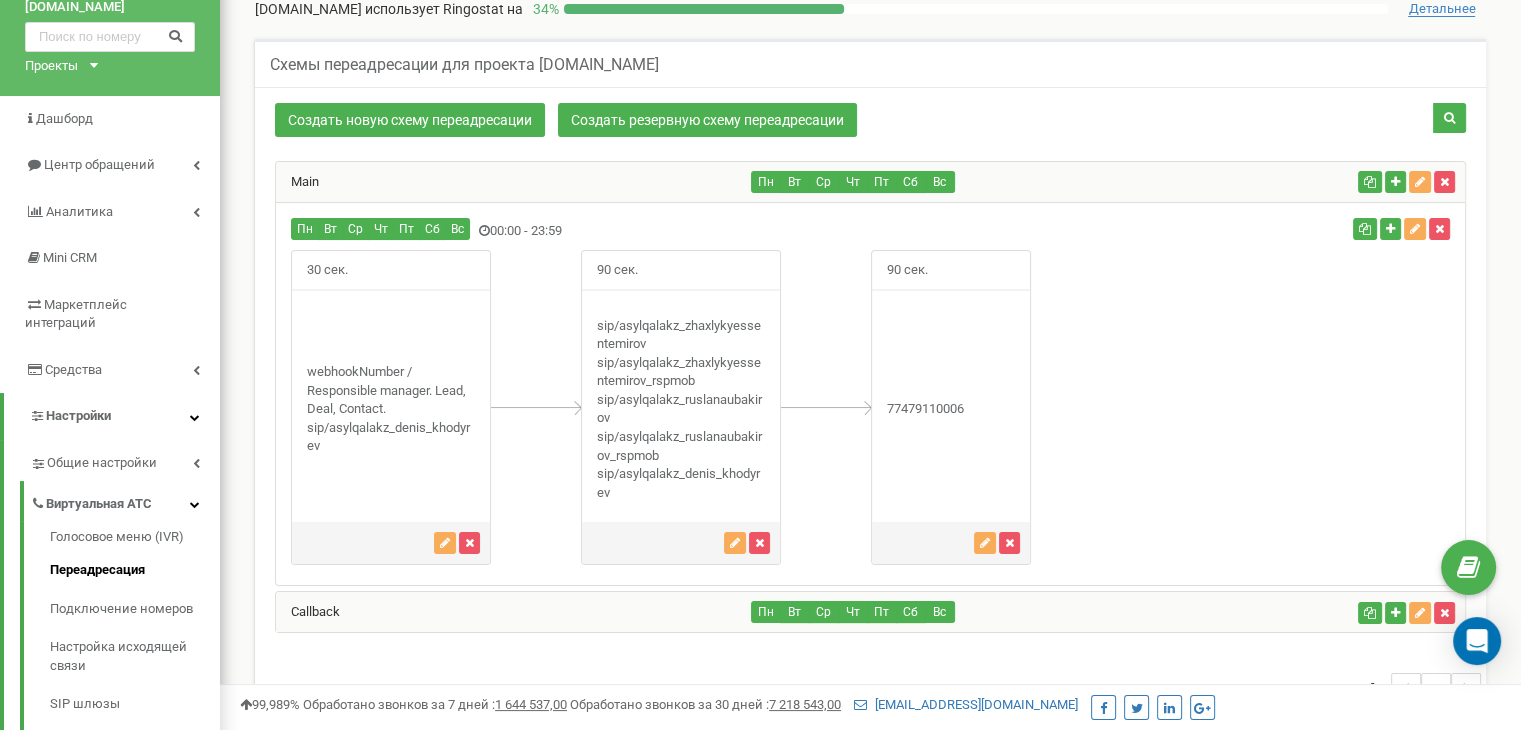 click on "Main" at bounding box center [514, 182] 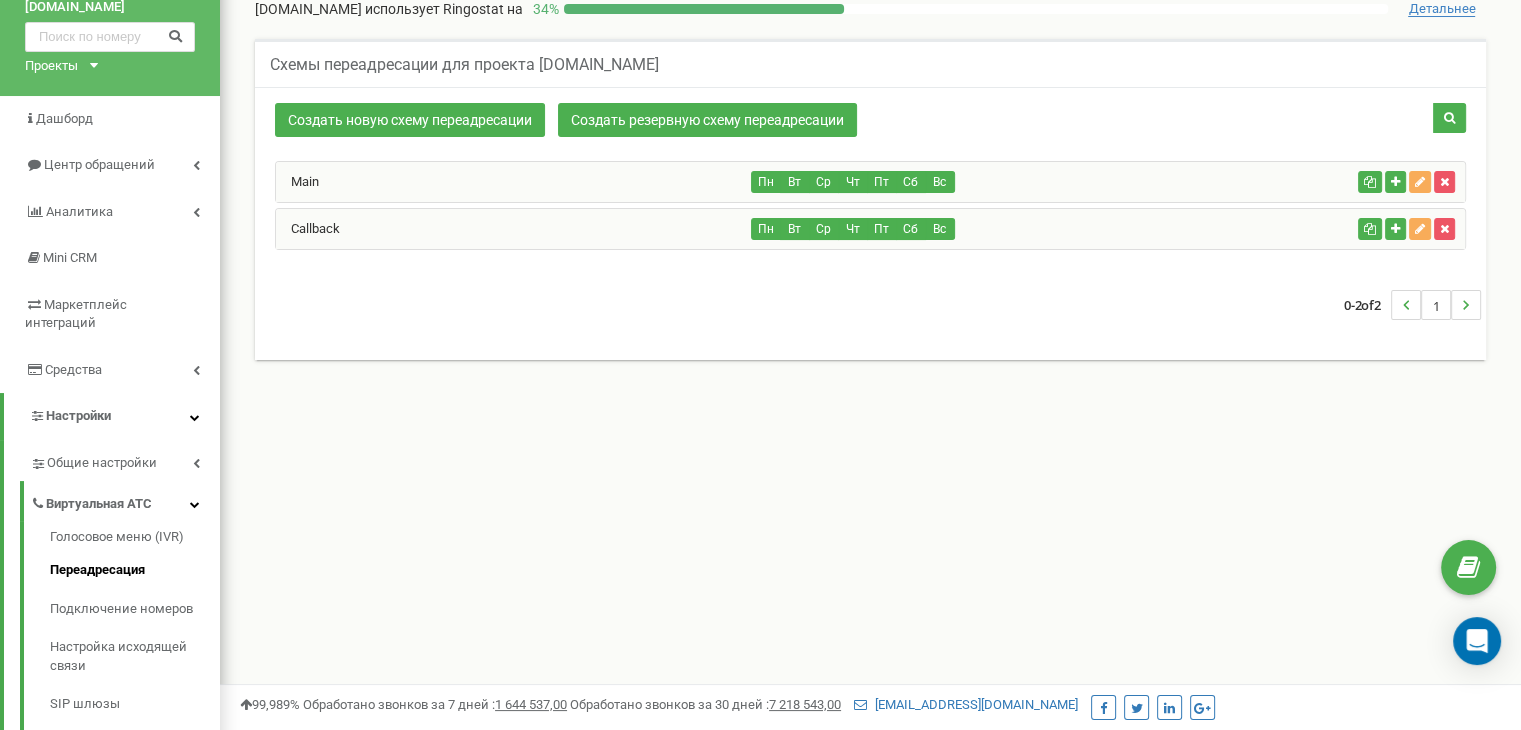 click on "Callback" at bounding box center [514, 229] 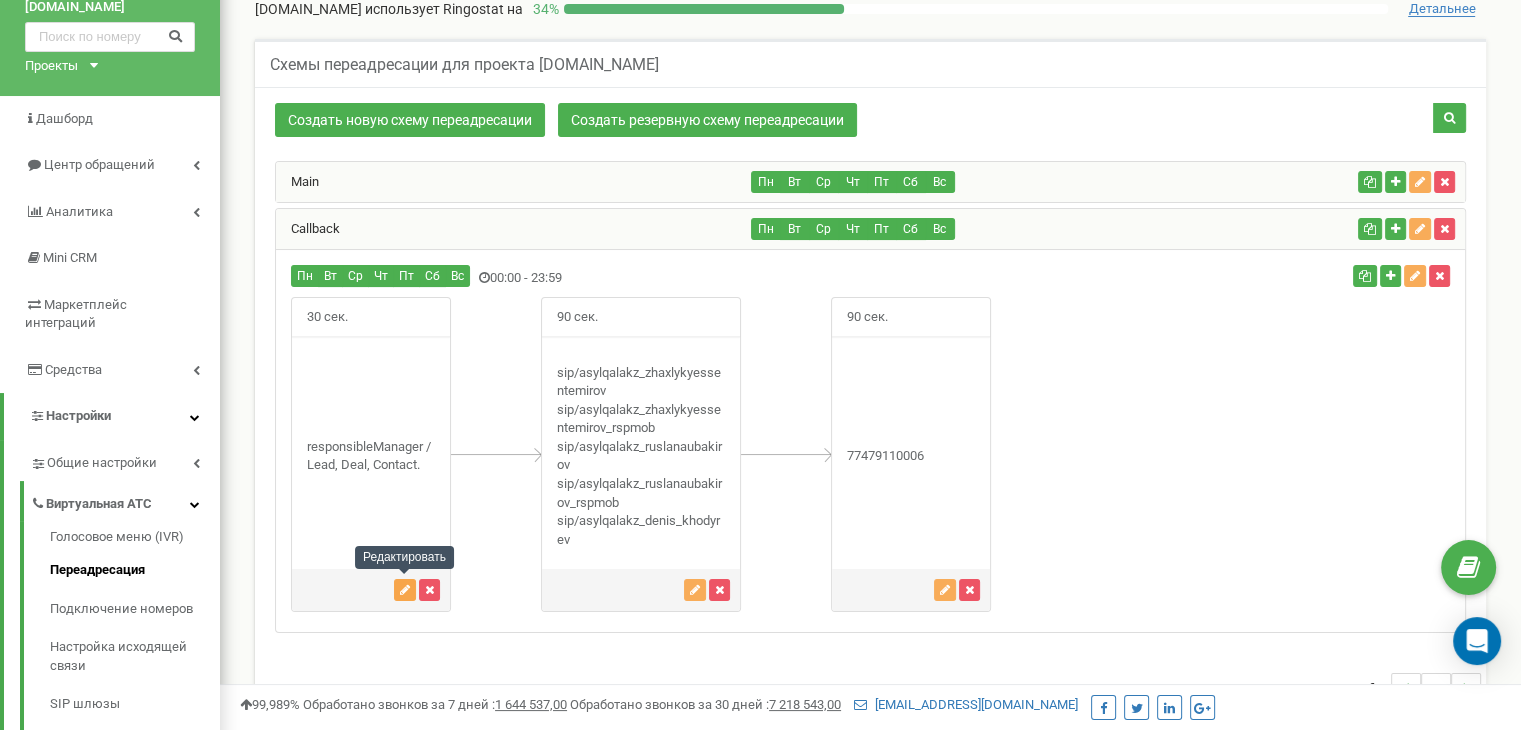 click at bounding box center [405, 590] 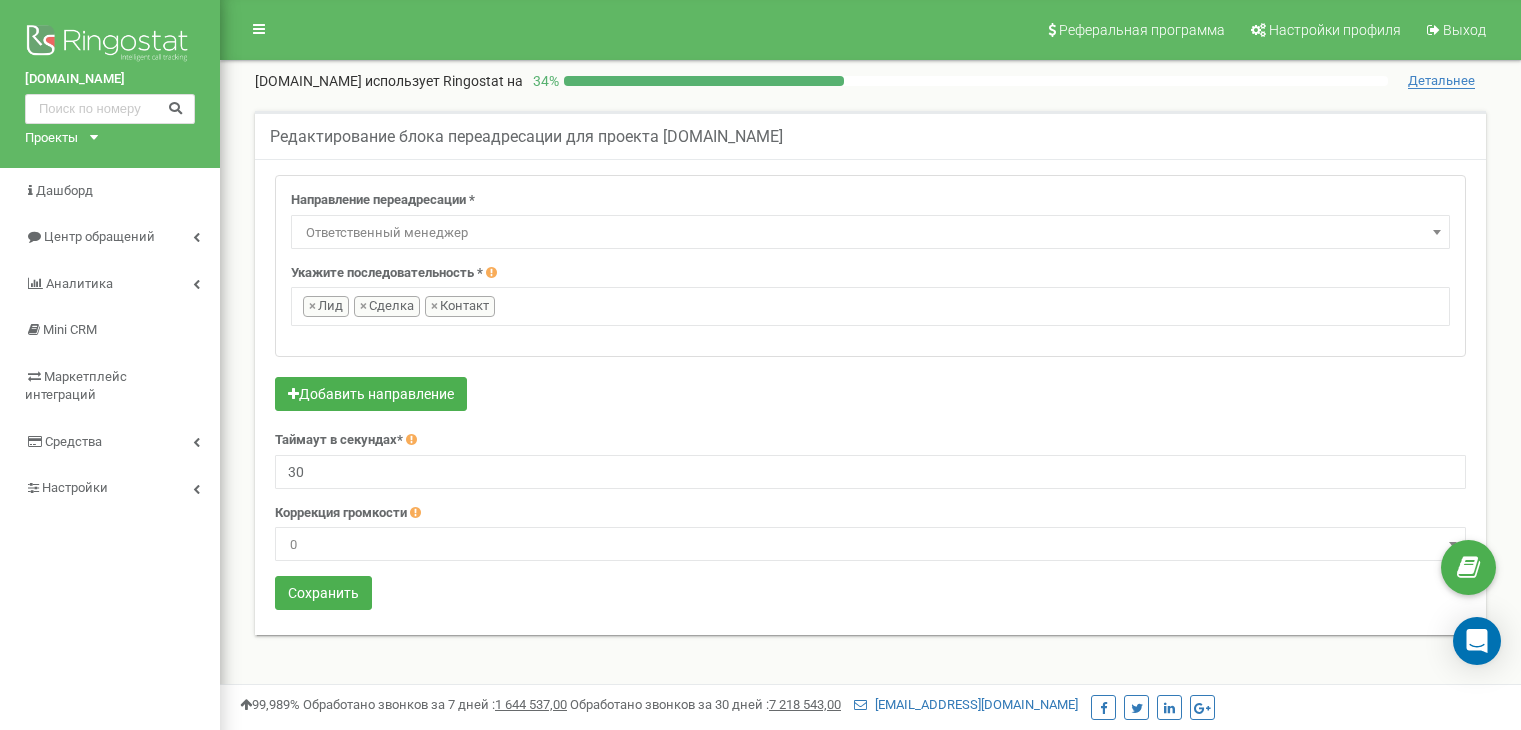 select on "directionsOfResponsibleSalesRep" 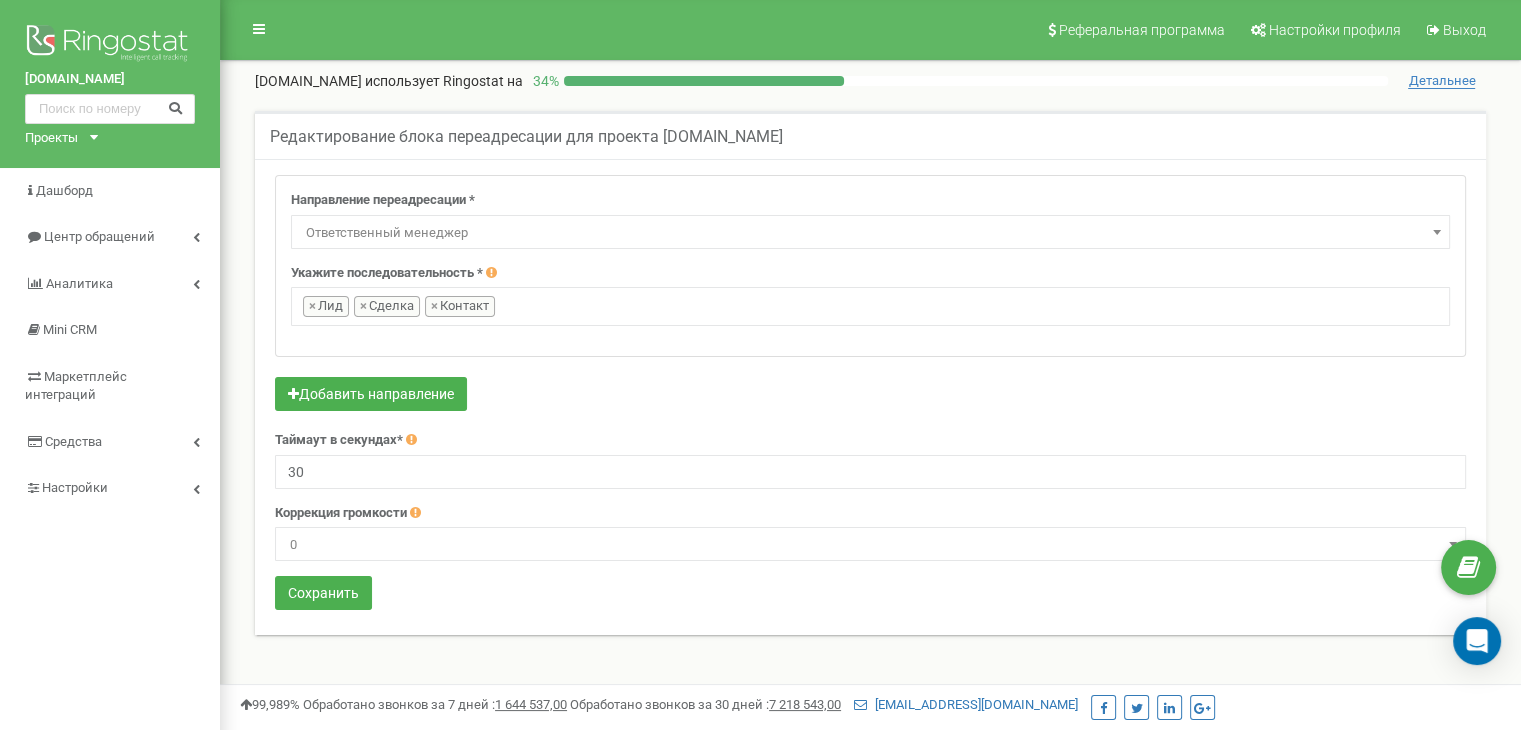 scroll, scrollTop: 0, scrollLeft: 0, axis: both 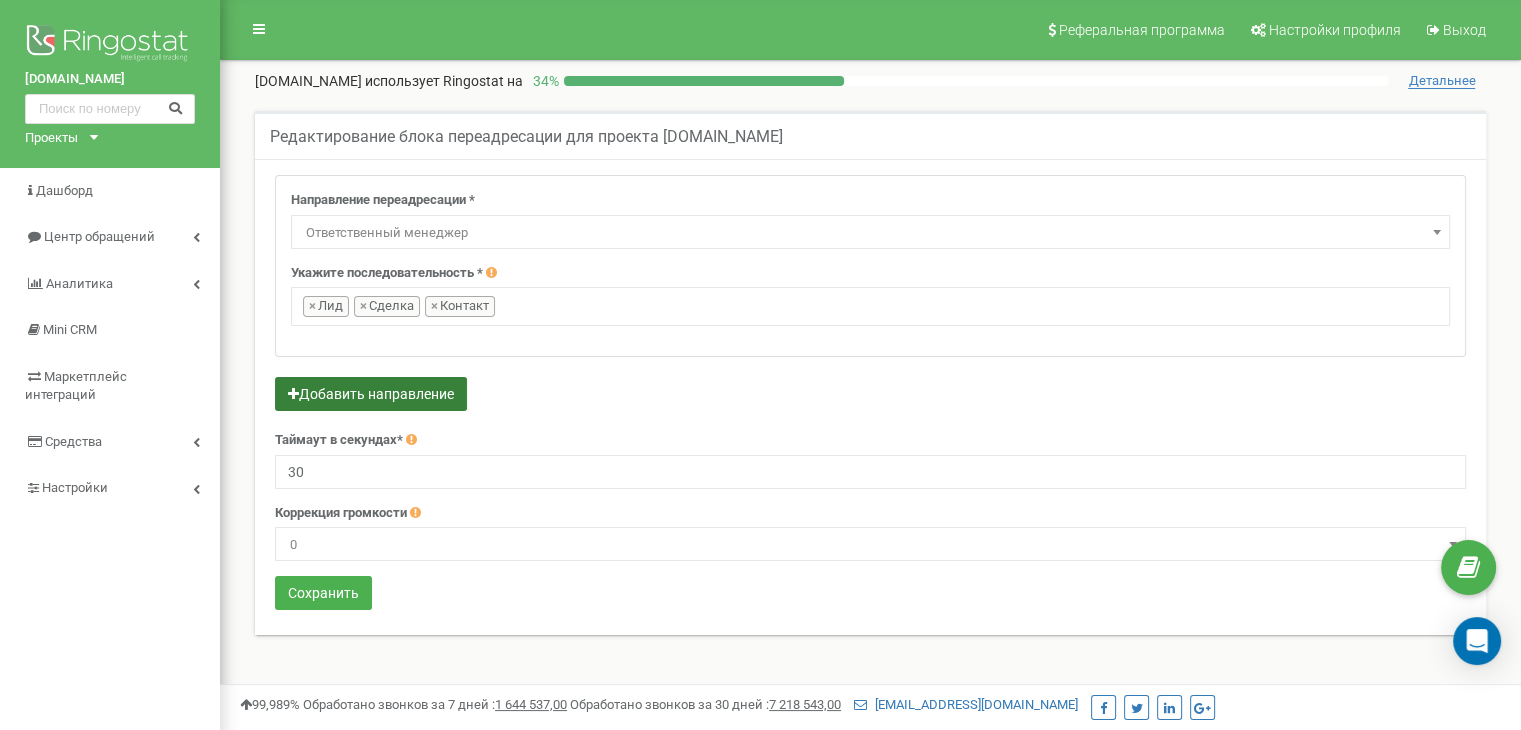 click on "Добавить направление" at bounding box center (371, 394) 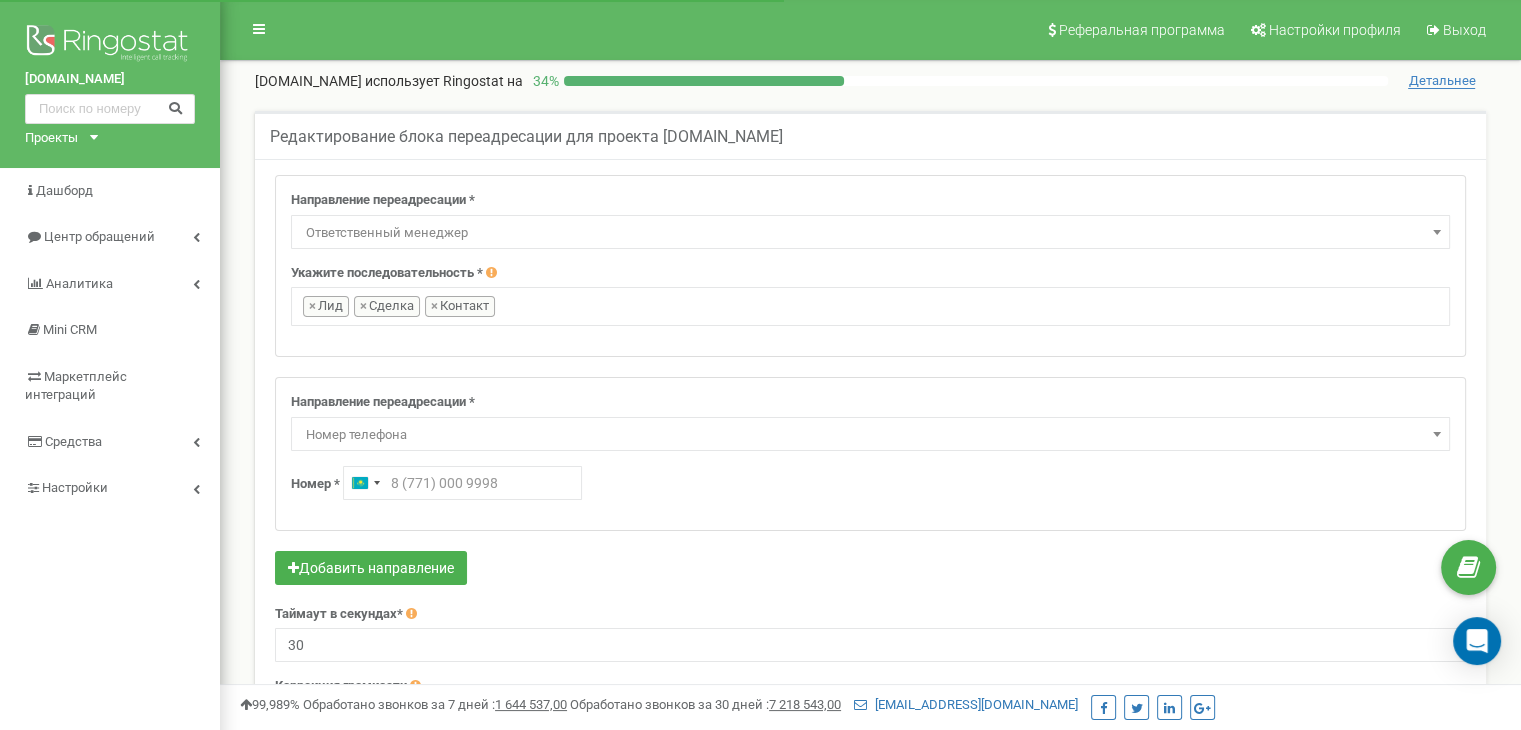click on "Номер телефона" at bounding box center [870, 435] 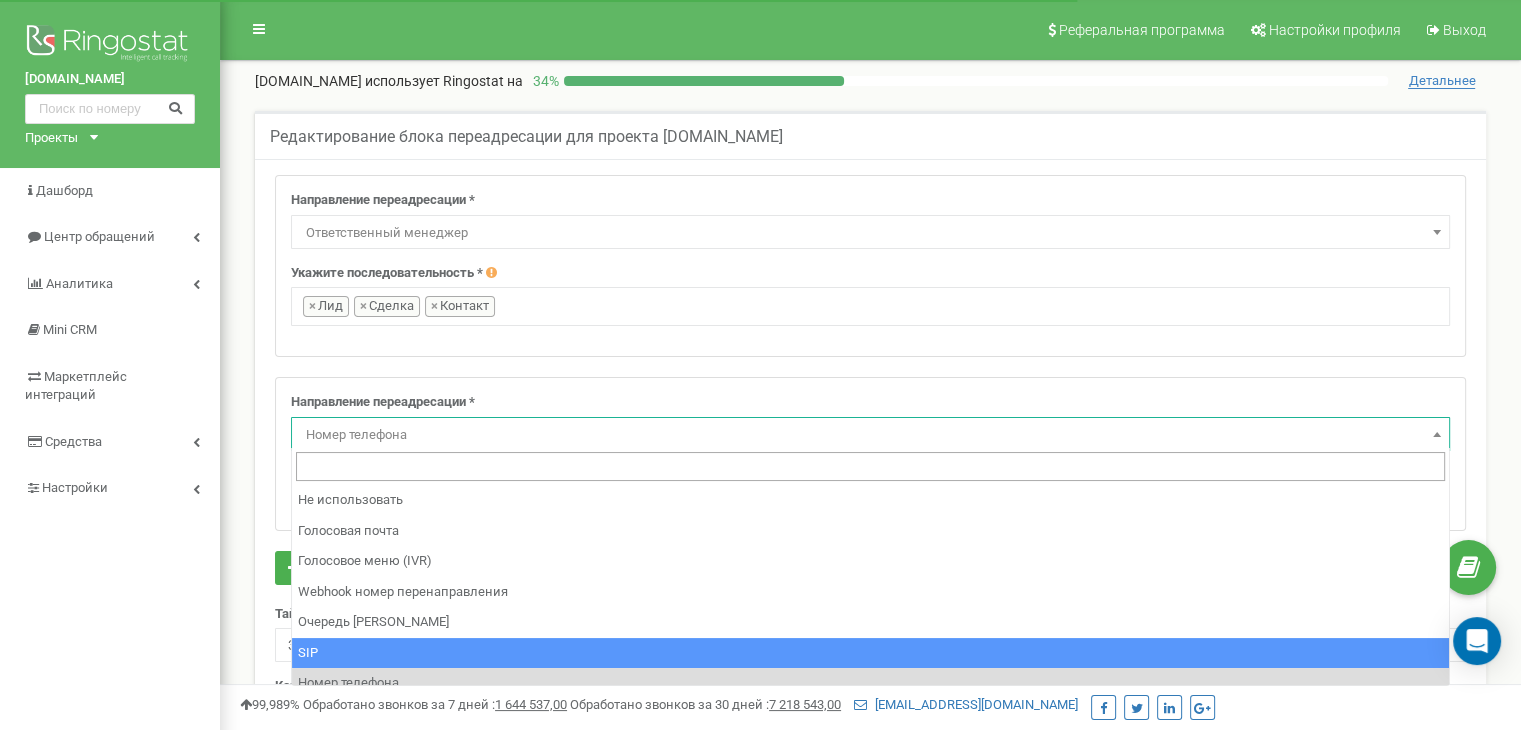 select on "SIP" 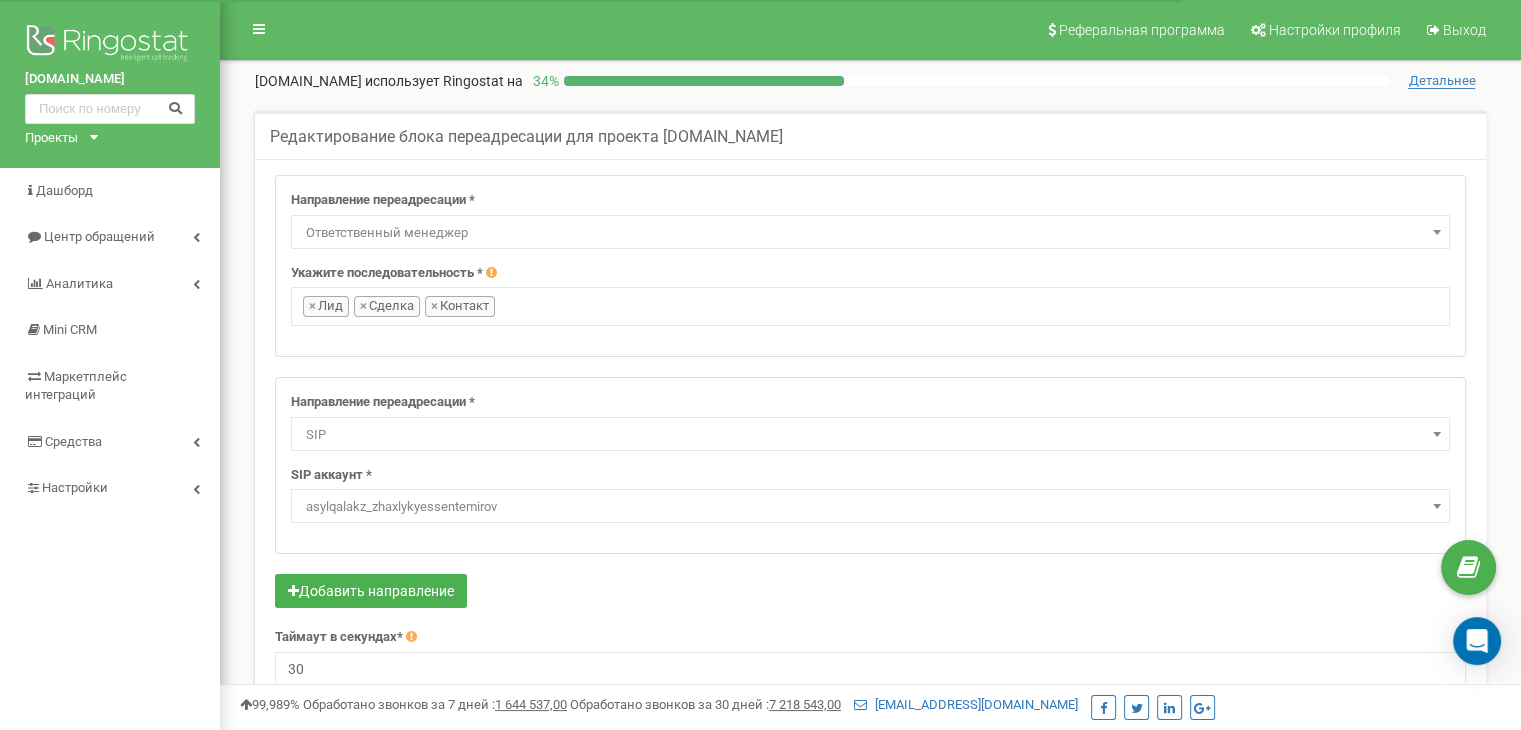 click on "asylqalakz_zhaxlykyessentemirov" at bounding box center [870, 507] 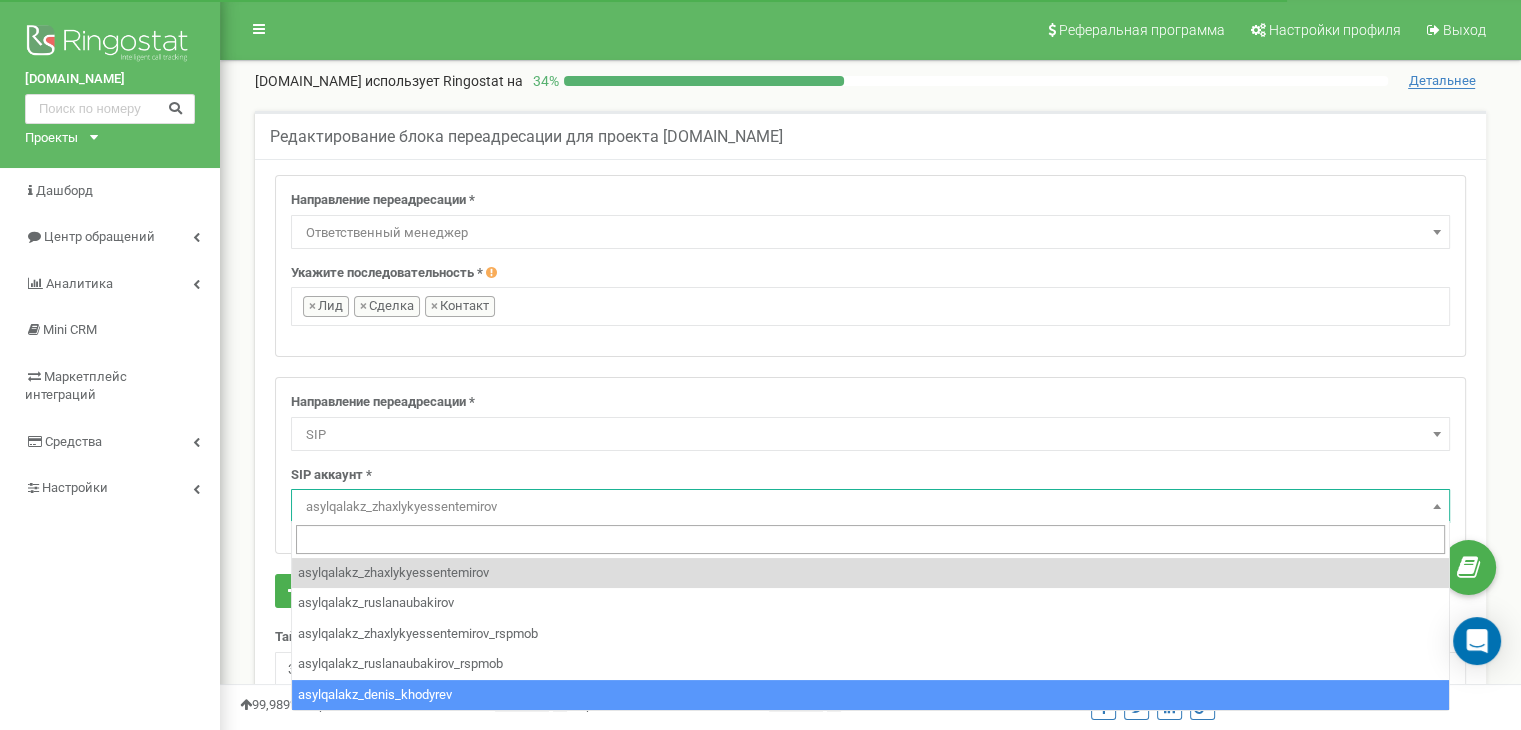 select on "asylqalakz_denis_khodyrev" 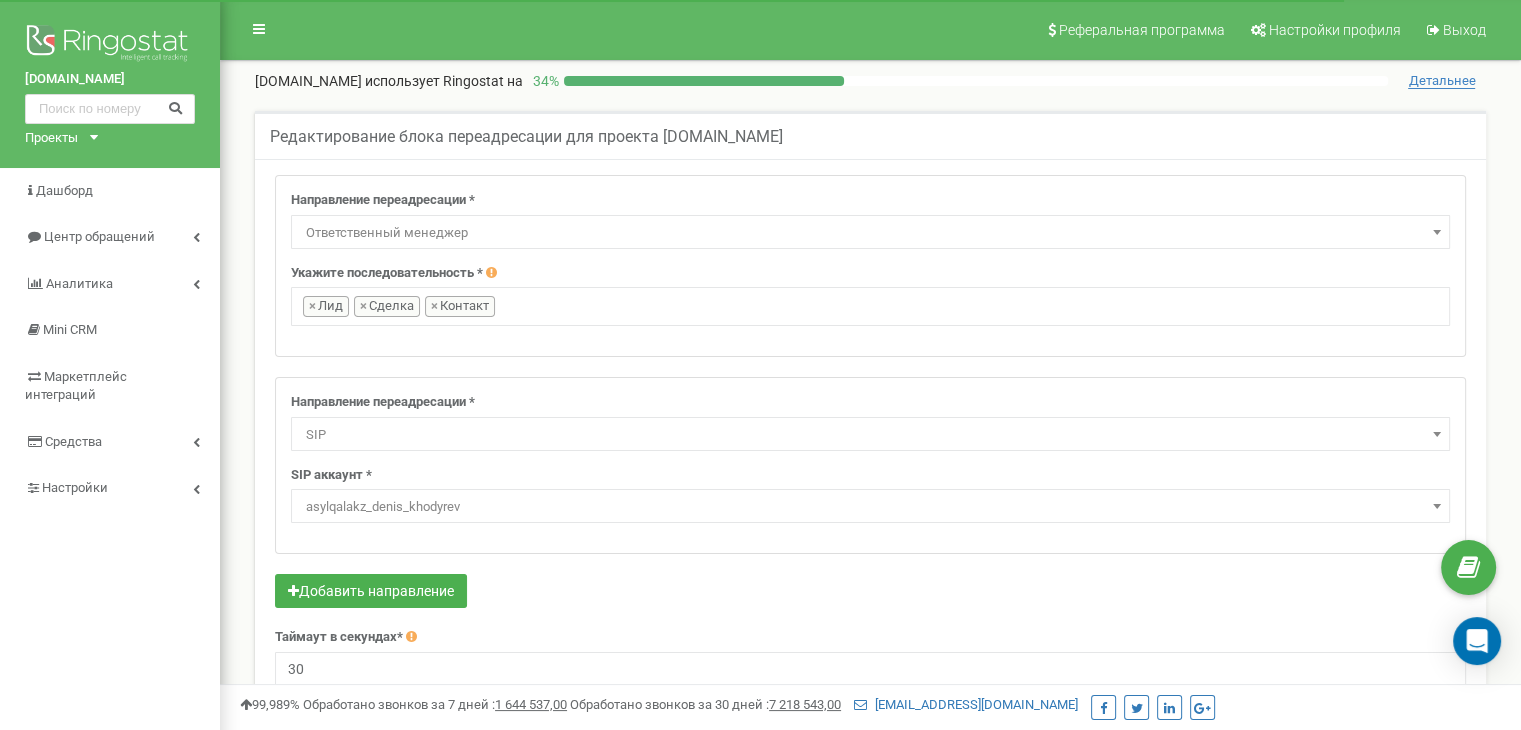 click on "Редактирование блока переадресации для проекта asylqala.kz
Направление переадресации *
Не использовать
Голосовая почта
Голосовое меню (IVR)
Webhook номер перенаправления
Очередь звонков
SIP
Номер телефона
Внешний SIP
Ответственный менеджер
Сотрудник
Отдел
Ответственный менеджер" at bounding box center (870, 484) 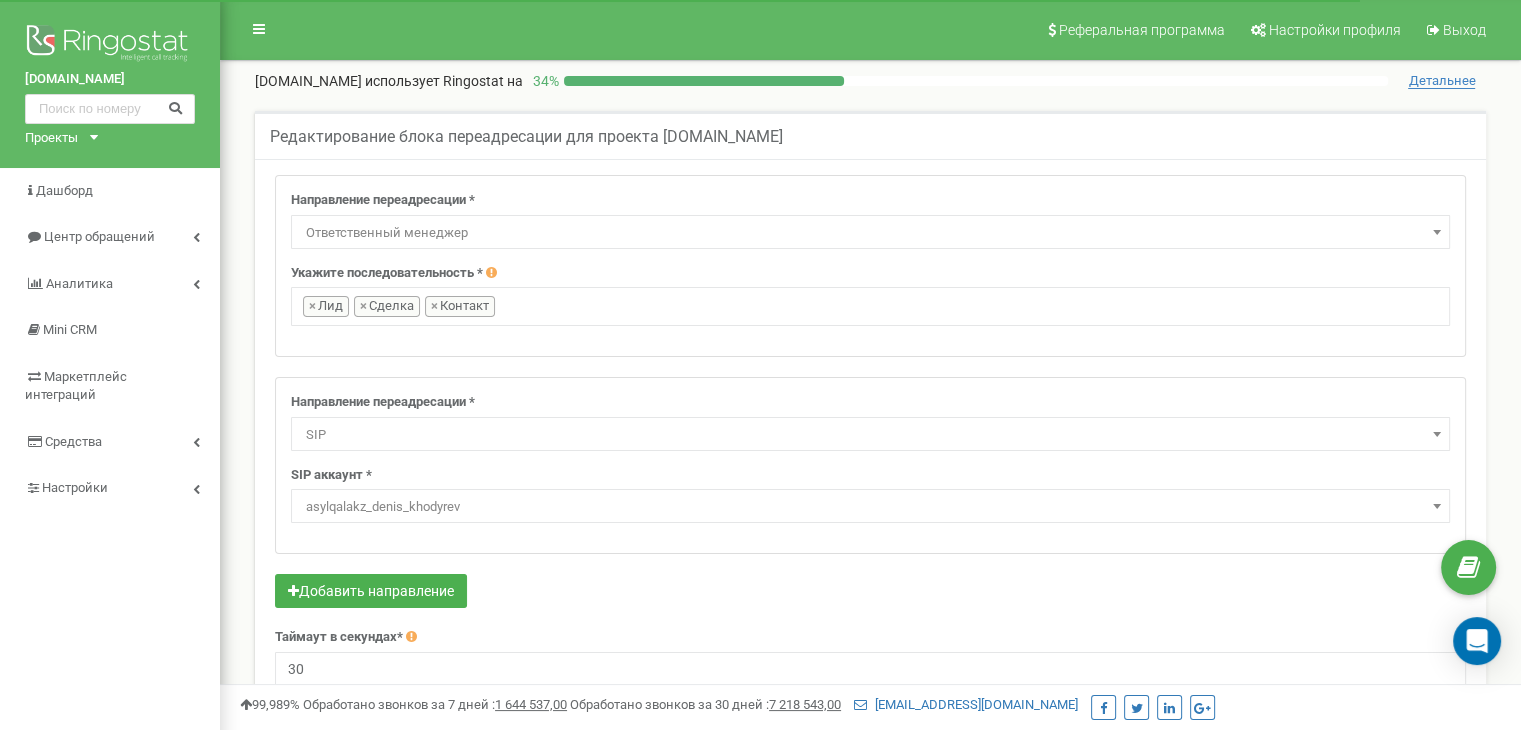 scroll, scrollTop: 200, scrollLeft: 0, axis: vertical 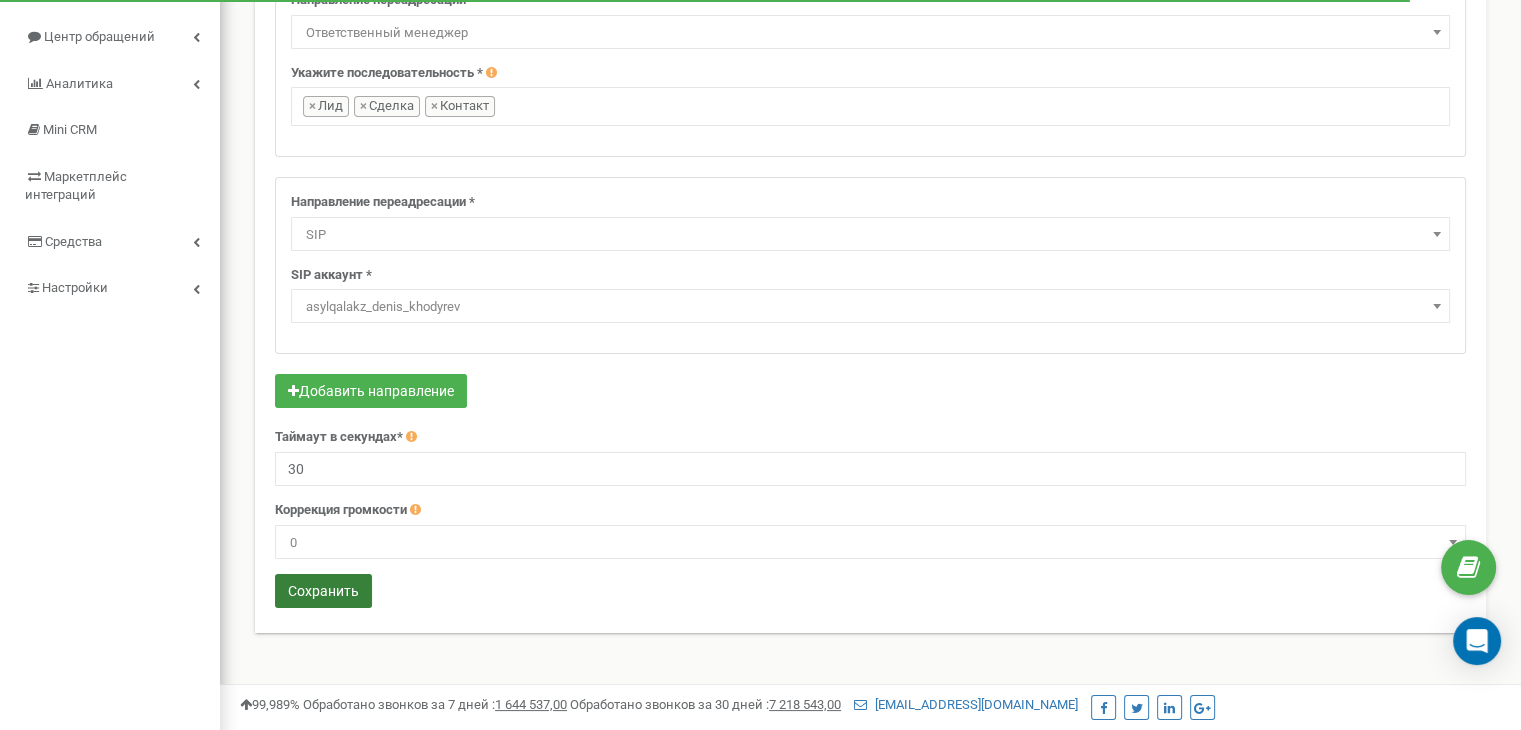 click on "Сохранить" at bounding box center (323, 591) 